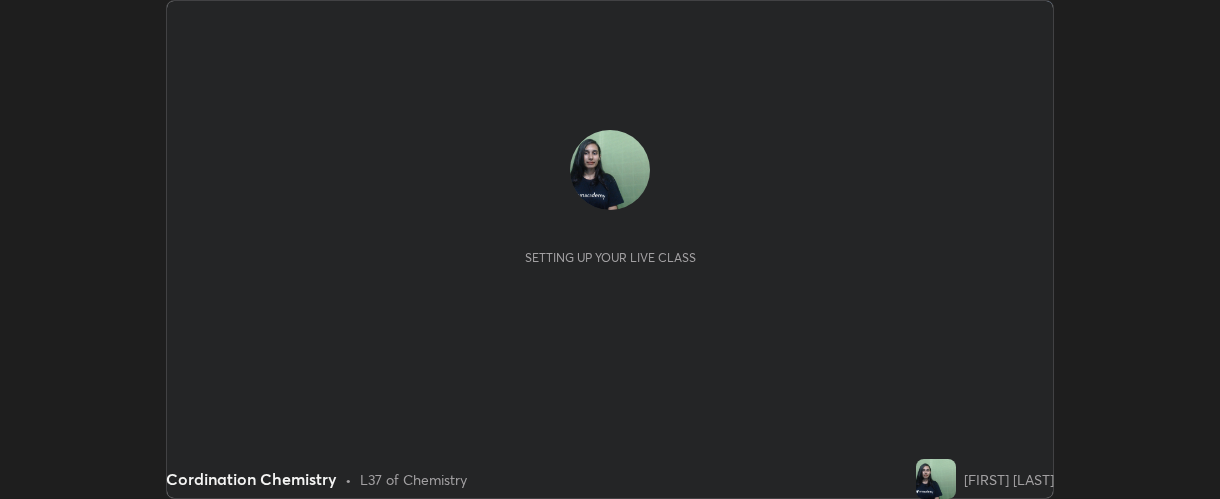 scroll, scrollTop: 0, scrollLeft: 0, axis: both 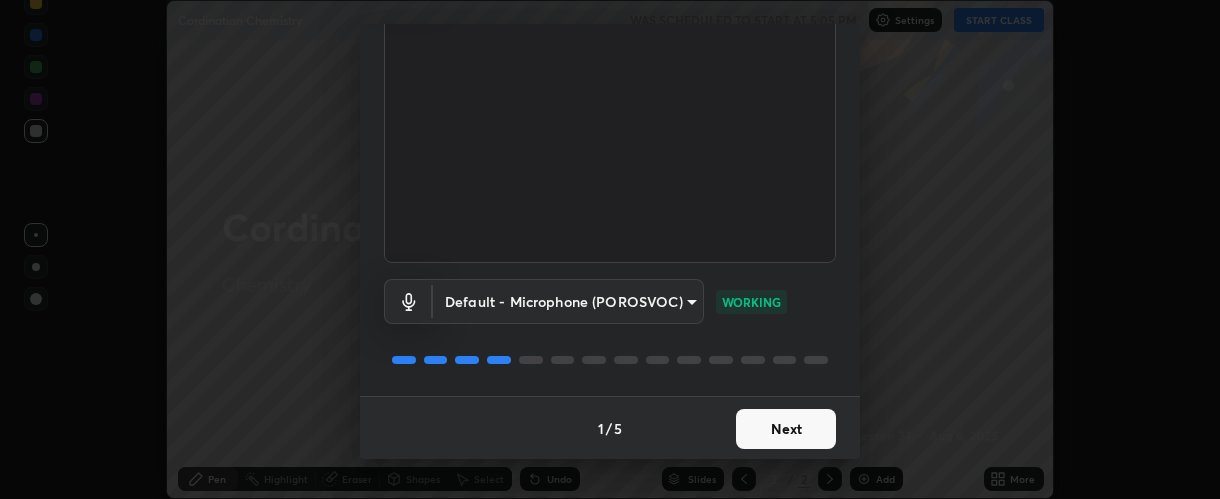 click on "Next" at bounding box center [786, 429] 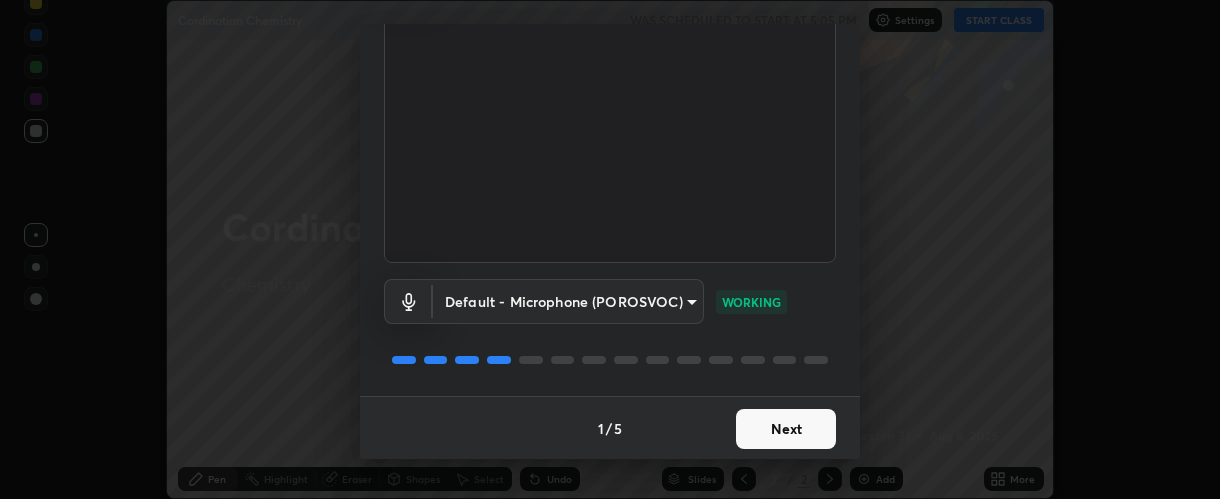 scroll, scrollTop: 0, scrollLeft: 0, axis: both 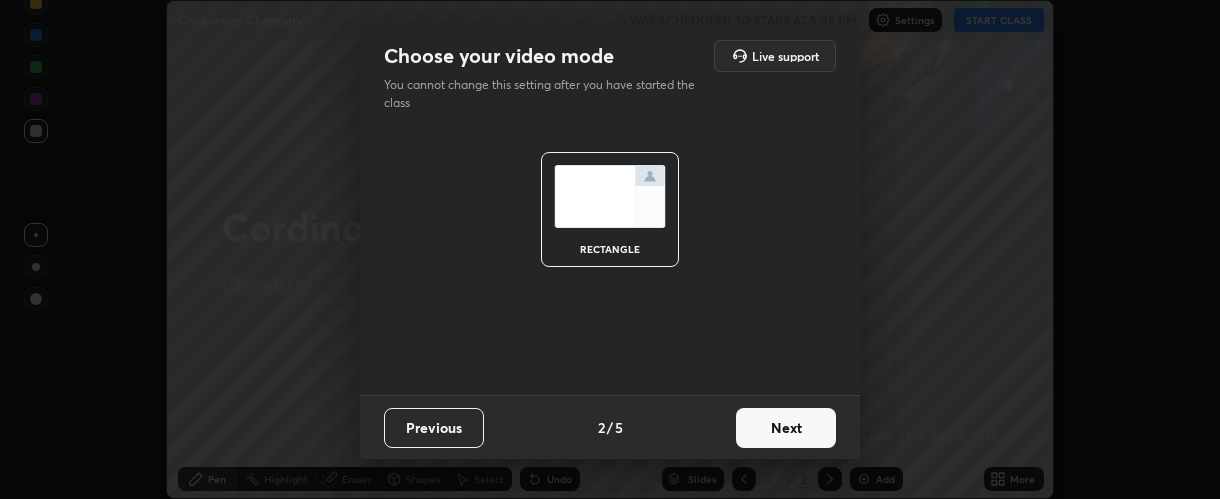 click on "Next" at bounding box center (786, 428) 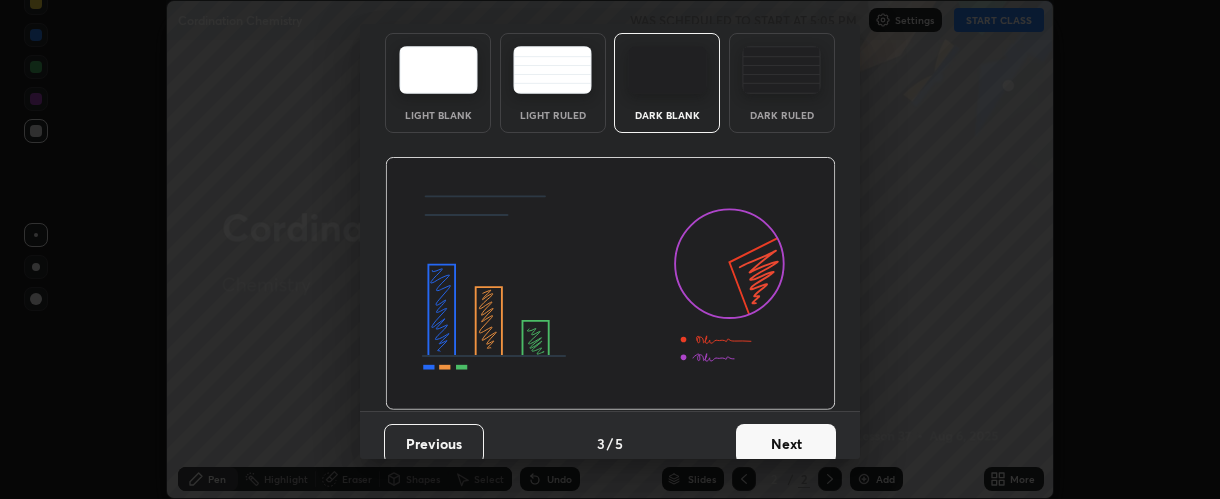 scroll, scrollTop: 100, scrollLeft: 0, axis: vertical 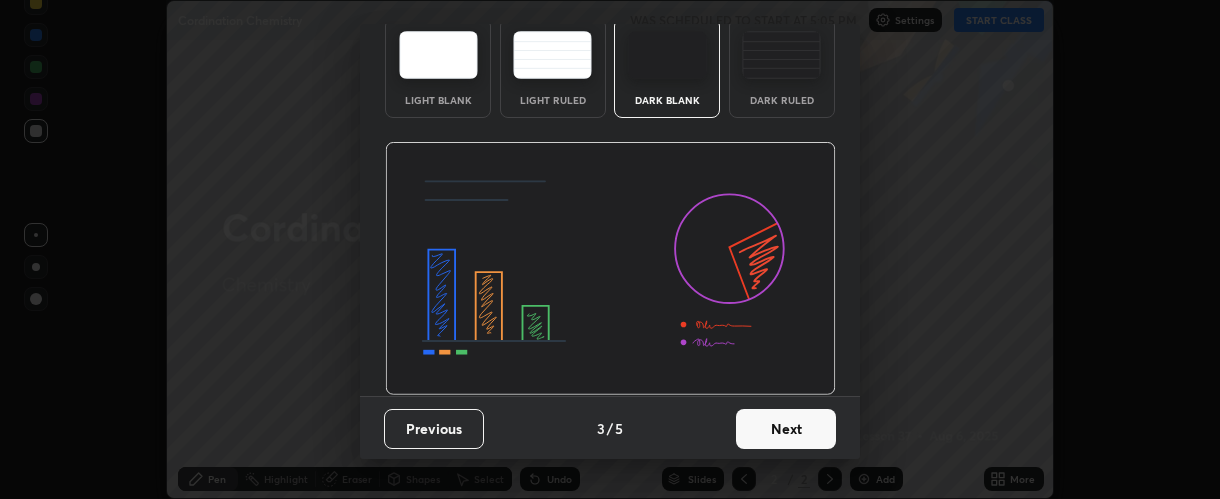 click on "Next" at bounding box center (786, 429) 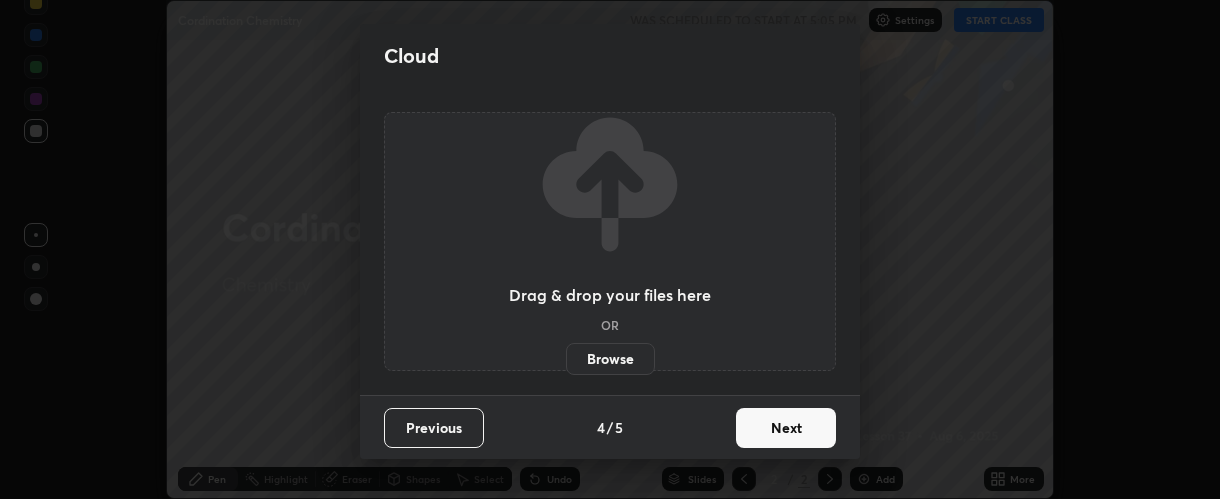 scroll, scrollTop: 0, scrollLeft: 0, axis: both 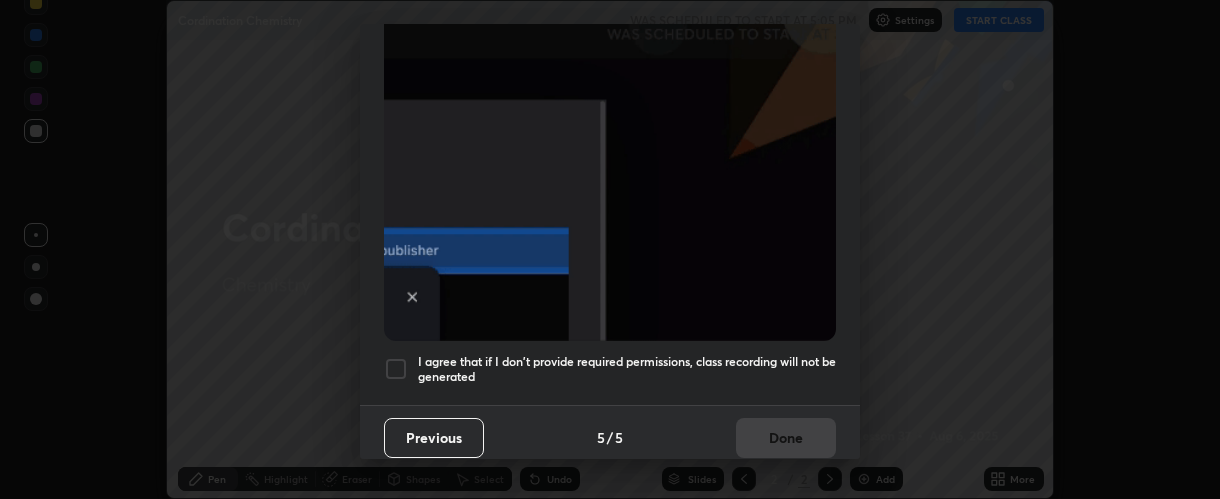 click at bounding box center (396, 369) 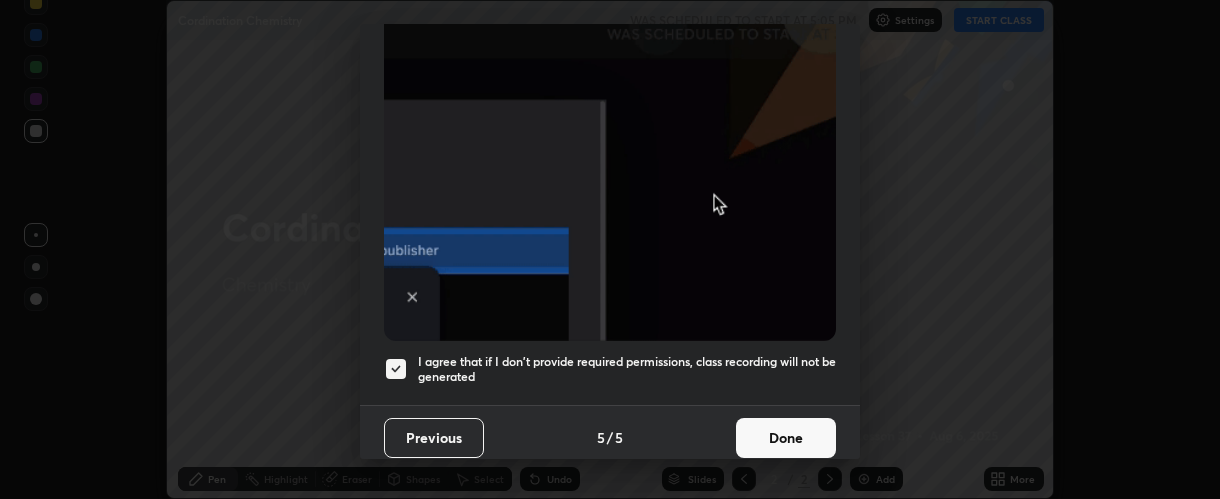 click on "Done" at bounding box center (786, 438) 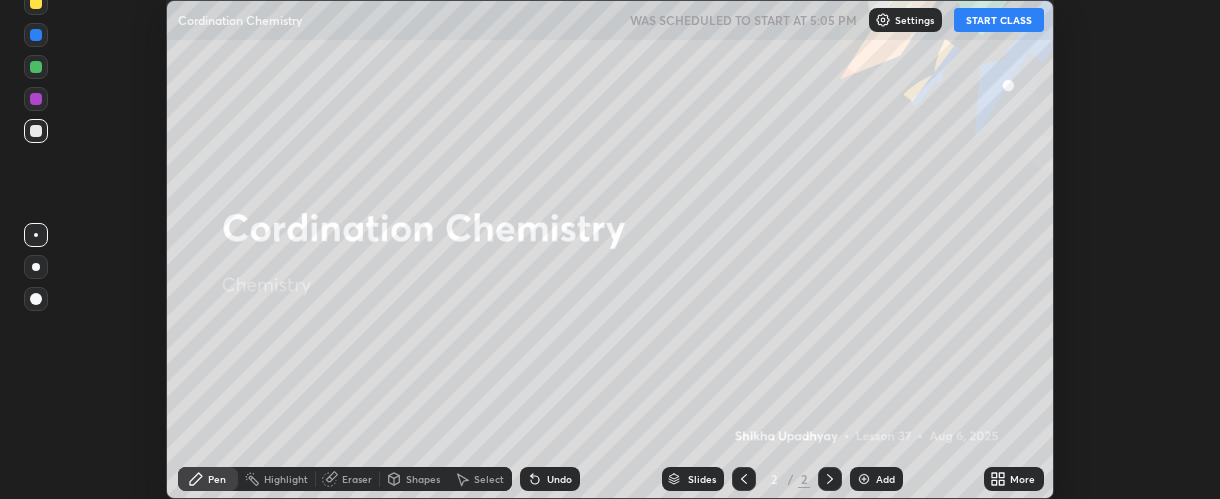 click 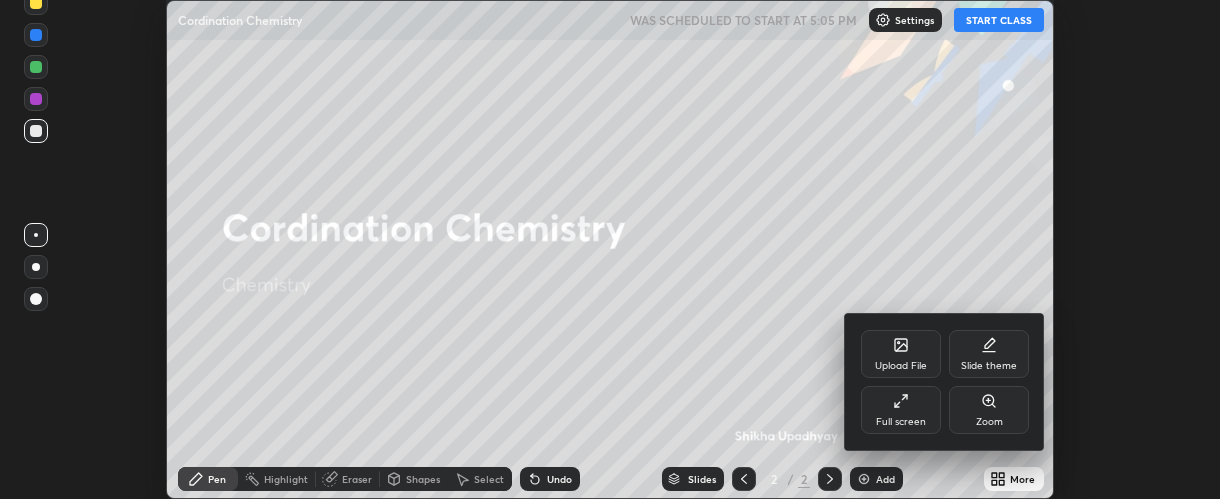 click on "Full screen" at bounding box center (901, 410) 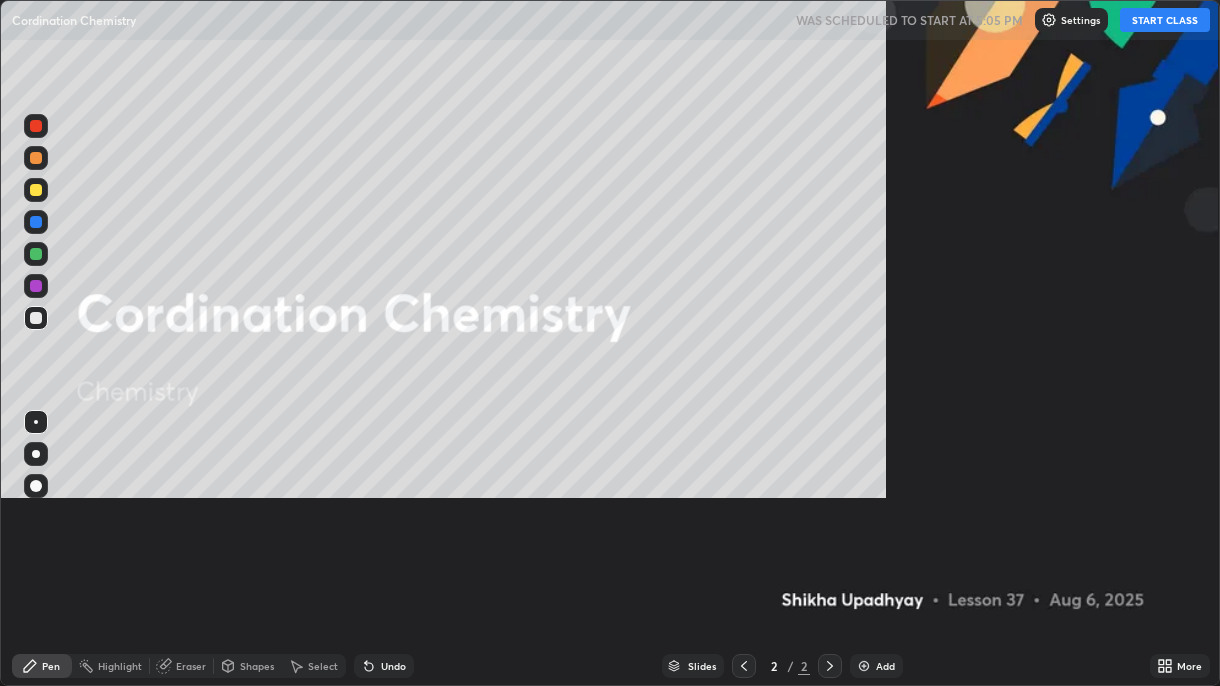 scroll, scrollTop: 99313, scrollLeft: 98780, axis: both 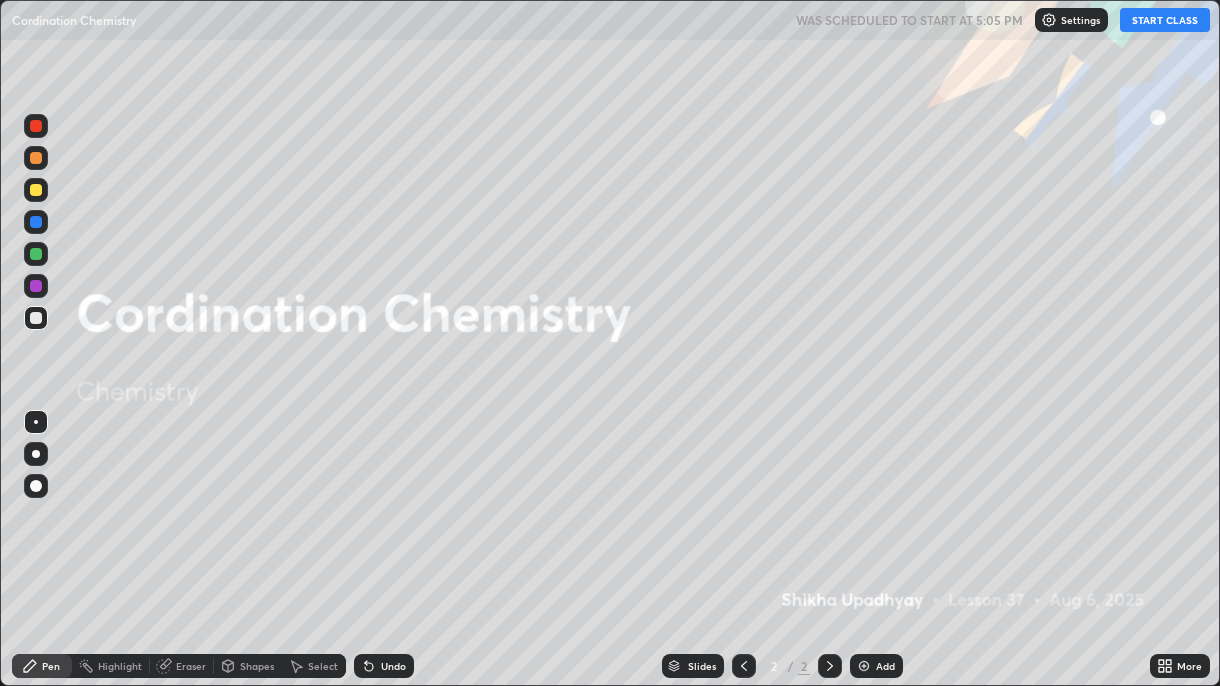 click on "START CLASS" at bounding box center (1165, 20) 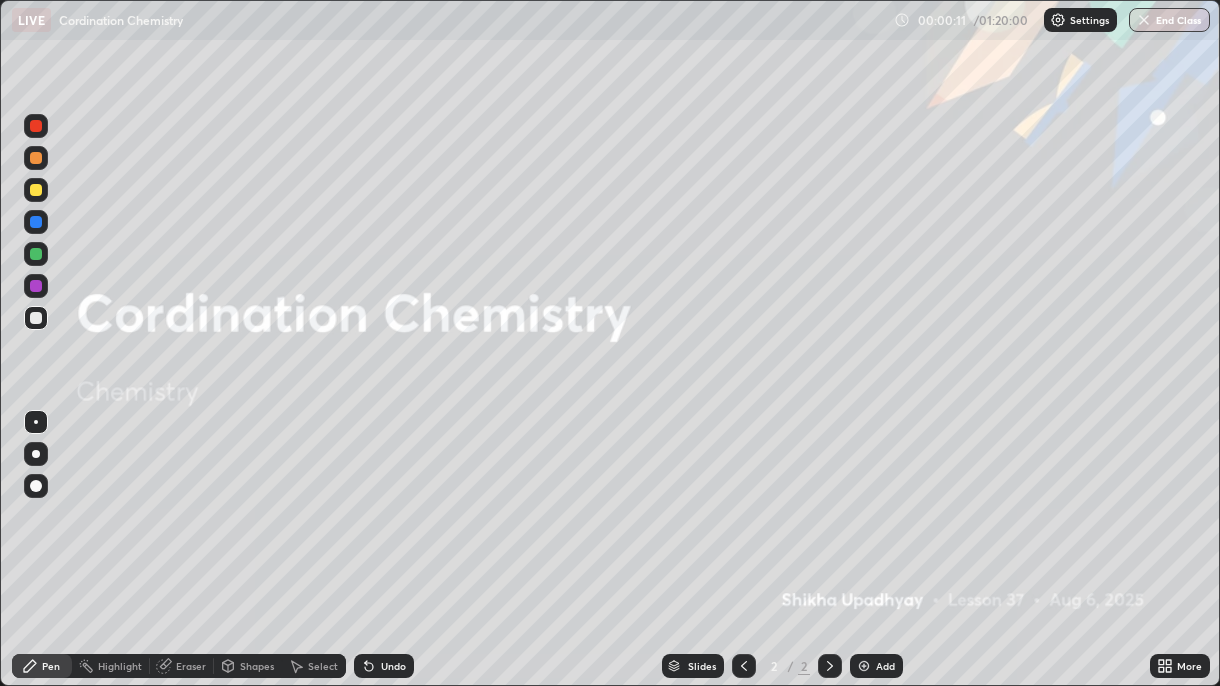 click at bounding box center (864, 666) 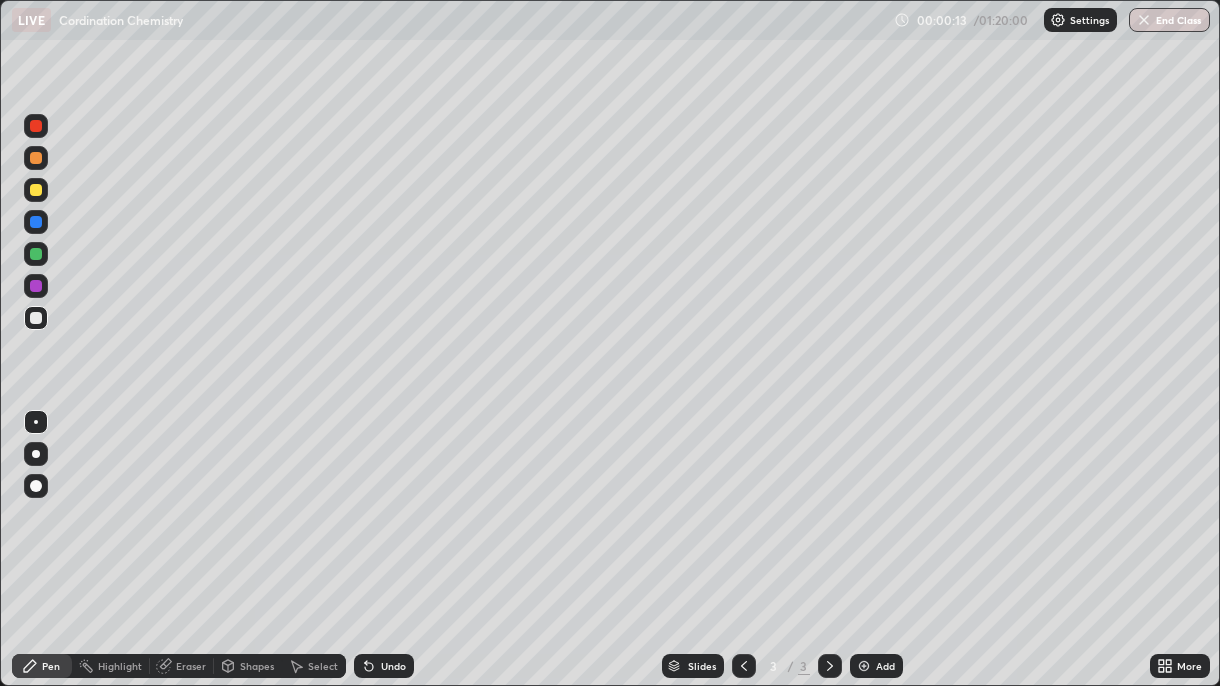click at bounding box center (36, 190) 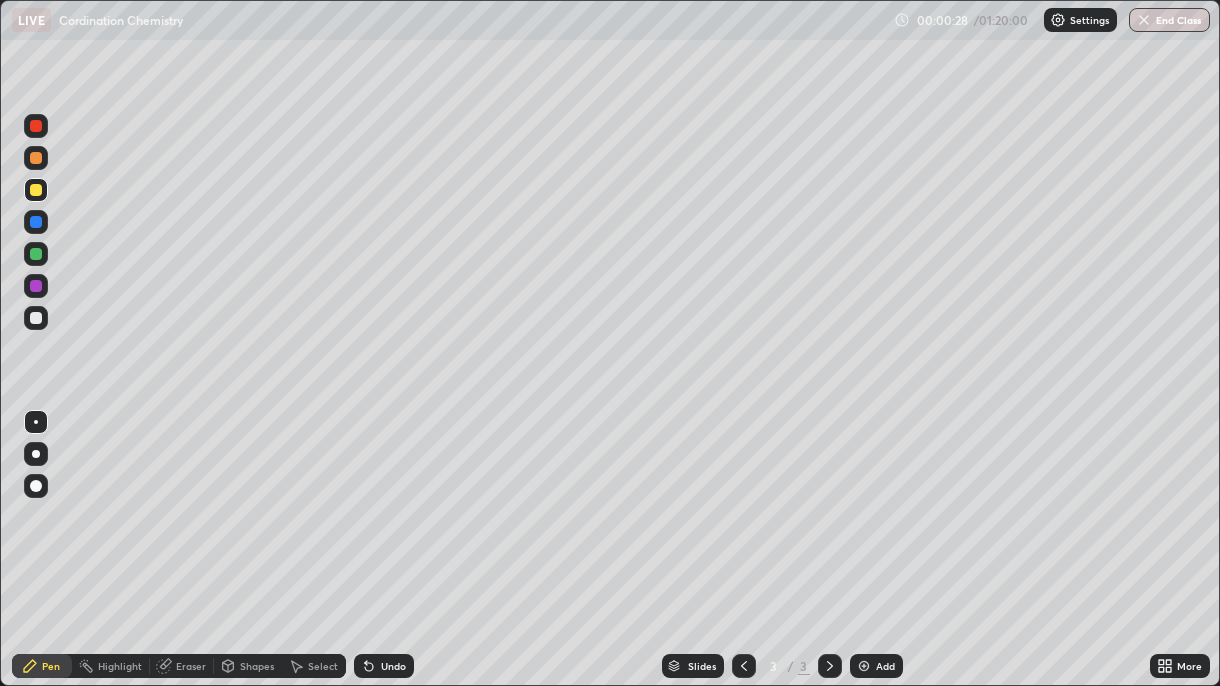 click at bounding box center (36, 158) 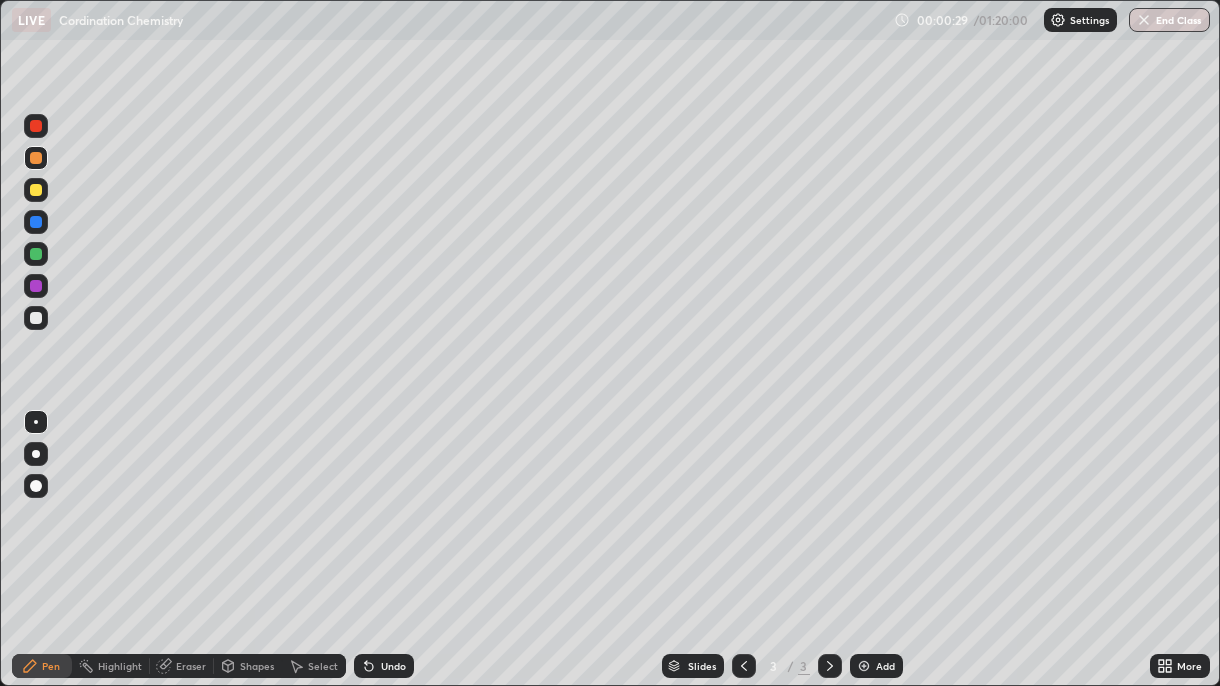click at bounding box center [36, 454] 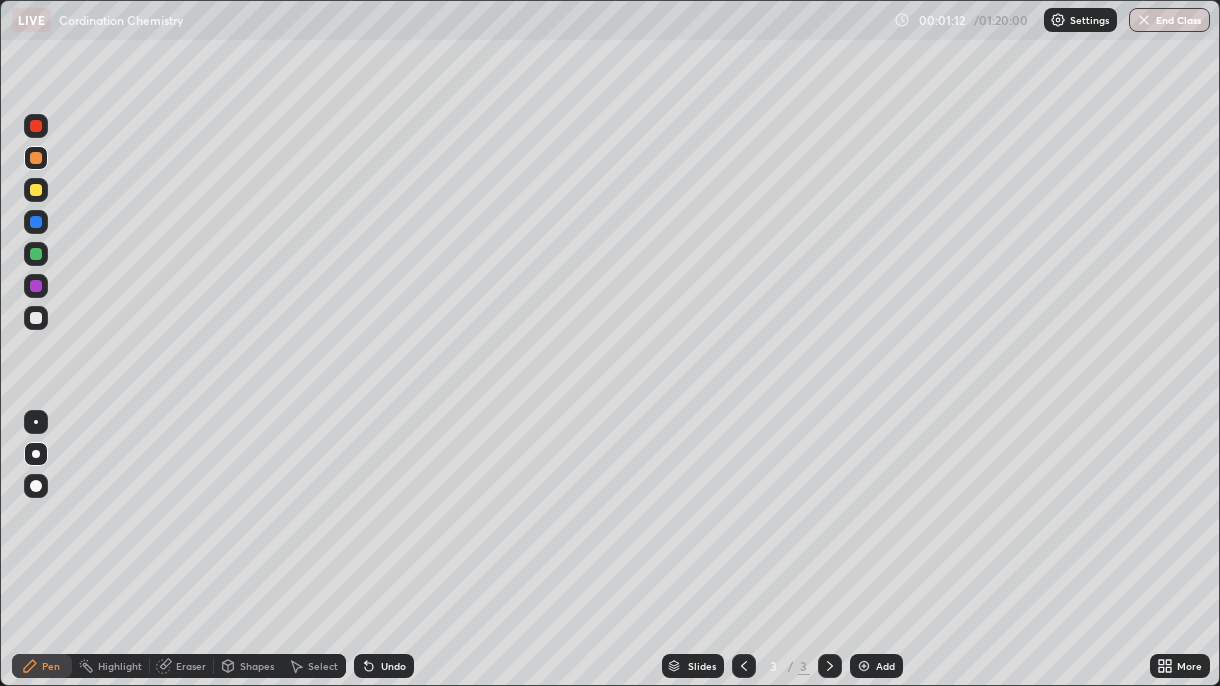 click at bounding box center (36, 190) 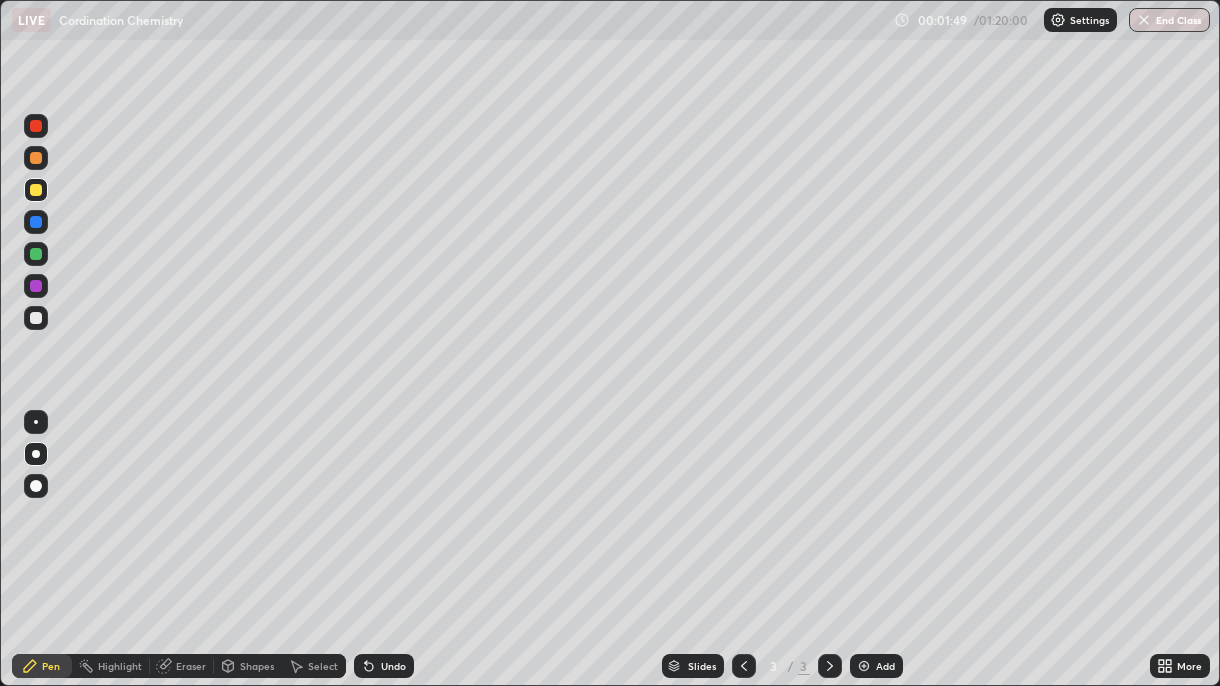 click at bounding box center [36, 126] 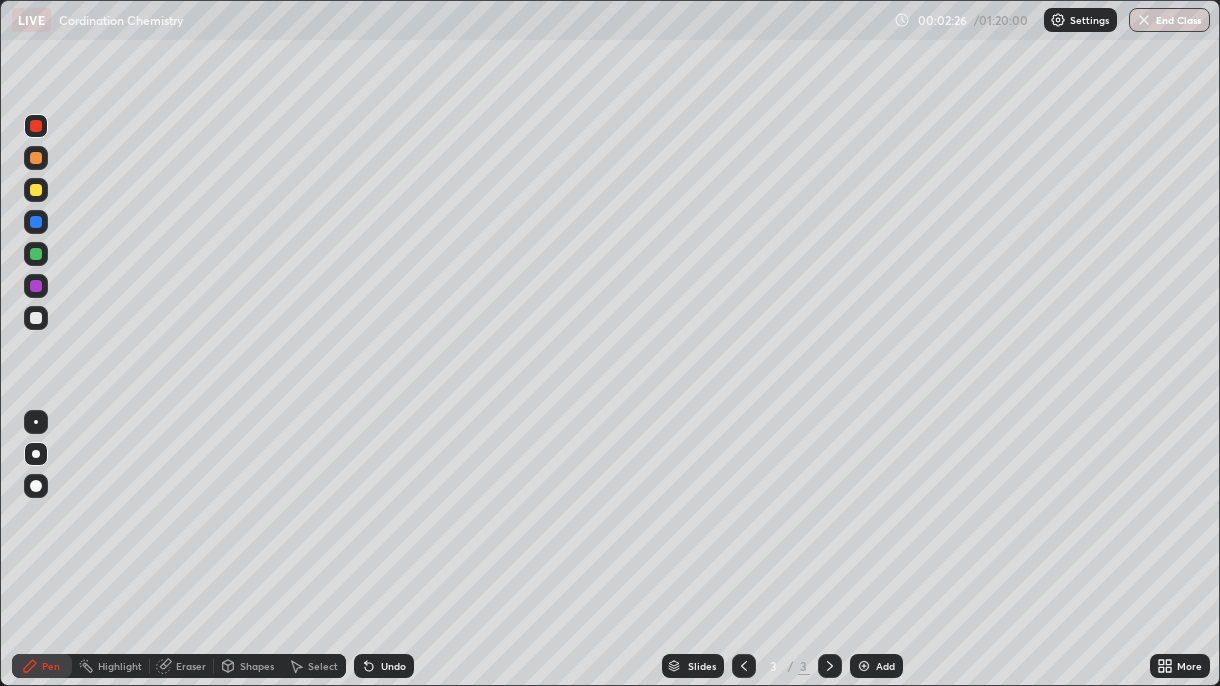 click on "Undo" at bounding box center (393, 666) 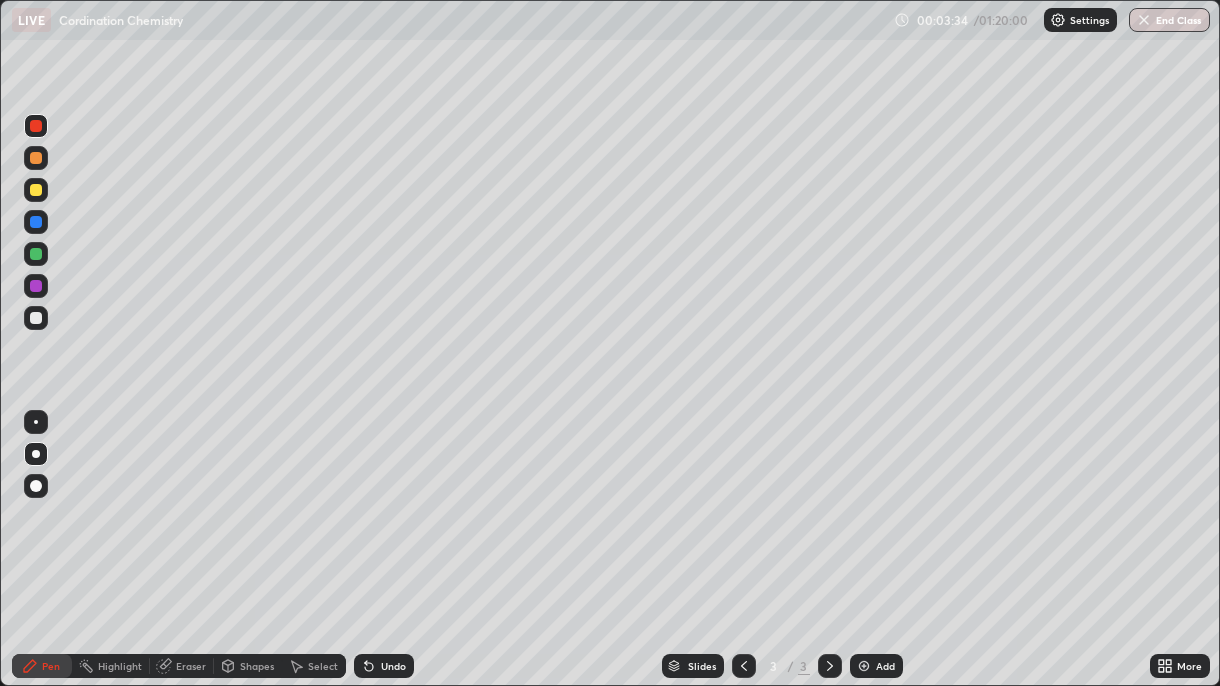 click at bounding box center [36, 318] 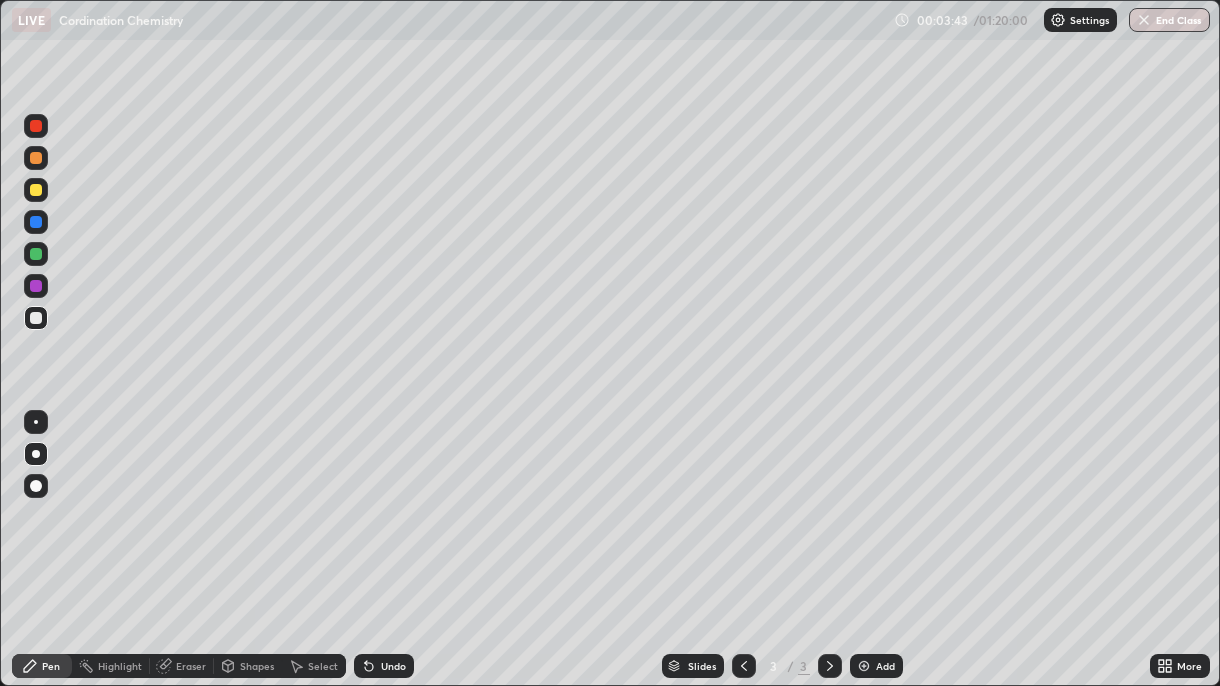 click 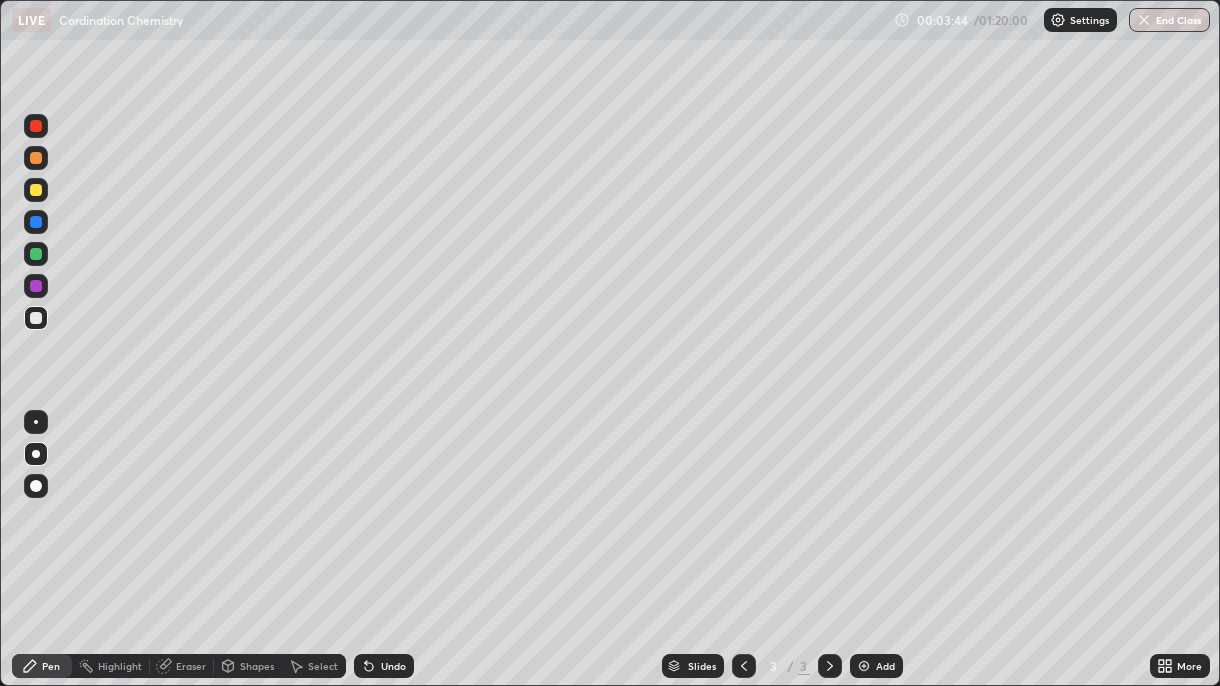 click on "Undo" at bounding box center [384, 666] 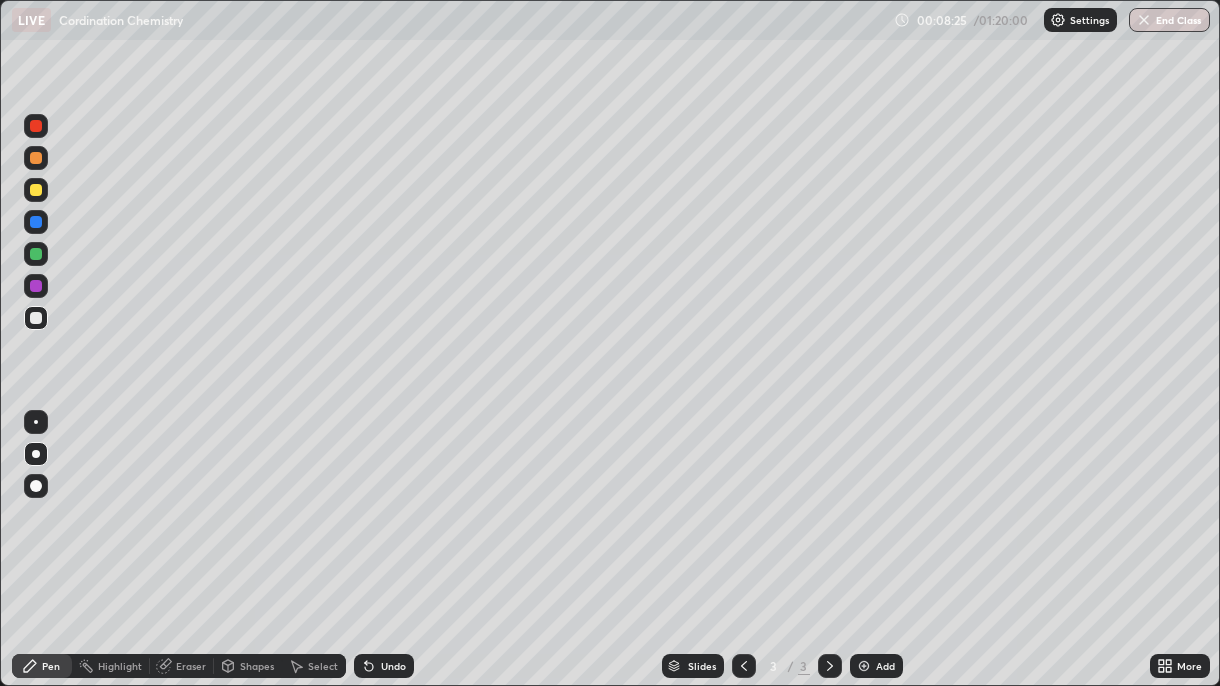 click at bounding box center (36, 190) 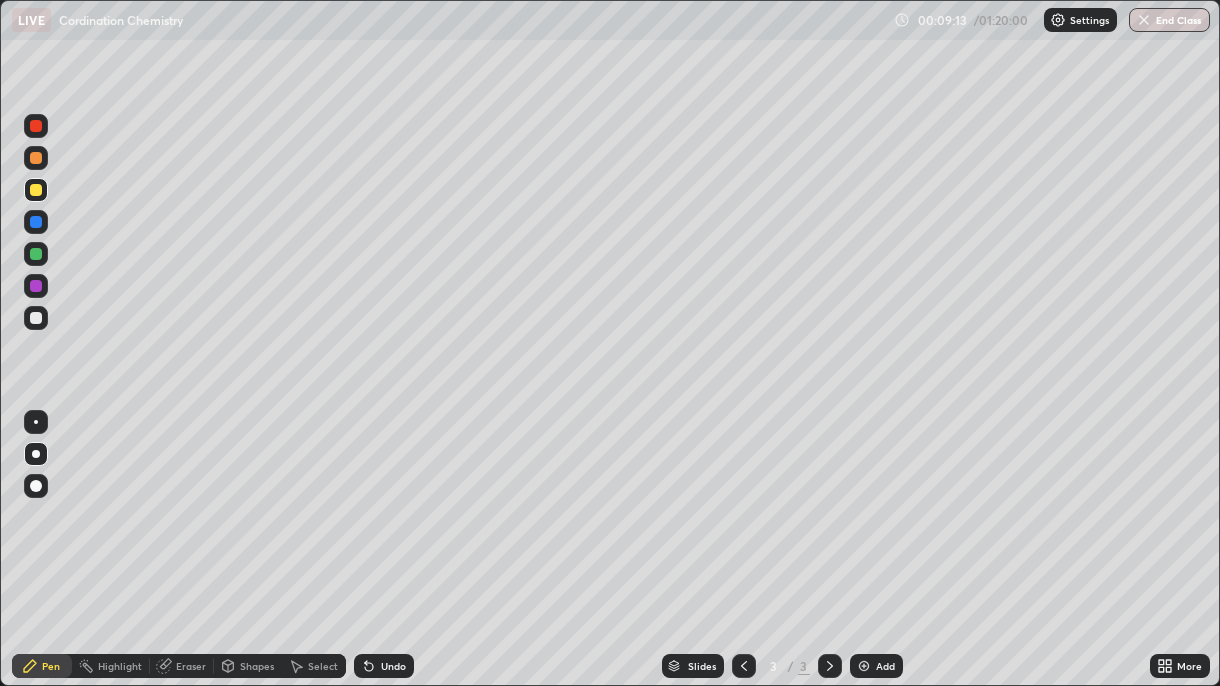 click on "Eraser" at bounding box center [191, 666] 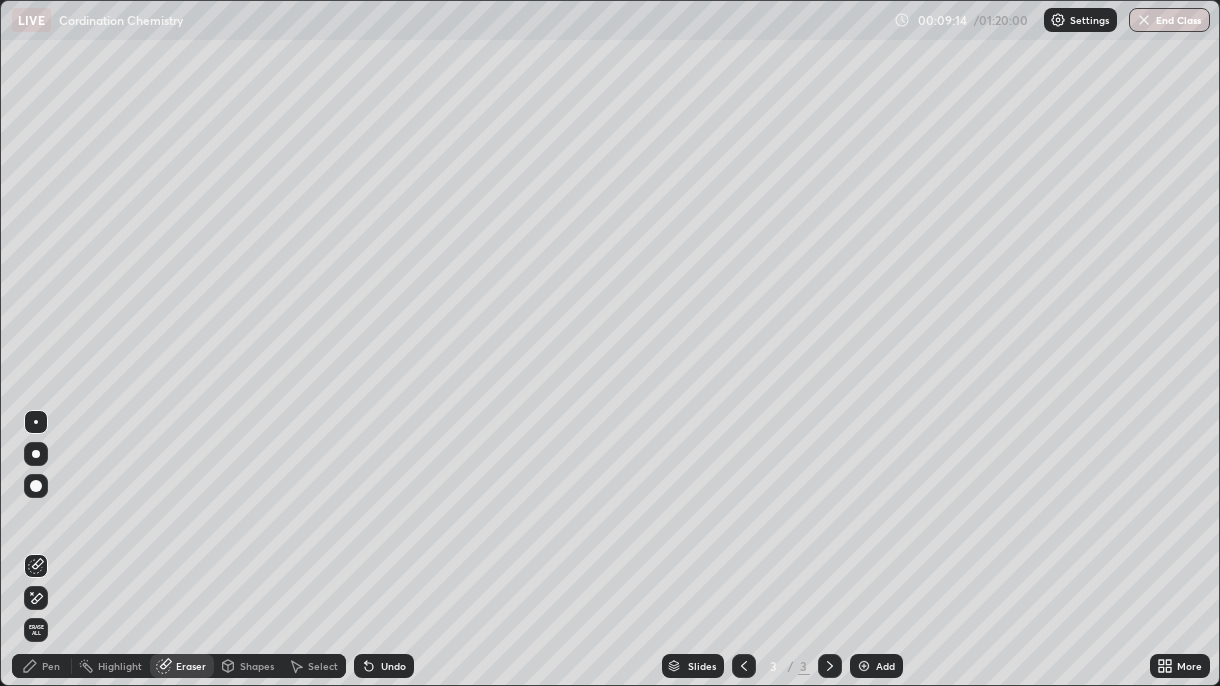 click 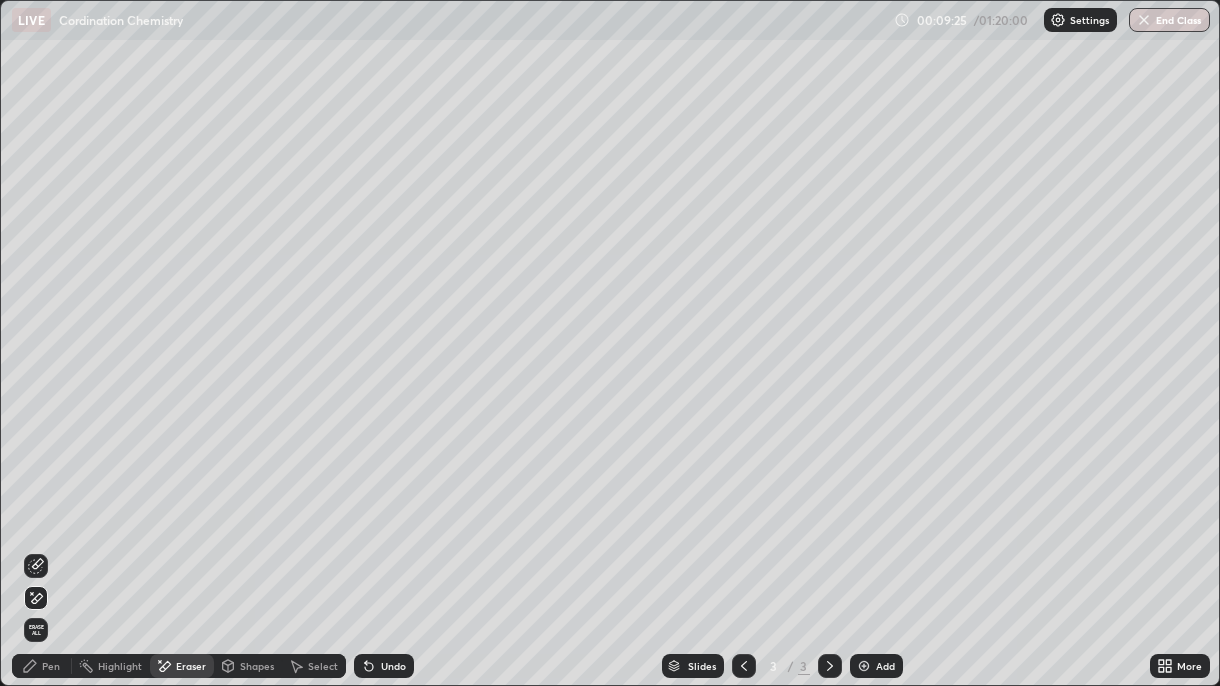 click on "Pen" at bounding box center [51, 666] 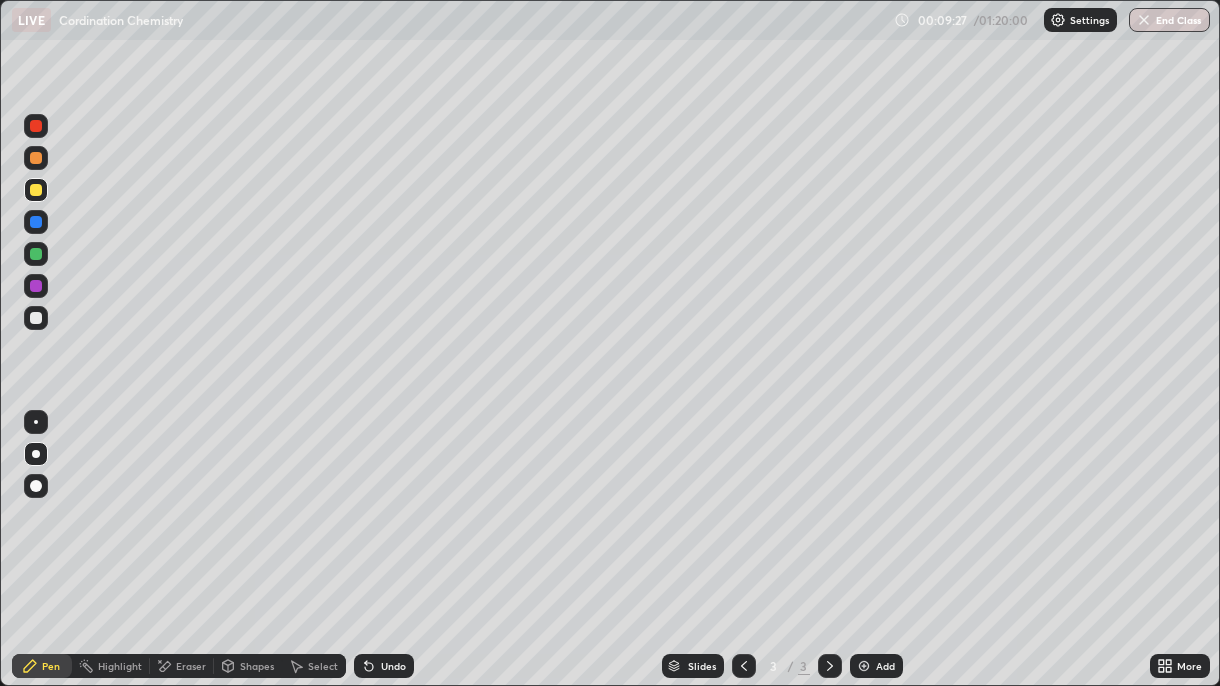 click at bounding box center (36, 318) 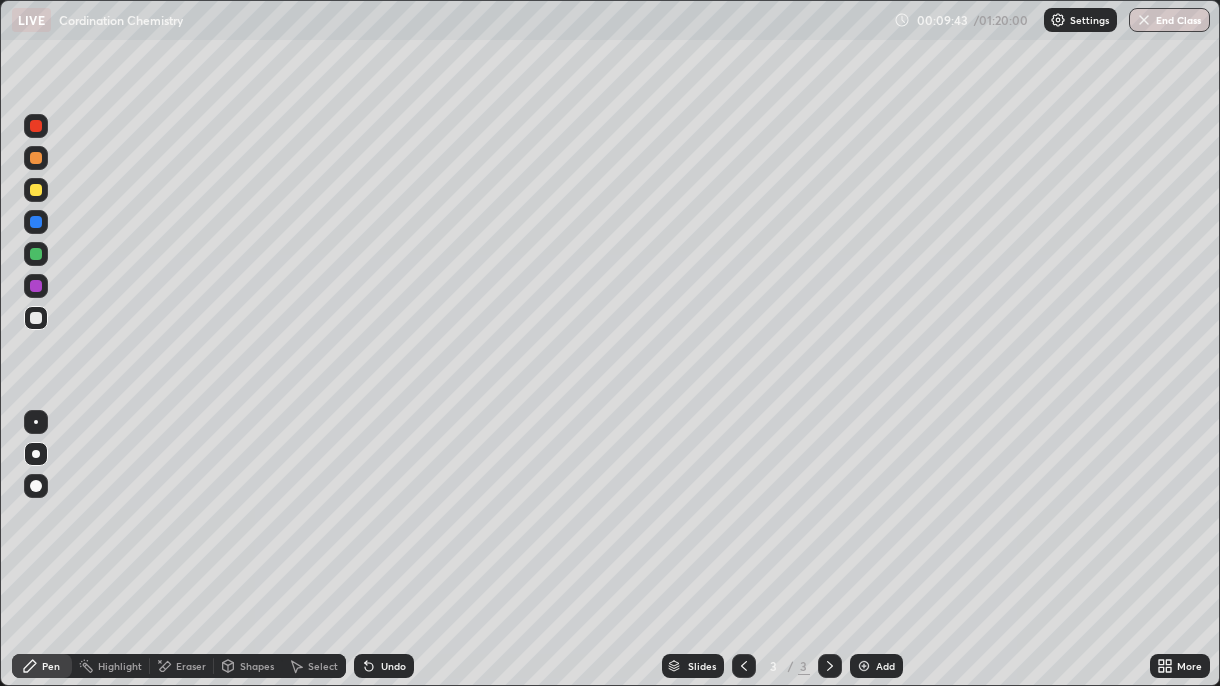 click at bounding box center (36, 158) 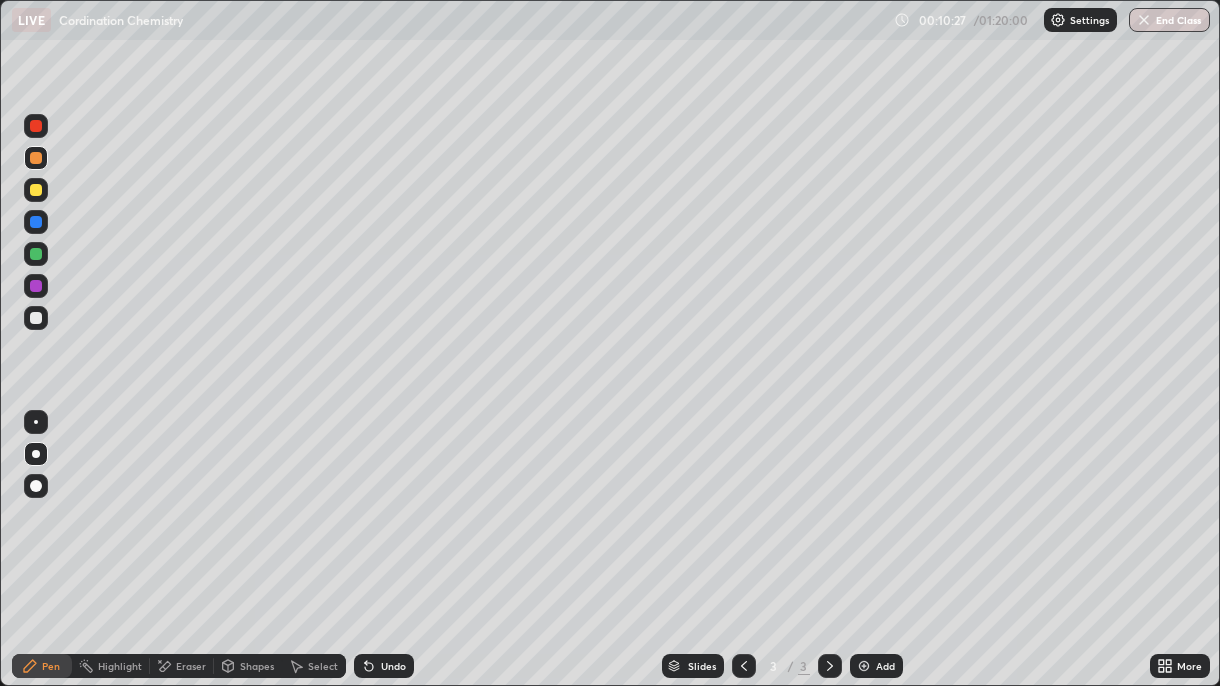 click at bounding box center [36, 190] 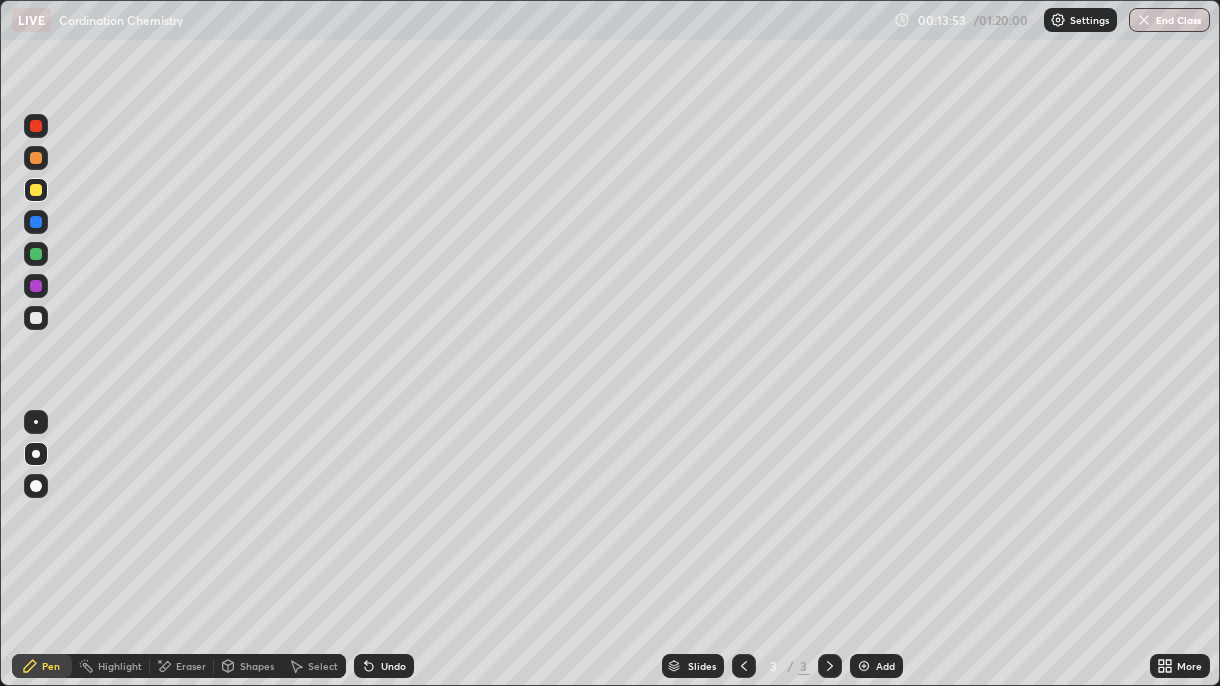 click at bounding box center (36, 318) 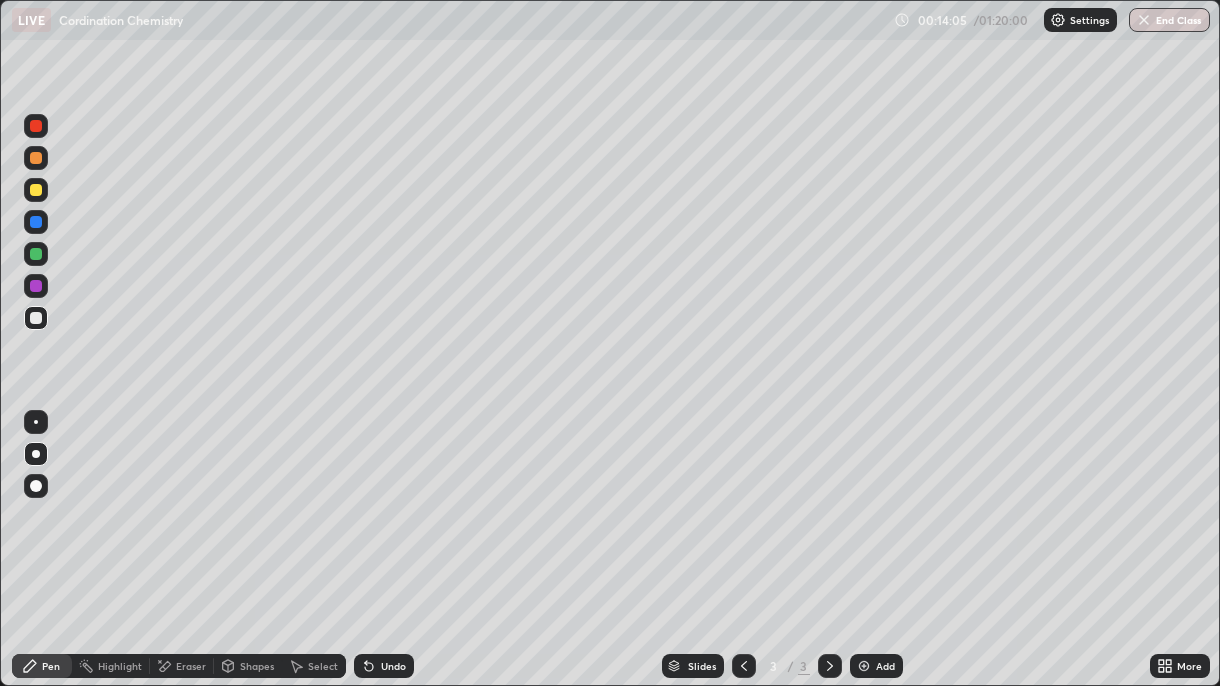 click on "Eraser" at bounding box center [191, 666] 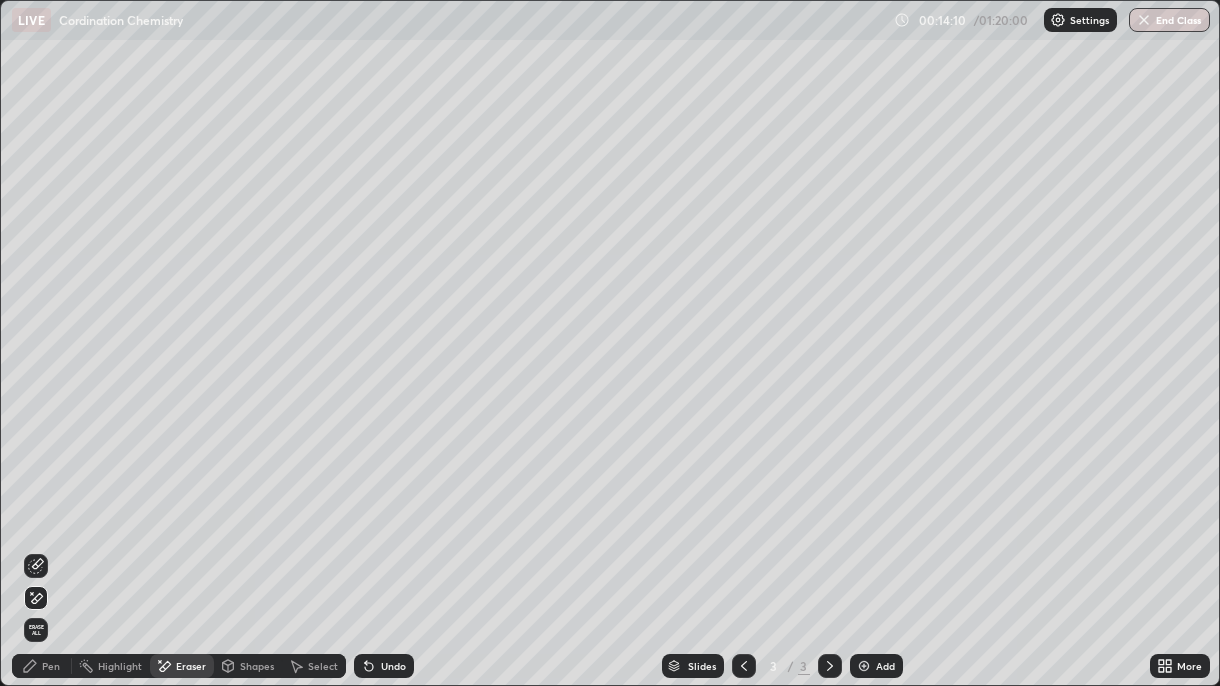 click on "Pen" at bounding box center [51, 666] 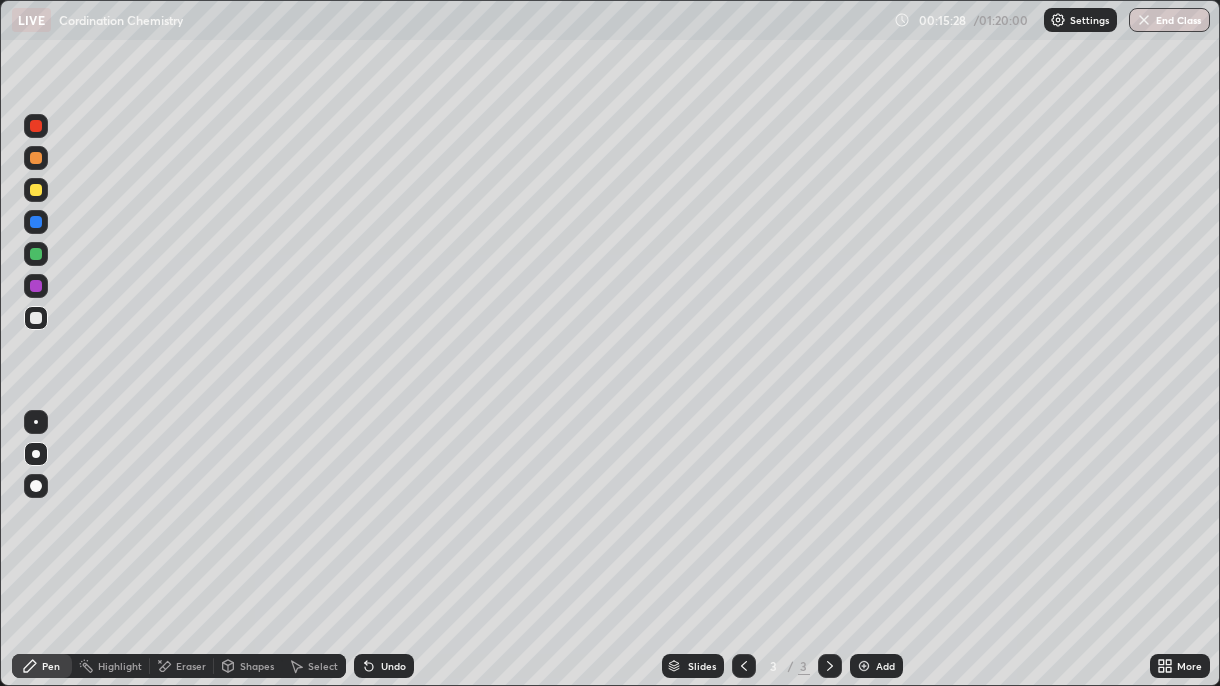 click on "Eraser" at bounding box center (182, 666) 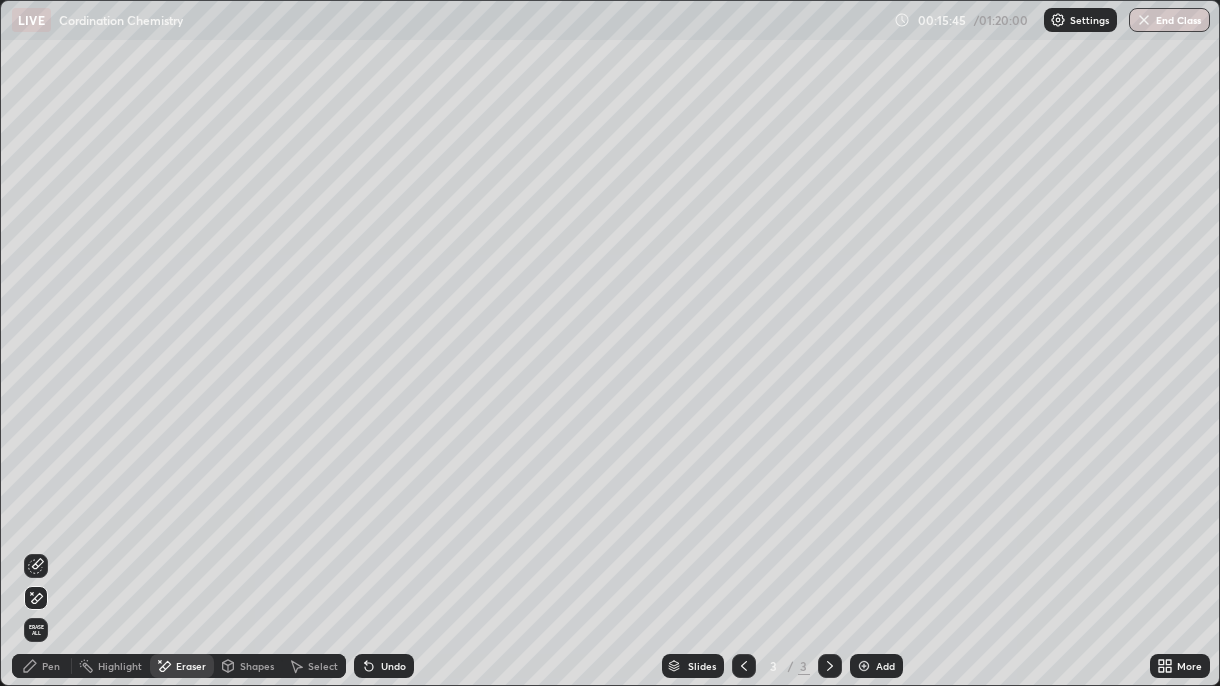 click on "Pen" at bounding box center (51, 666) 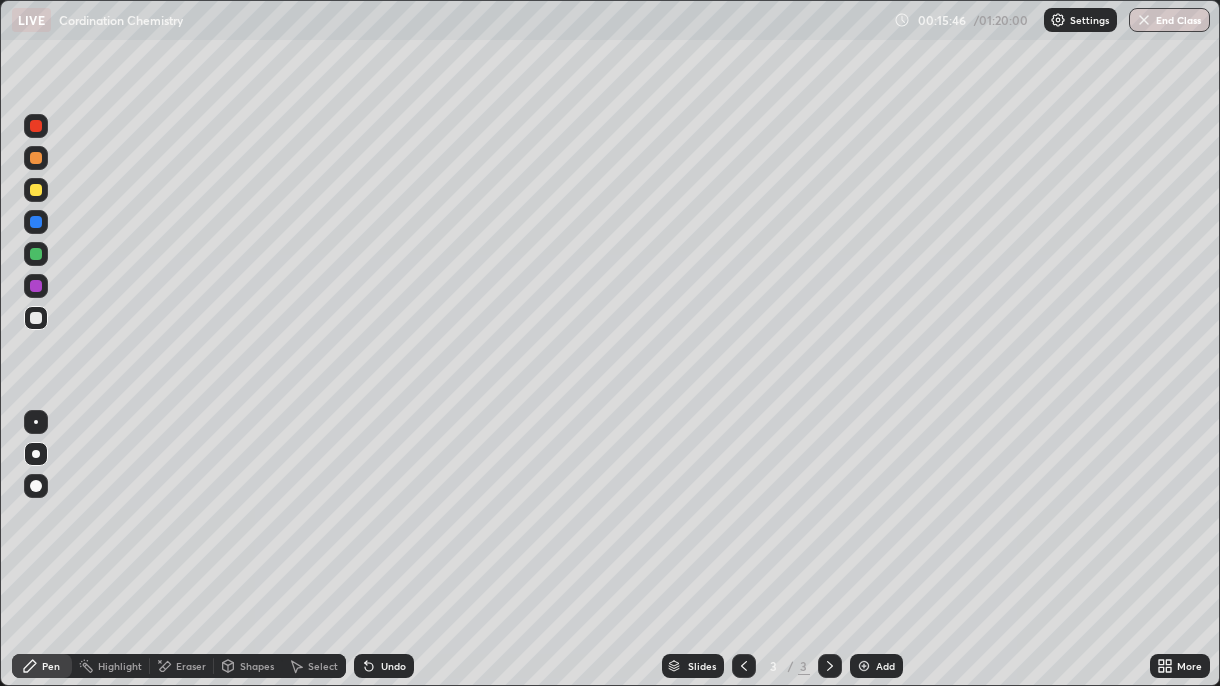 click at bounding box center (36, 318) 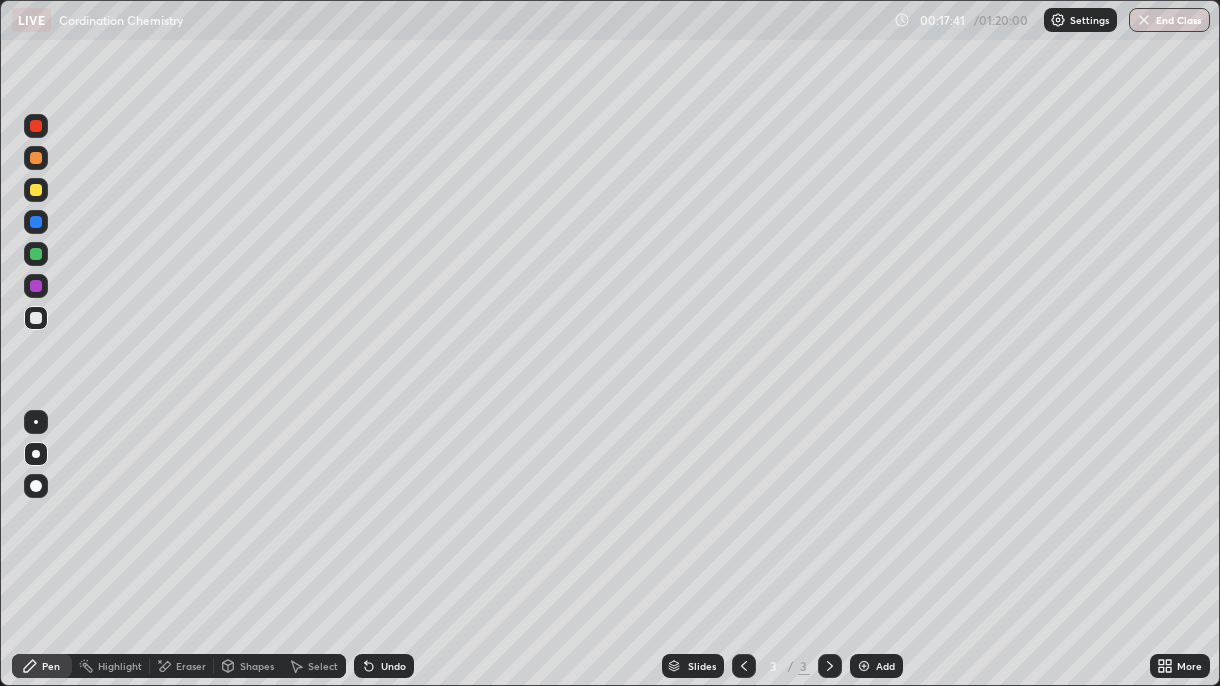 click at bounding box center (36, 286) 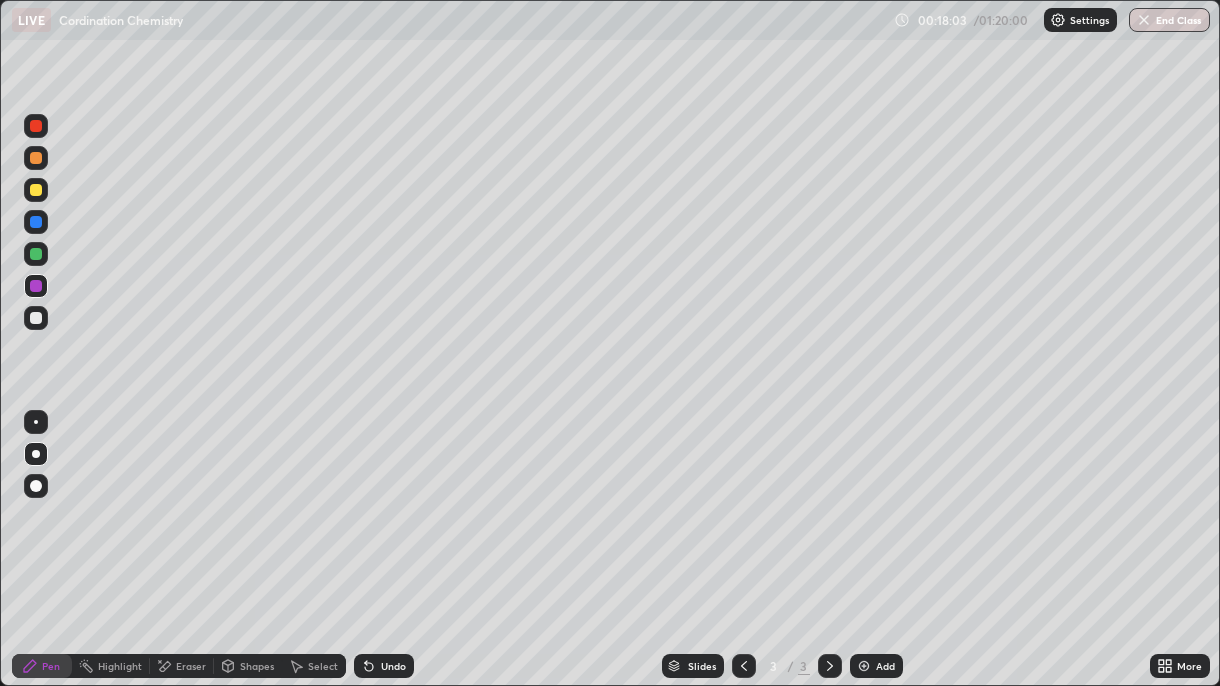 click at bounding box center [36, 190] 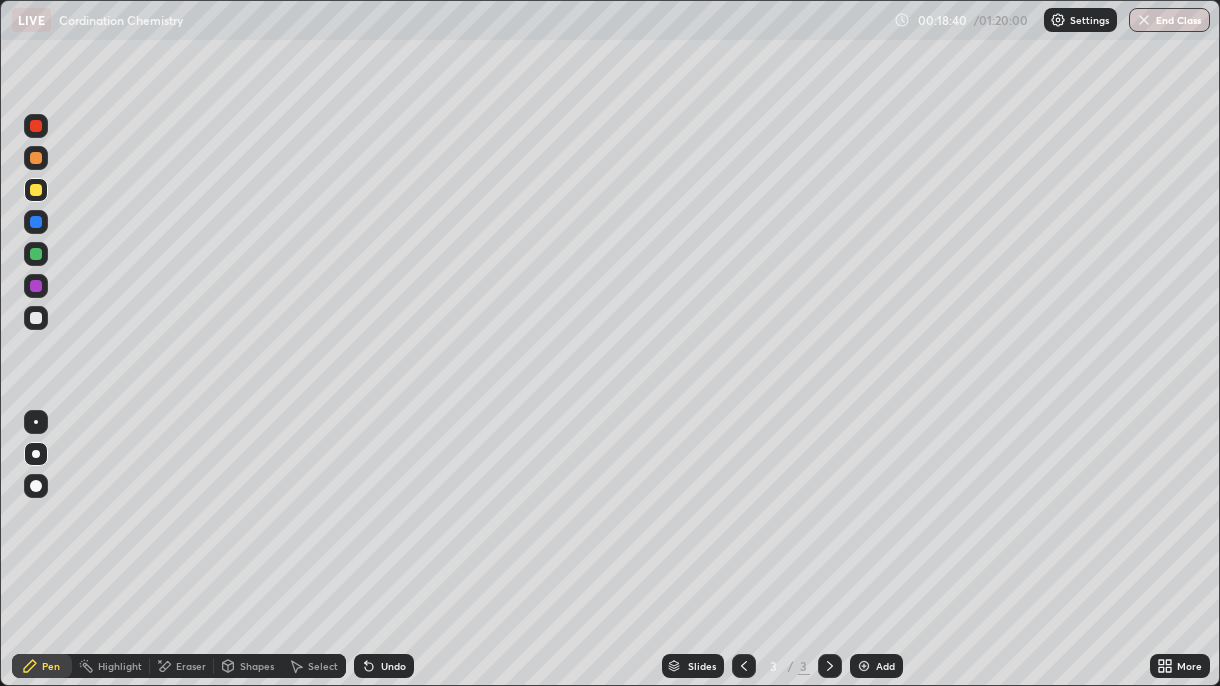 click at bounding box center [36, 222] 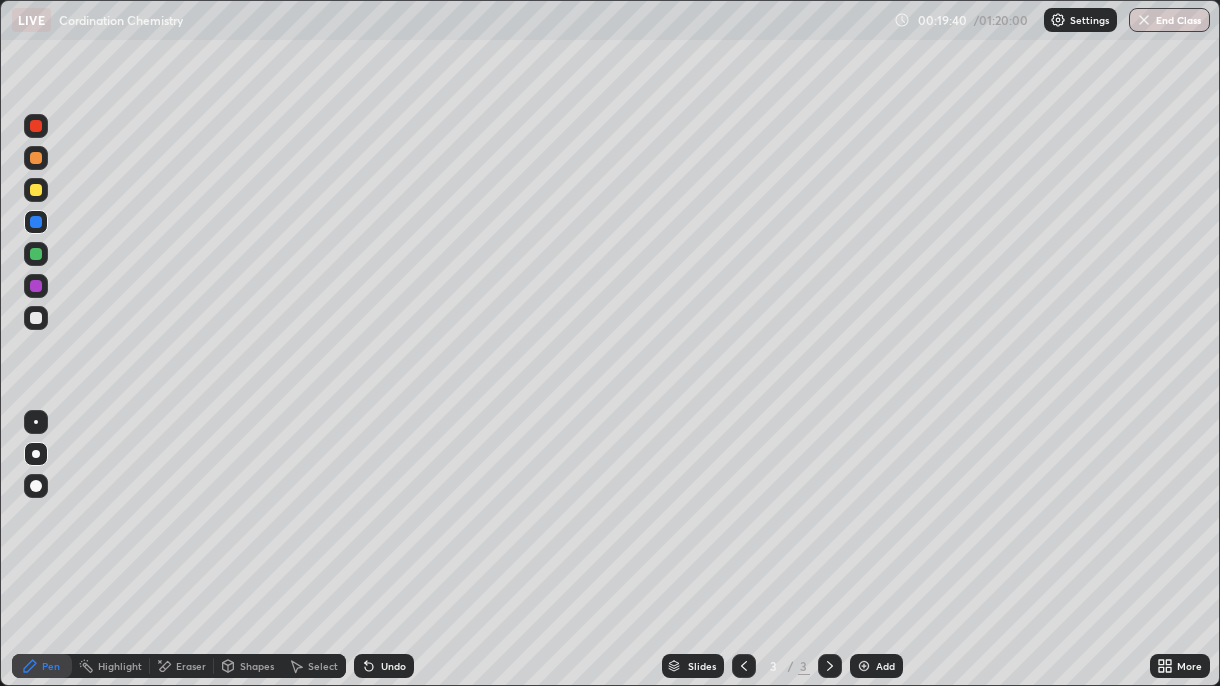 click on "Eraser" at bounding box center (182, 666) 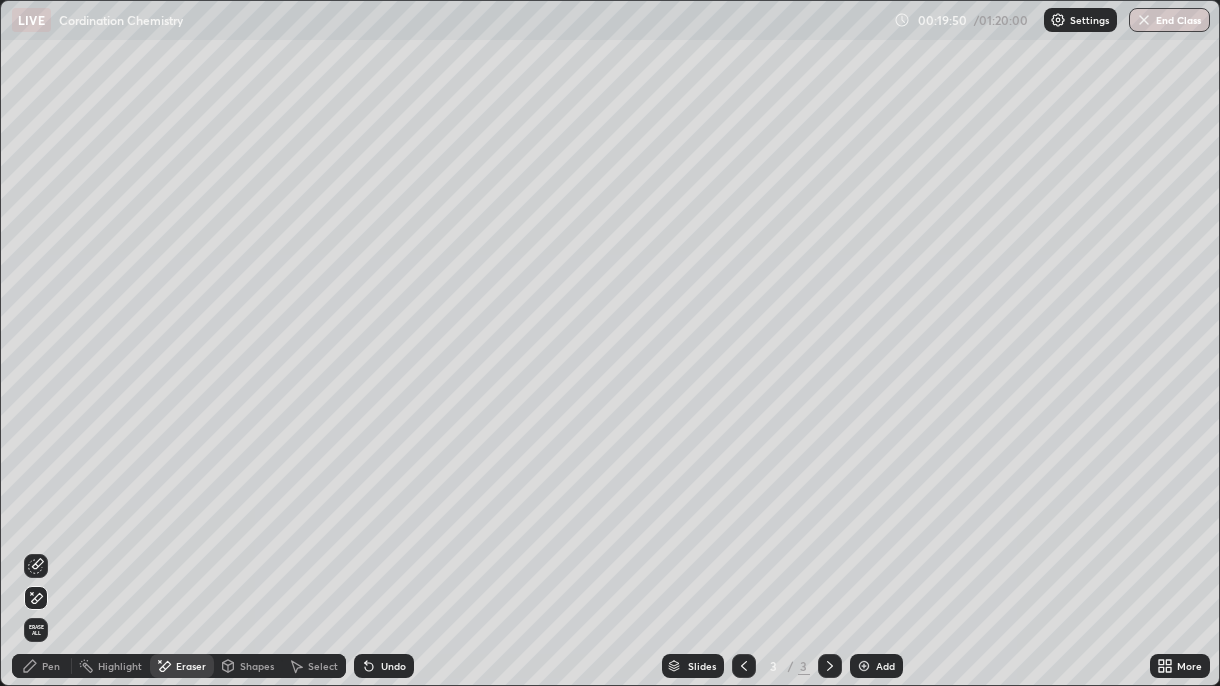 click on "Pen" at bounding box center (42, 666) 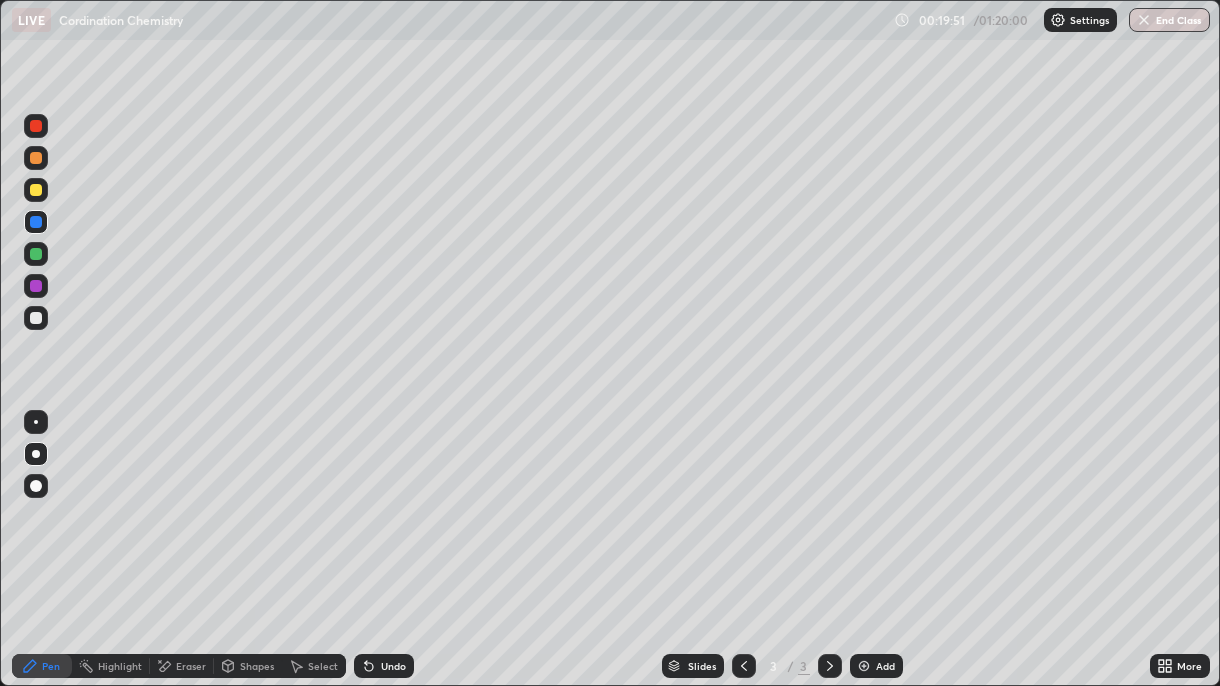 click at bounding box center [36, 158] 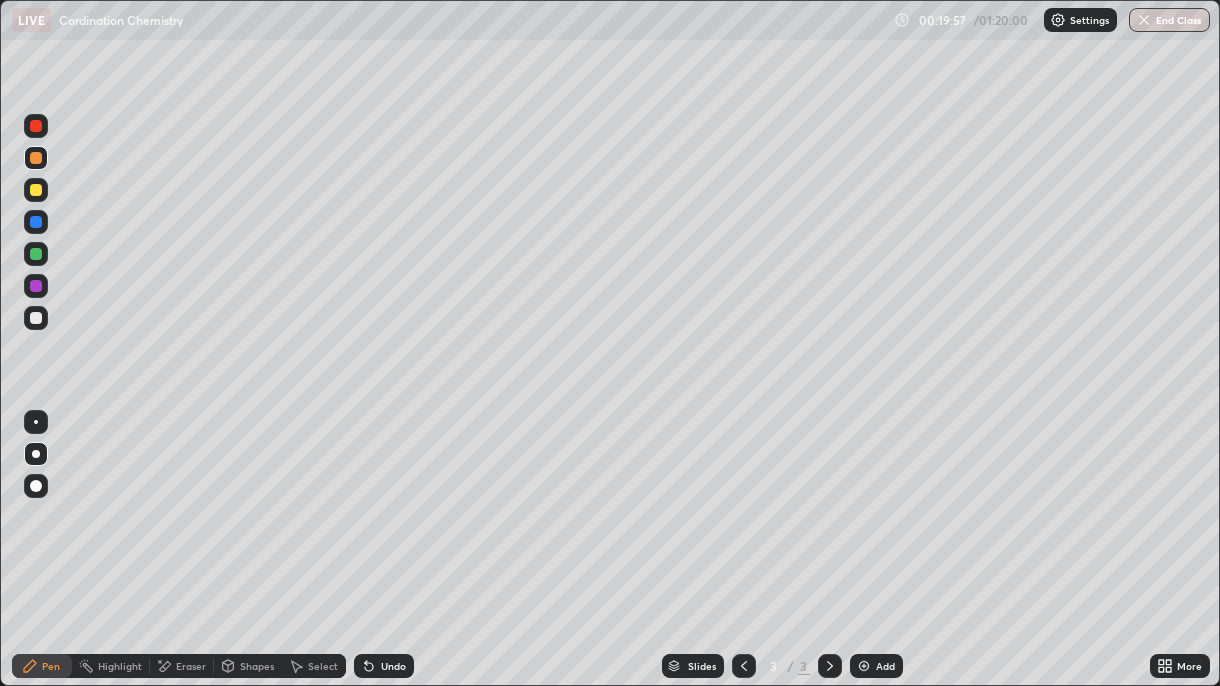 click on "Undo" at bounding box center (393, 666) 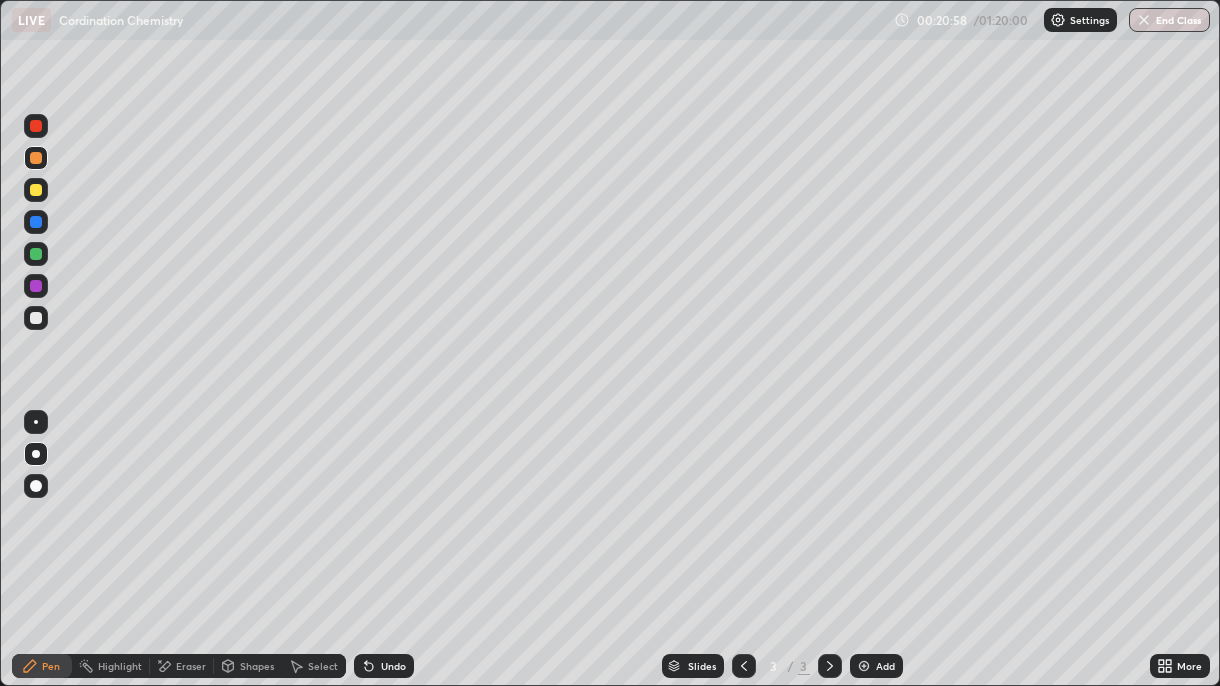 click at bounding box center [36, 318] 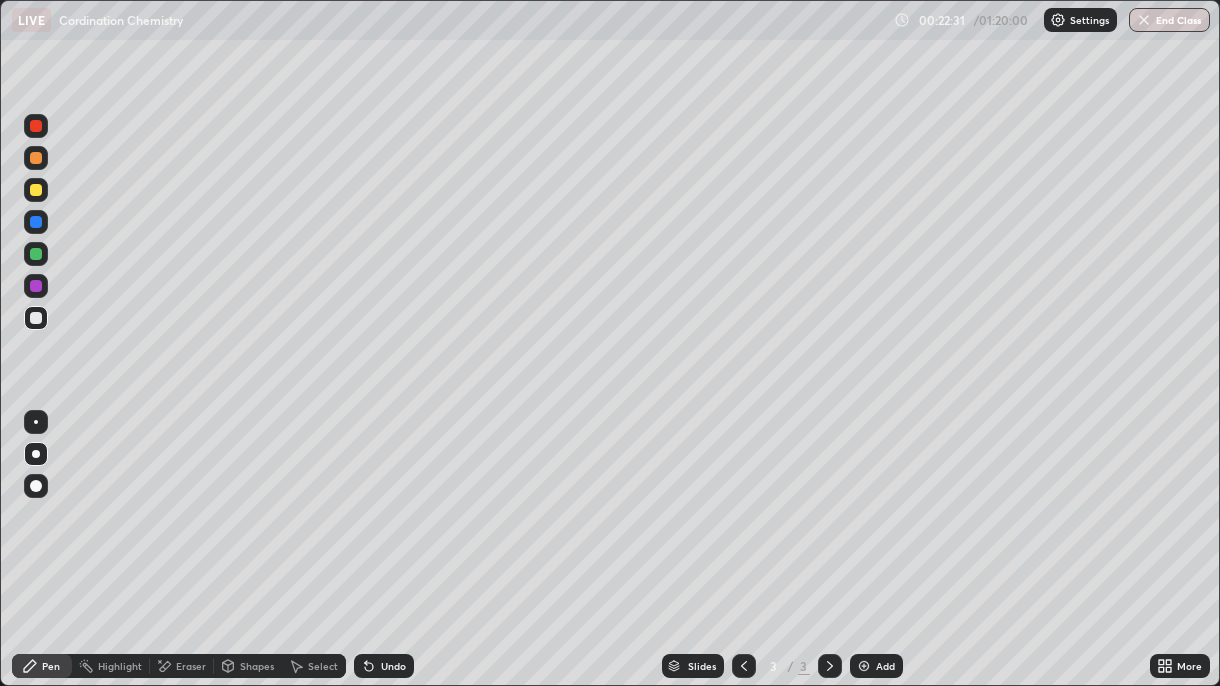 click at bounding box center [36, 318] 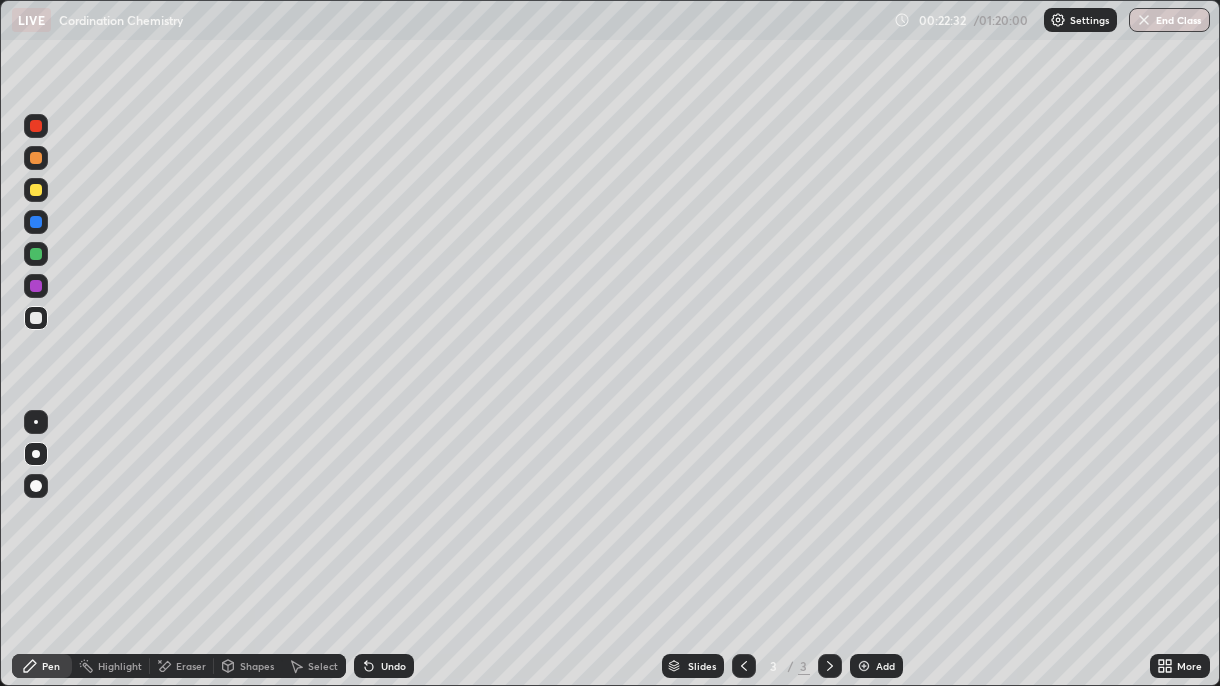 click on "Eraser" at bounding box center [191, 666] 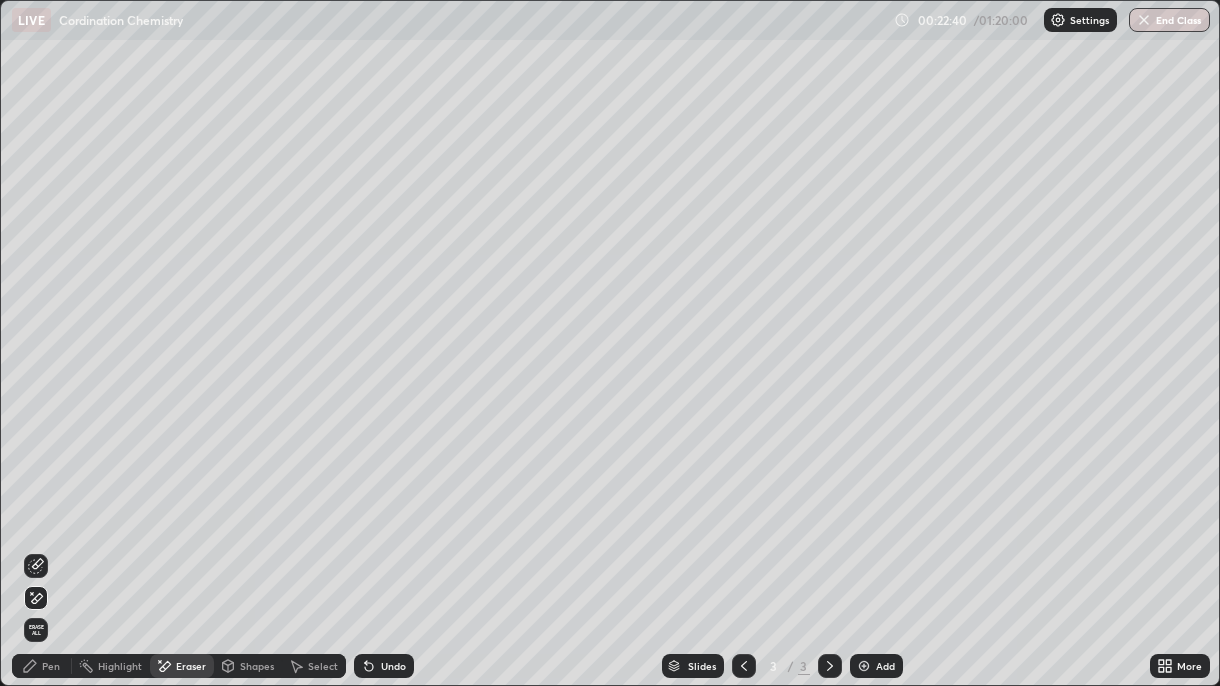 click on "Pen" at bounding box center (51, 666) 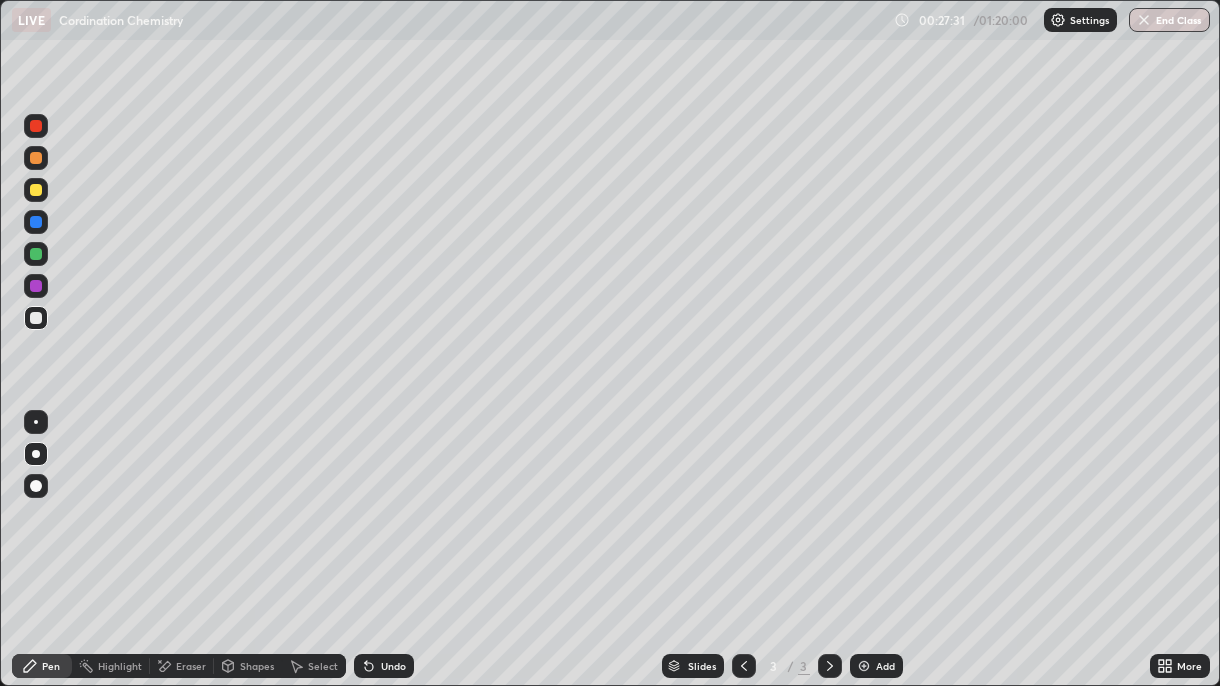 click on "Eraser" at bounding box center (182, 666) 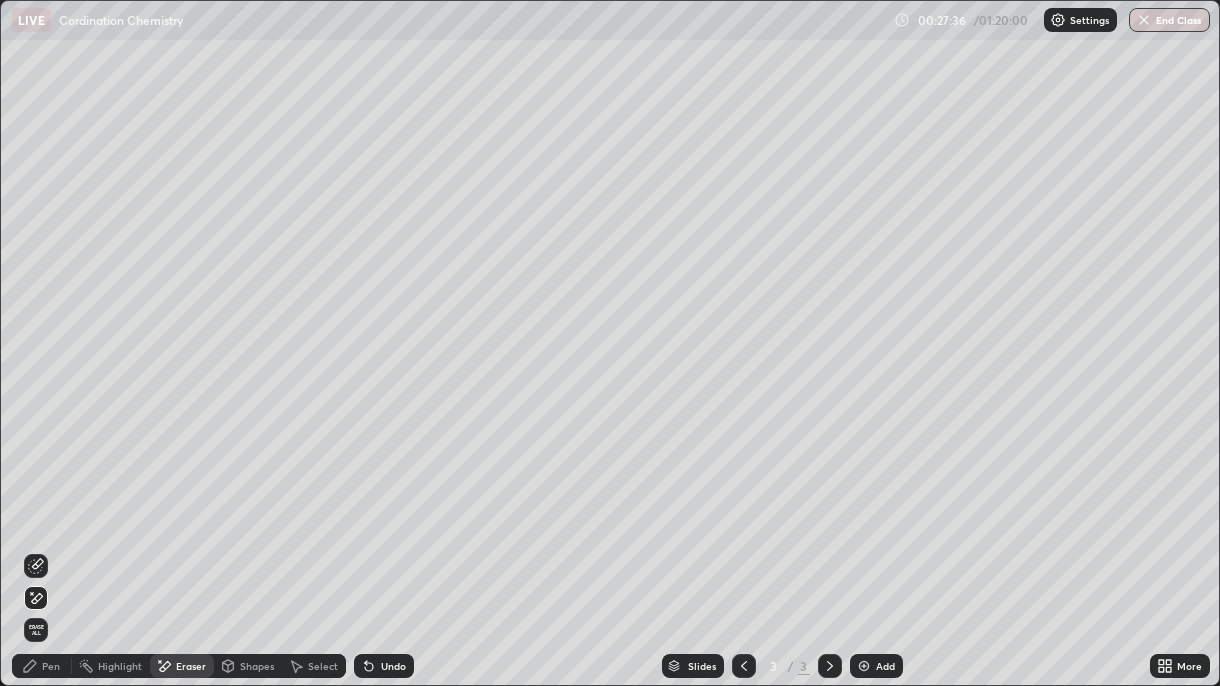 click on "Pen" at bounding box center (42, 666) 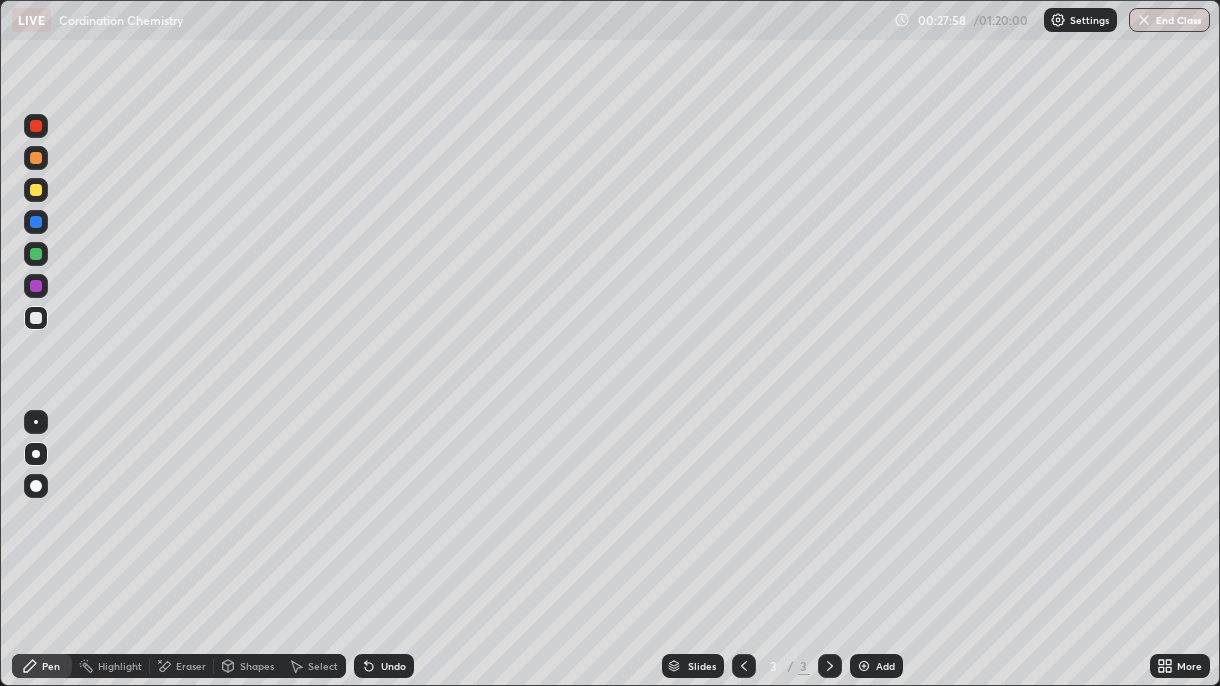 click at bounding box center [36, 286] 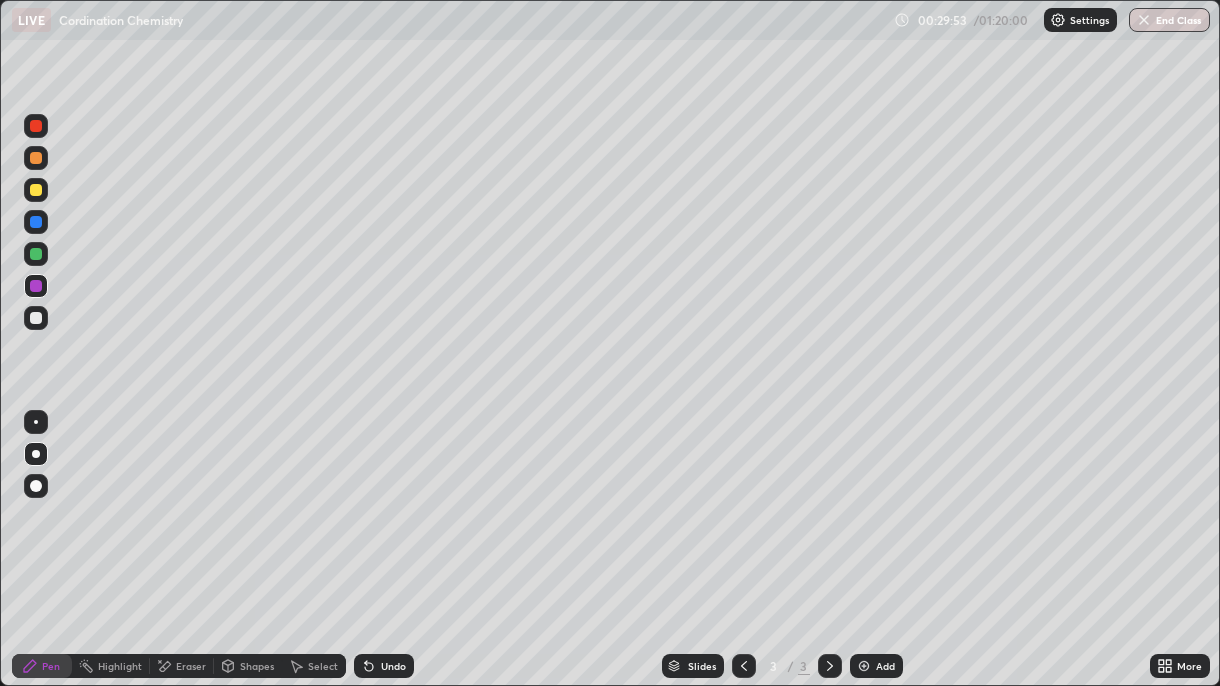 click on "Eraser" at bounding box center [191, 666] 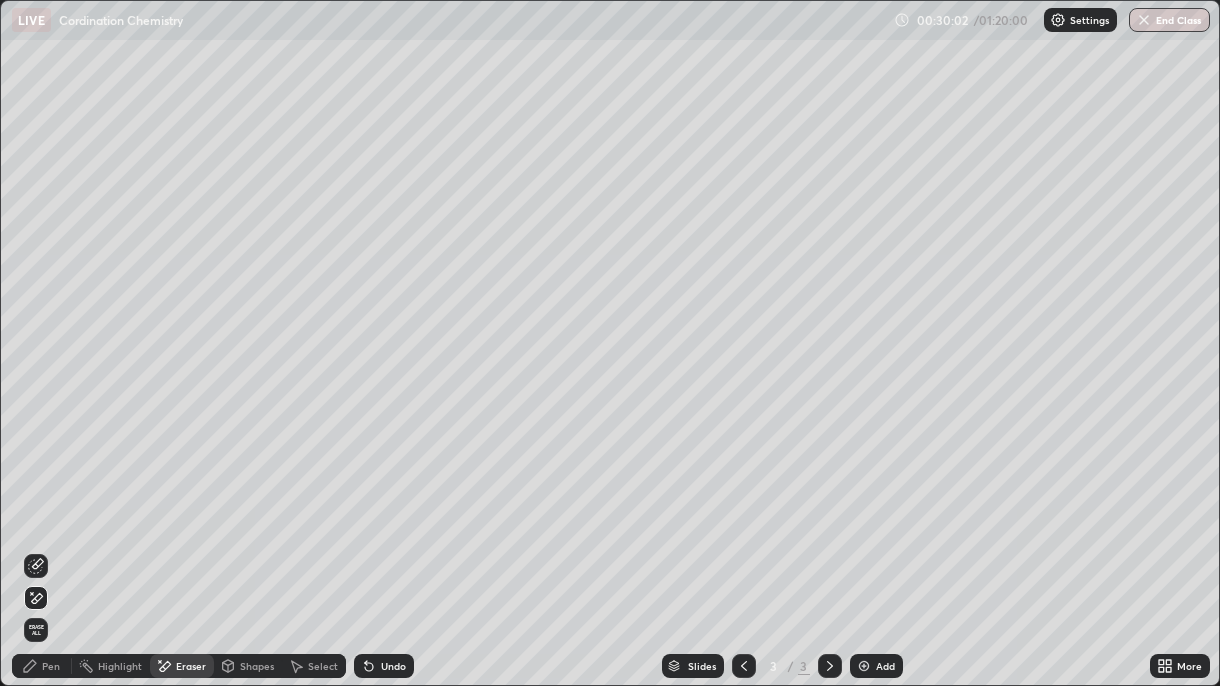 click 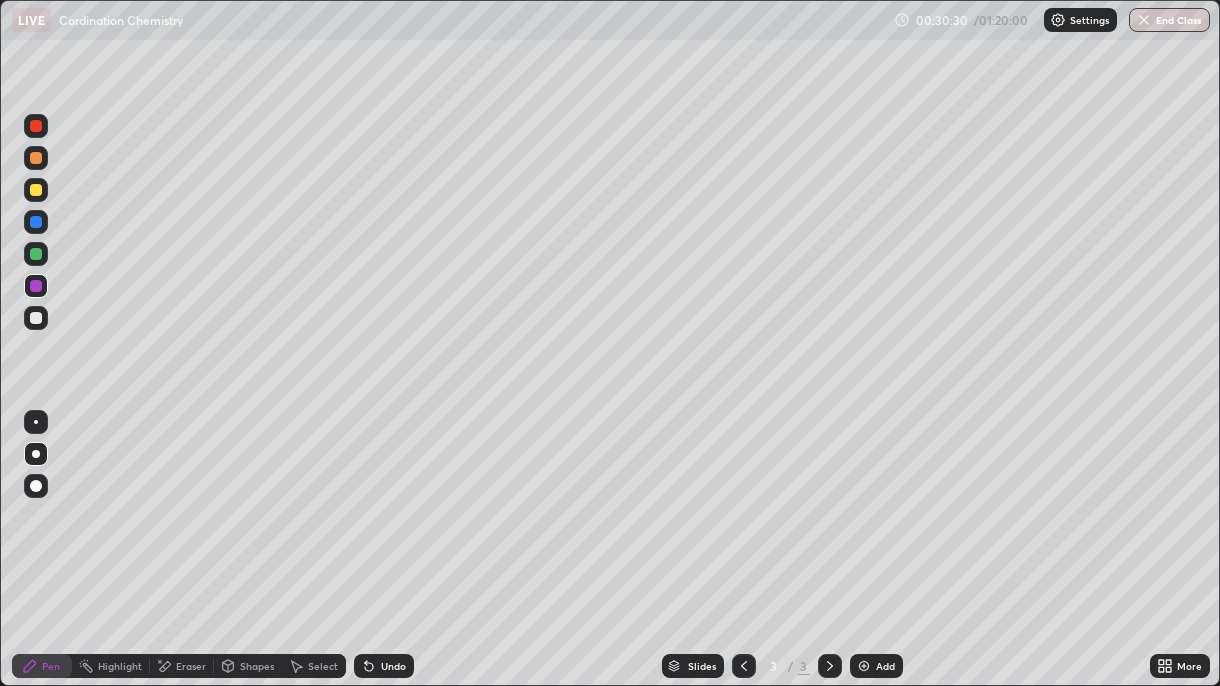 click on "Undo" at bounding box center [393, 666] 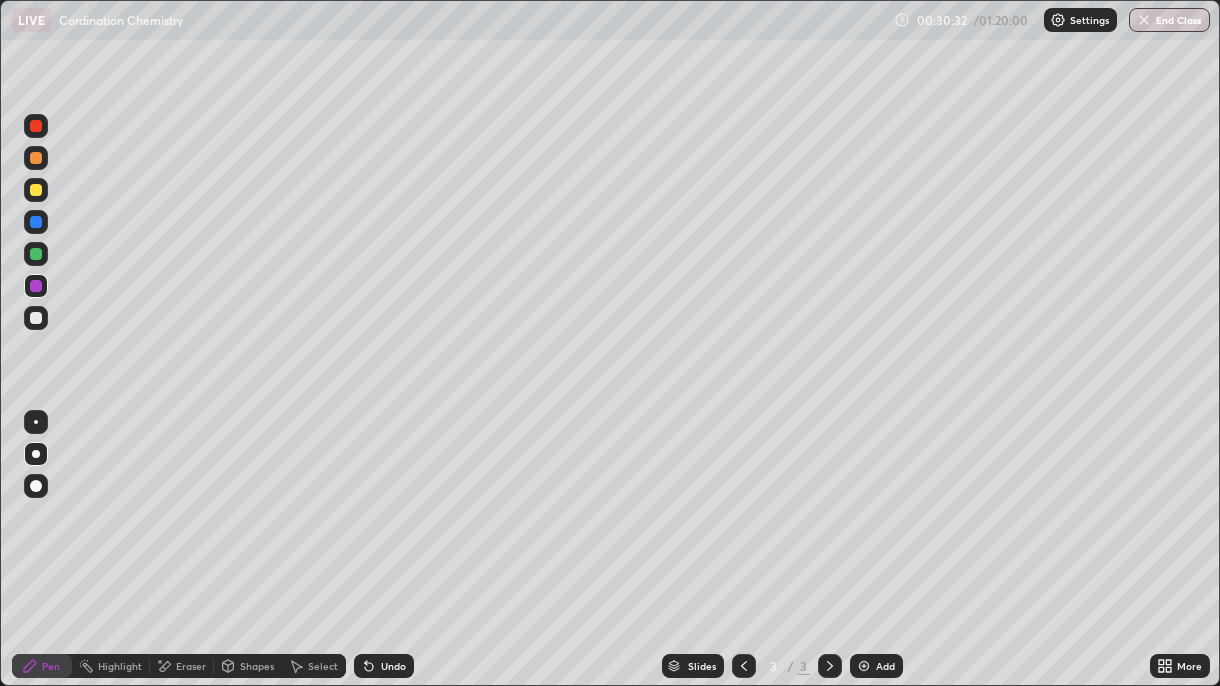 click on "Undo" at bounding box center [393, 666] 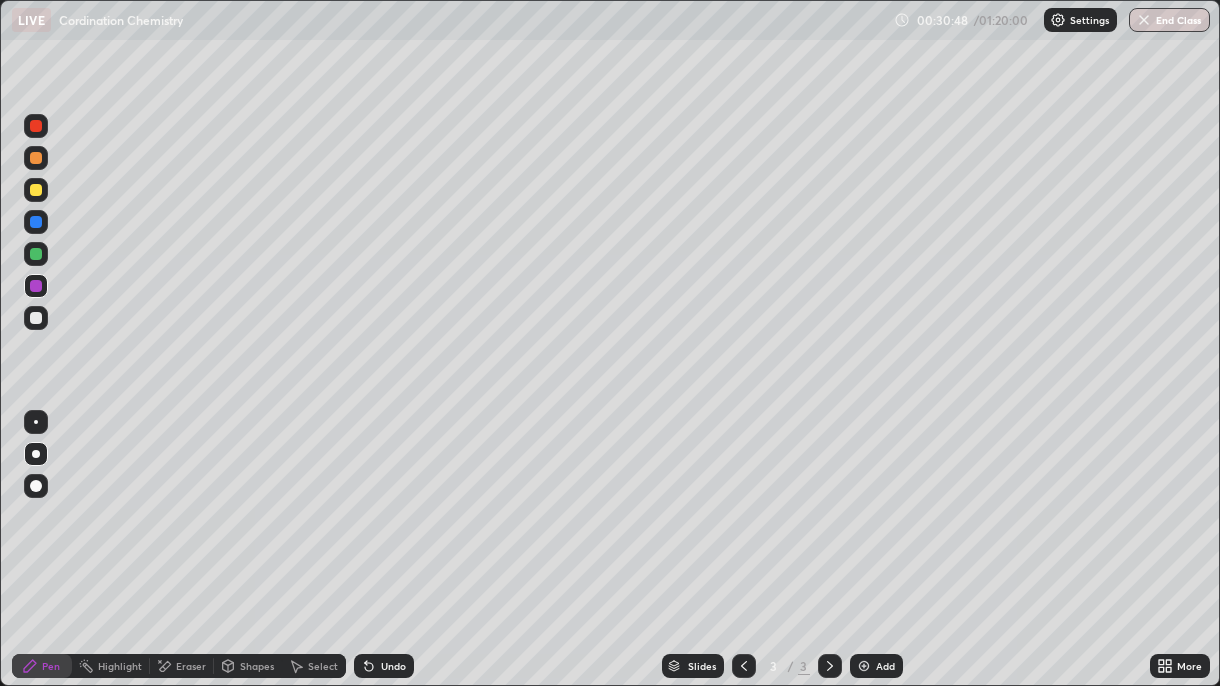 click at bounding box center (36, 318) 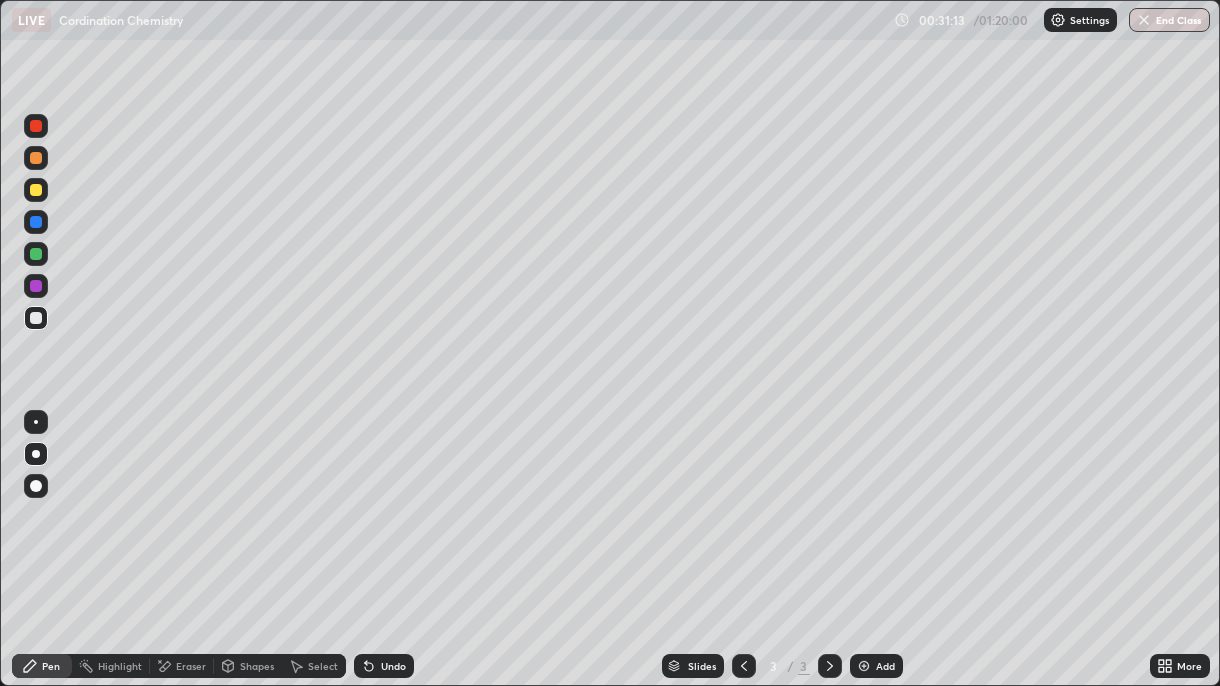 click at bounding box center [36, 286] 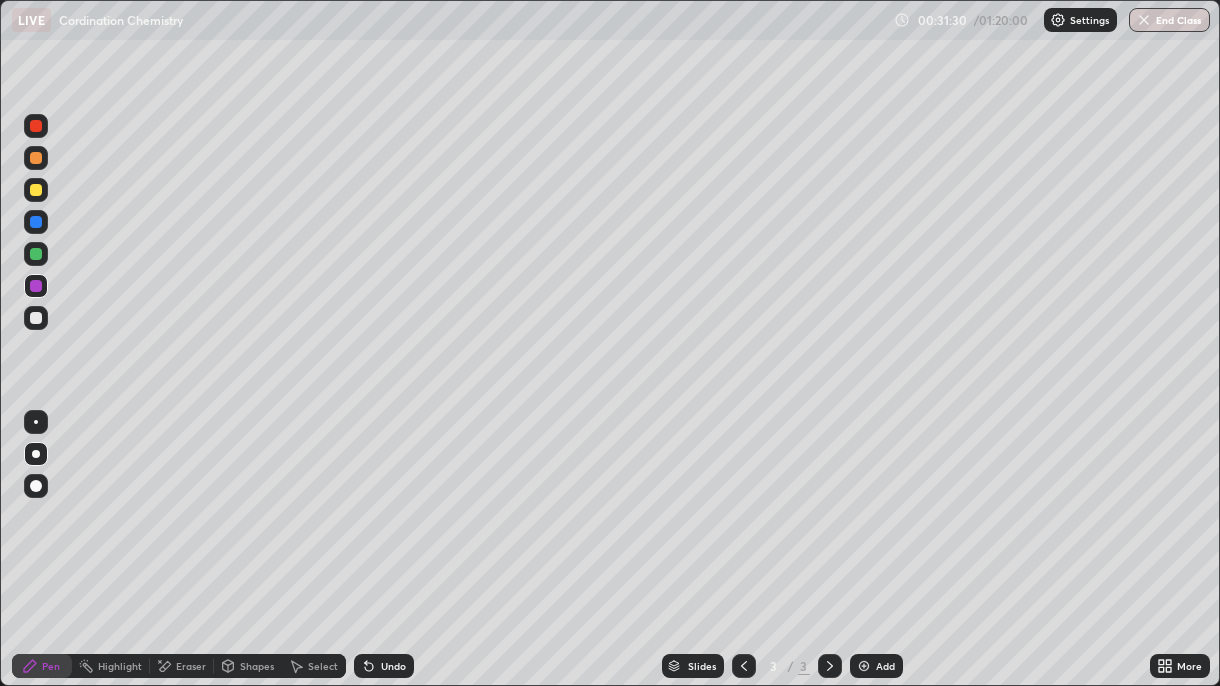 click at bounding box center (36, 318) 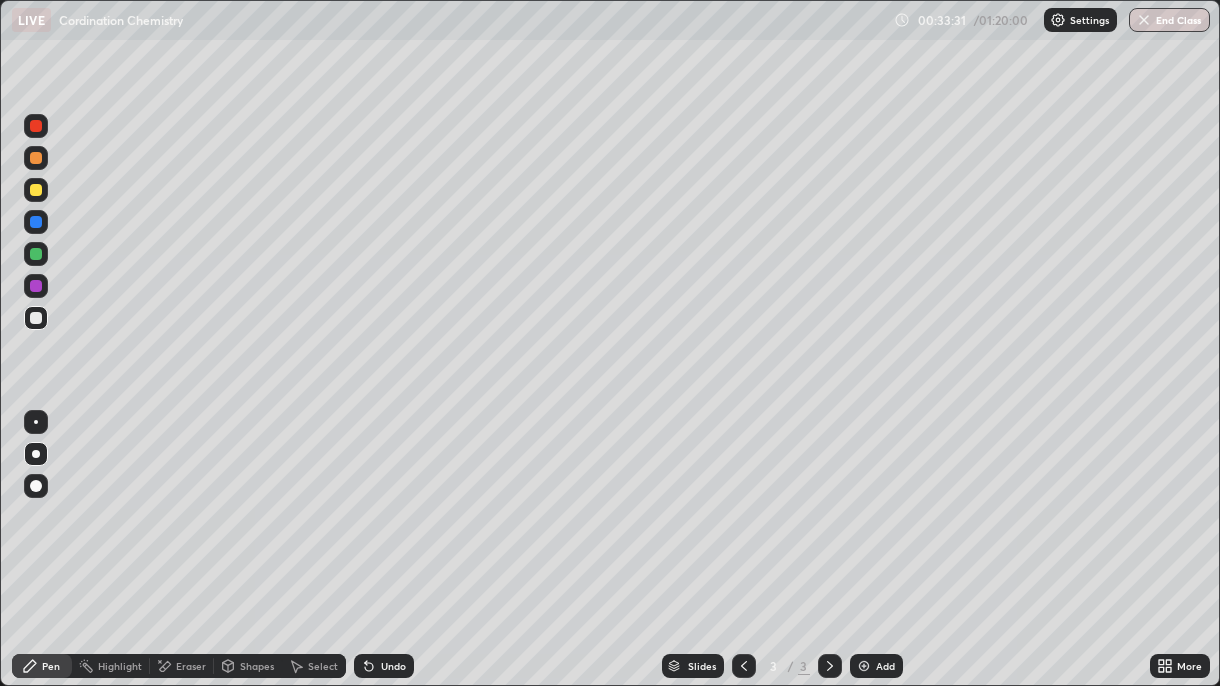 click at bounding box center (36, 526) 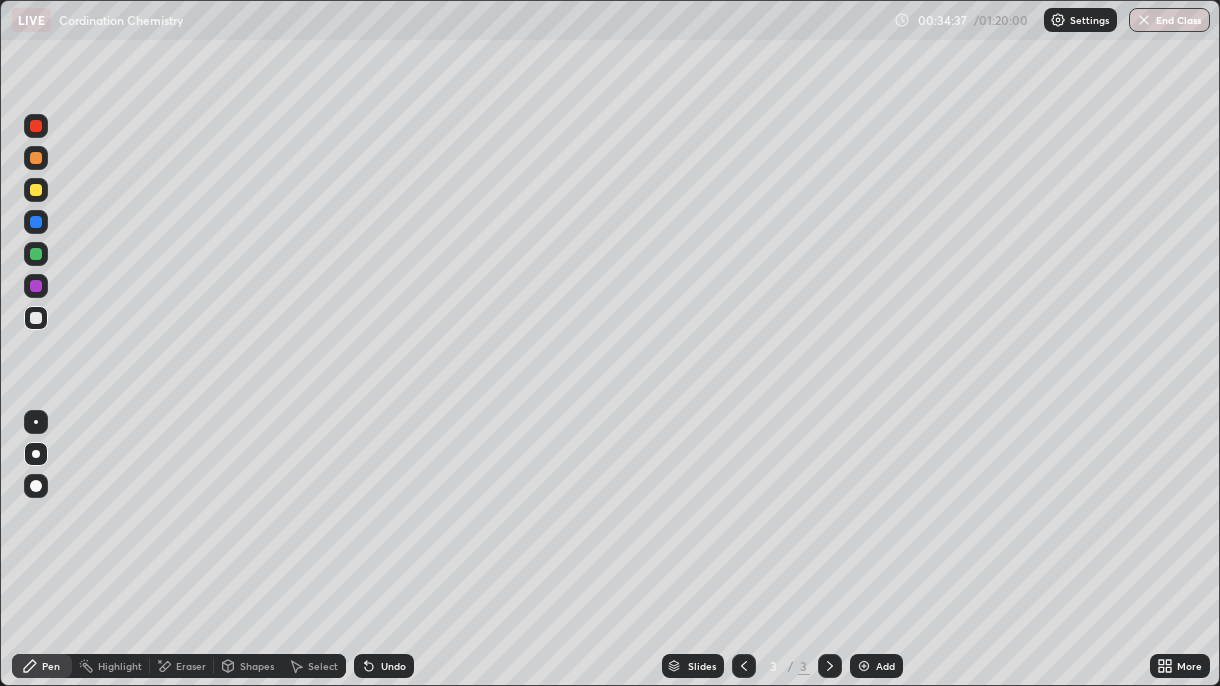 click at bounding box center (36, 254) 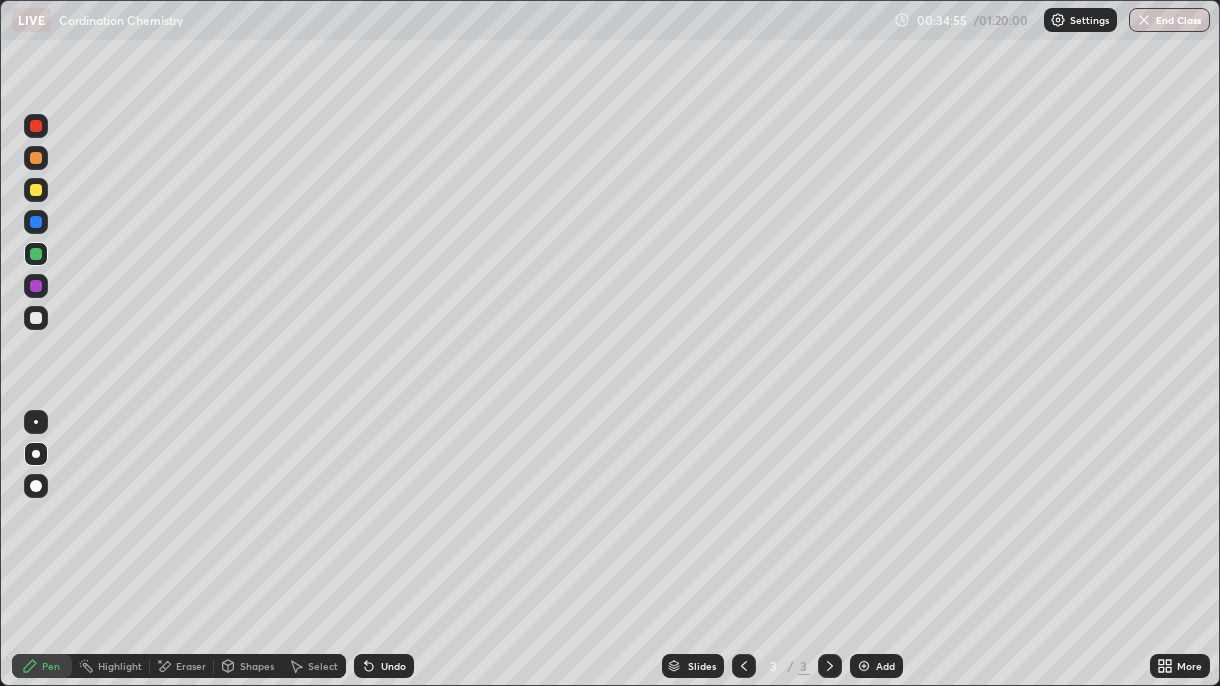 click at bounding box center (864, 666) 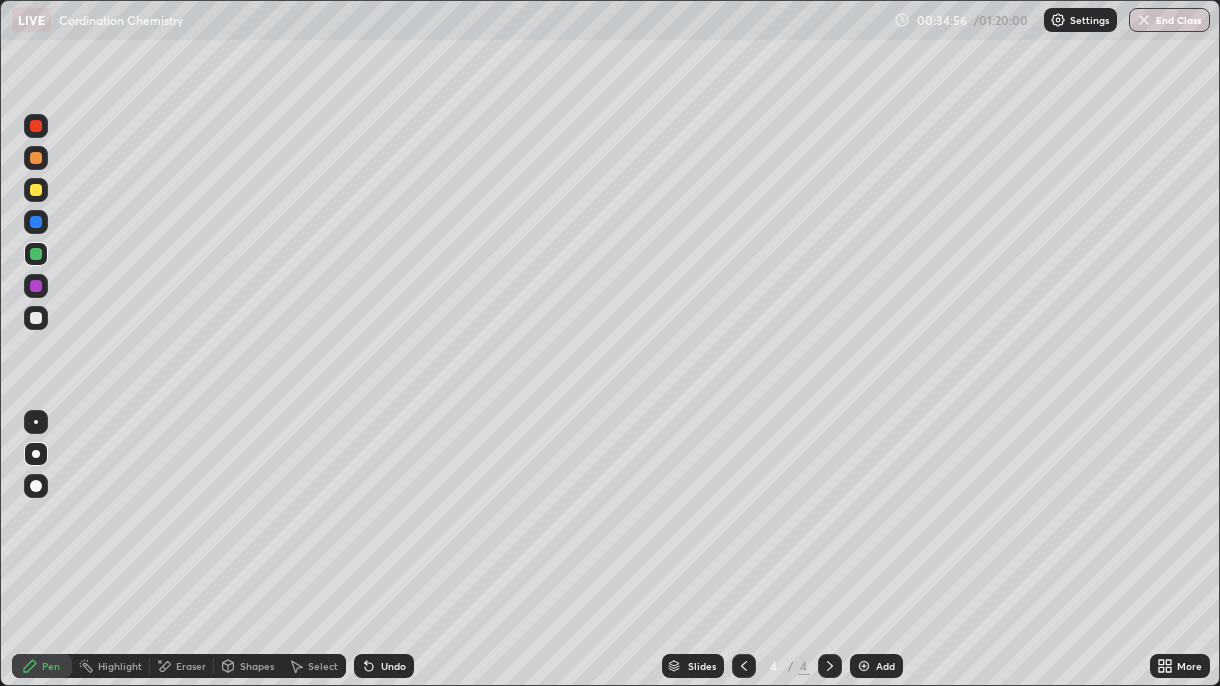 click at bounding box center (36, 158) 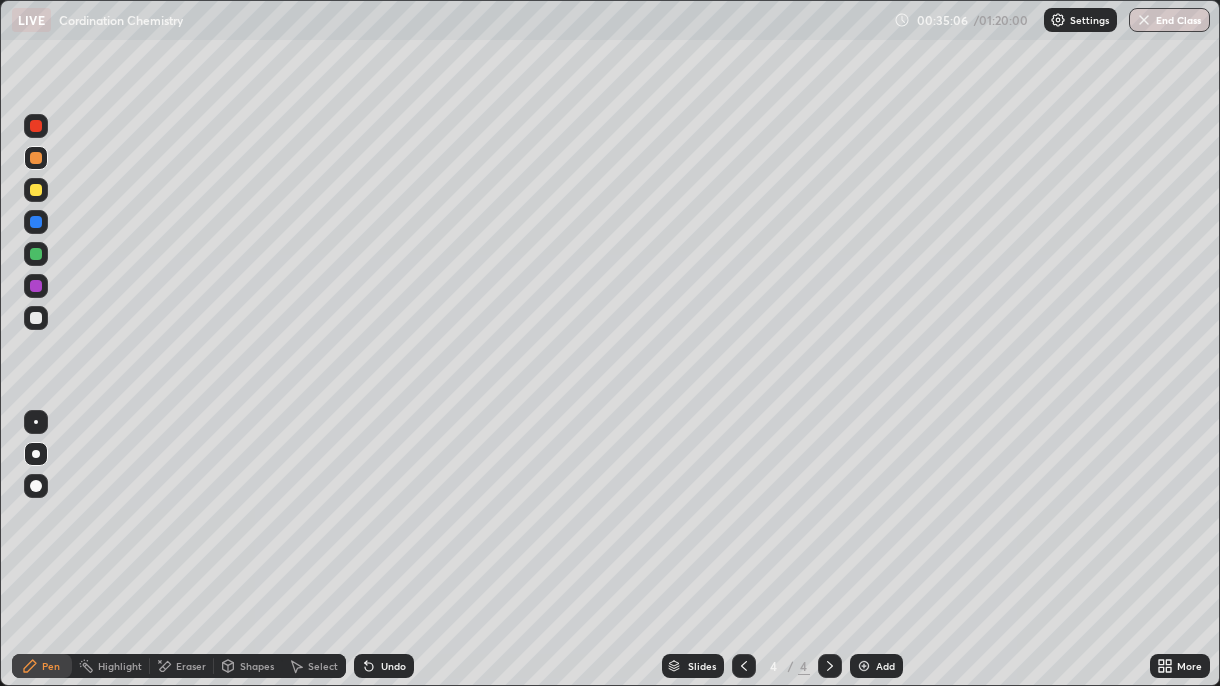 click at bounding box center (36, 190) 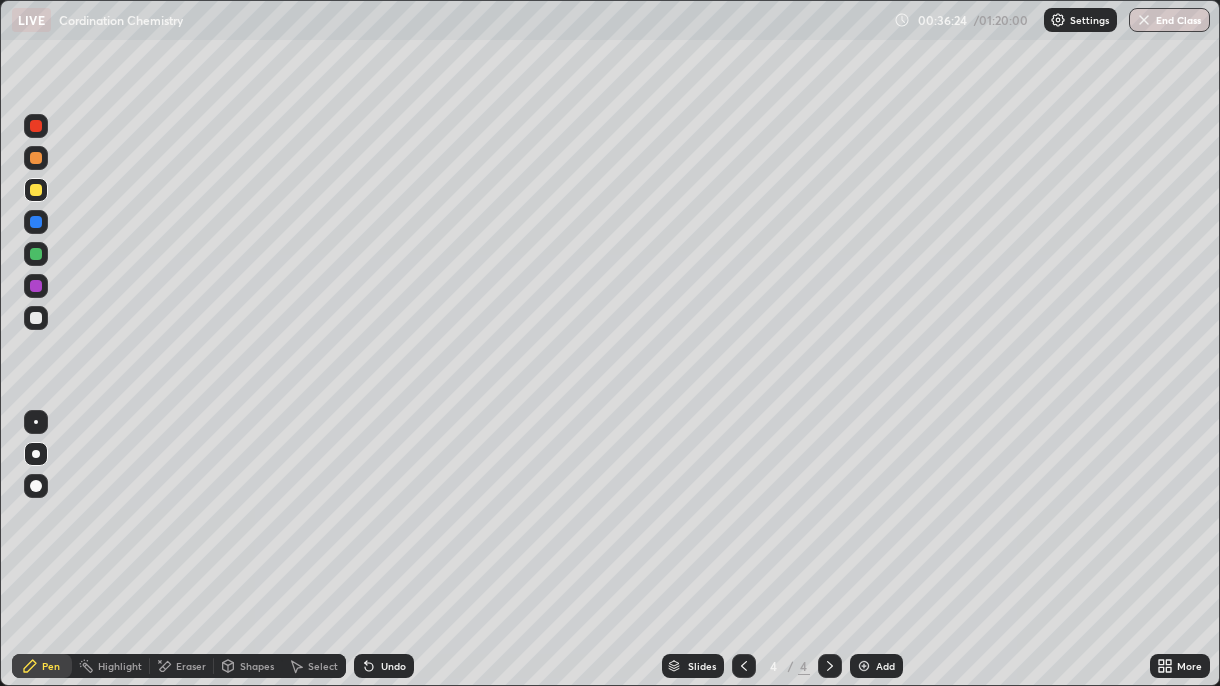 click on "Undo" at bounding box center [384, 666] 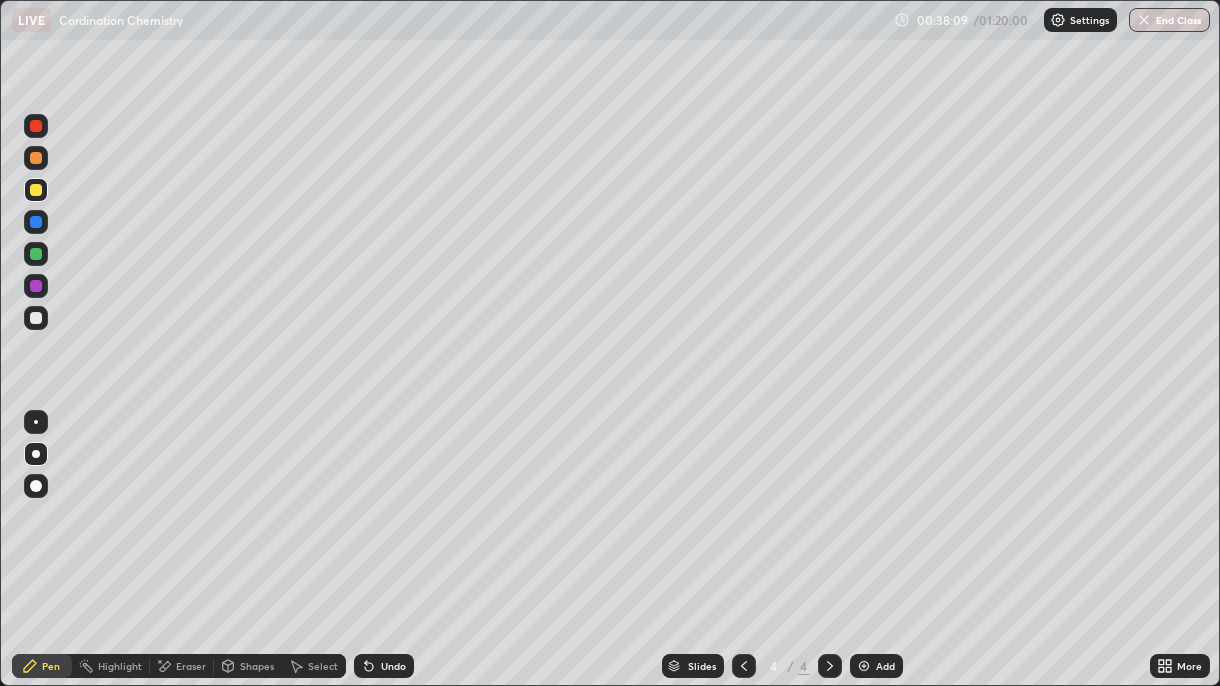 click at bounding box center (36, 158) 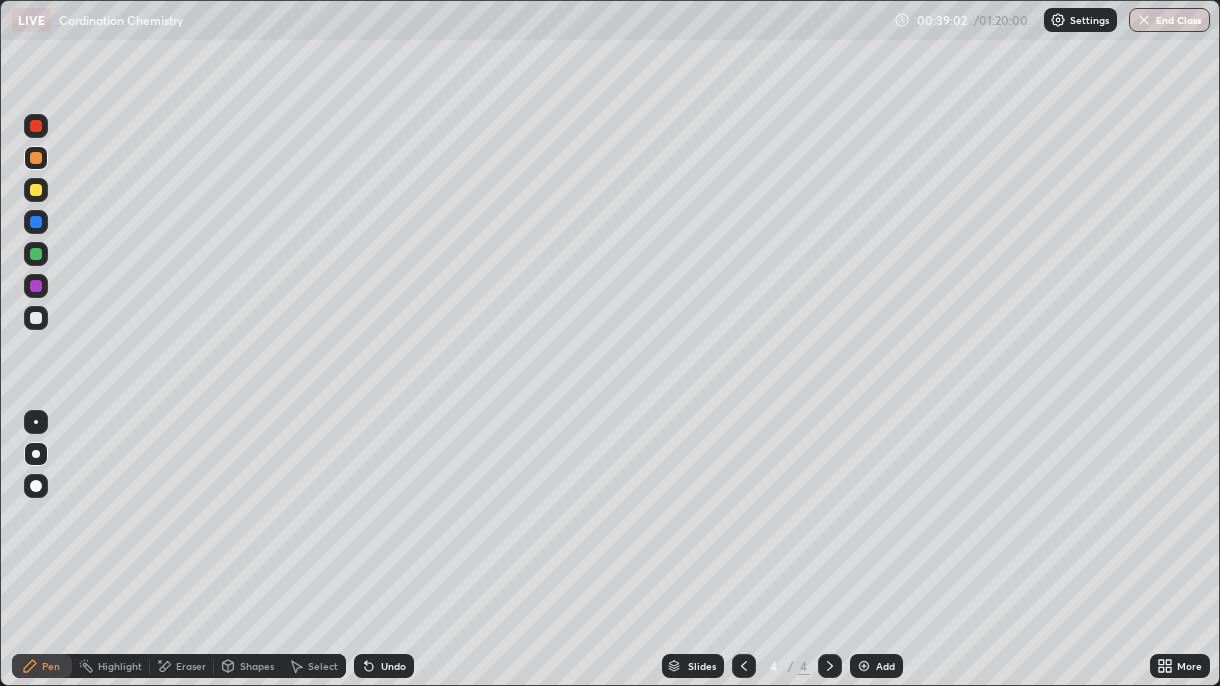 click on "Shapes" at bounding box center (248, 666) 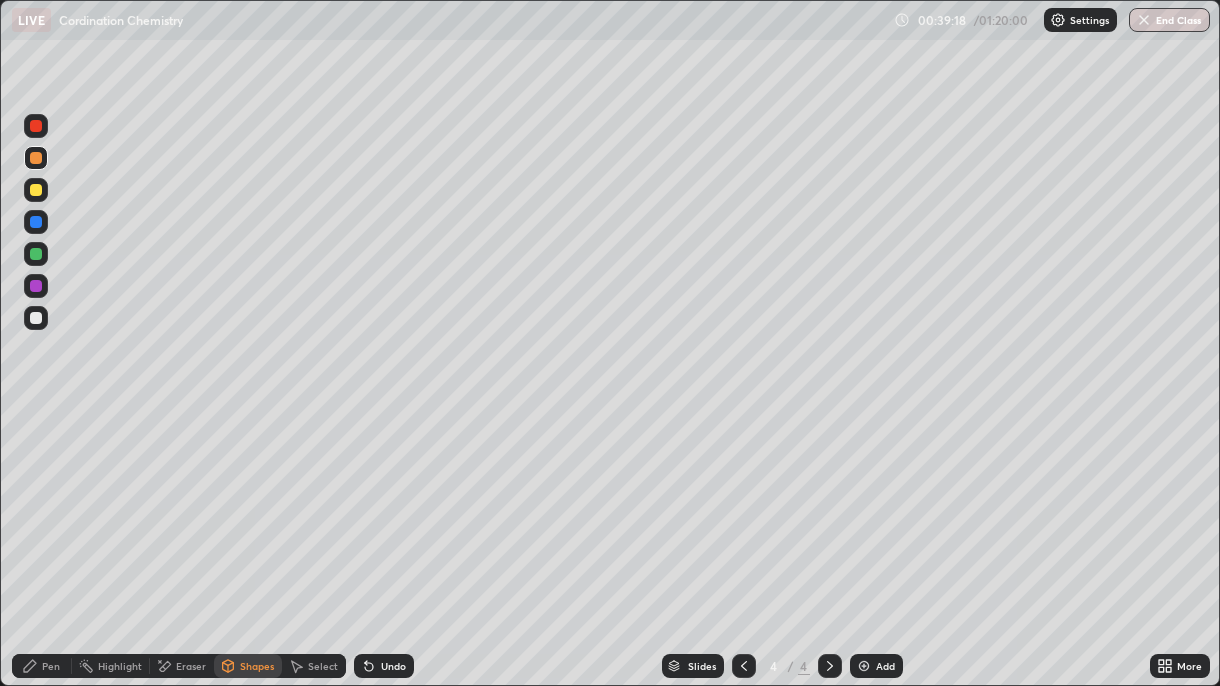 click on "Pen" at bounding box center [51, 666] 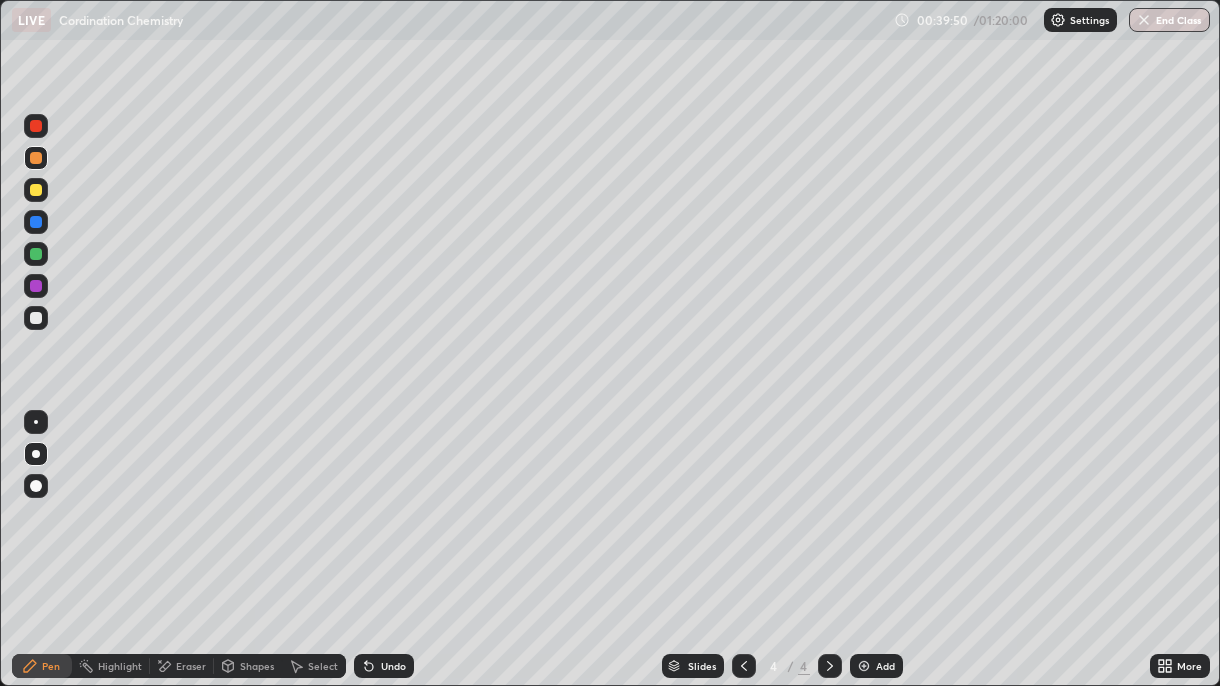 click at bounding box center [36, 190] 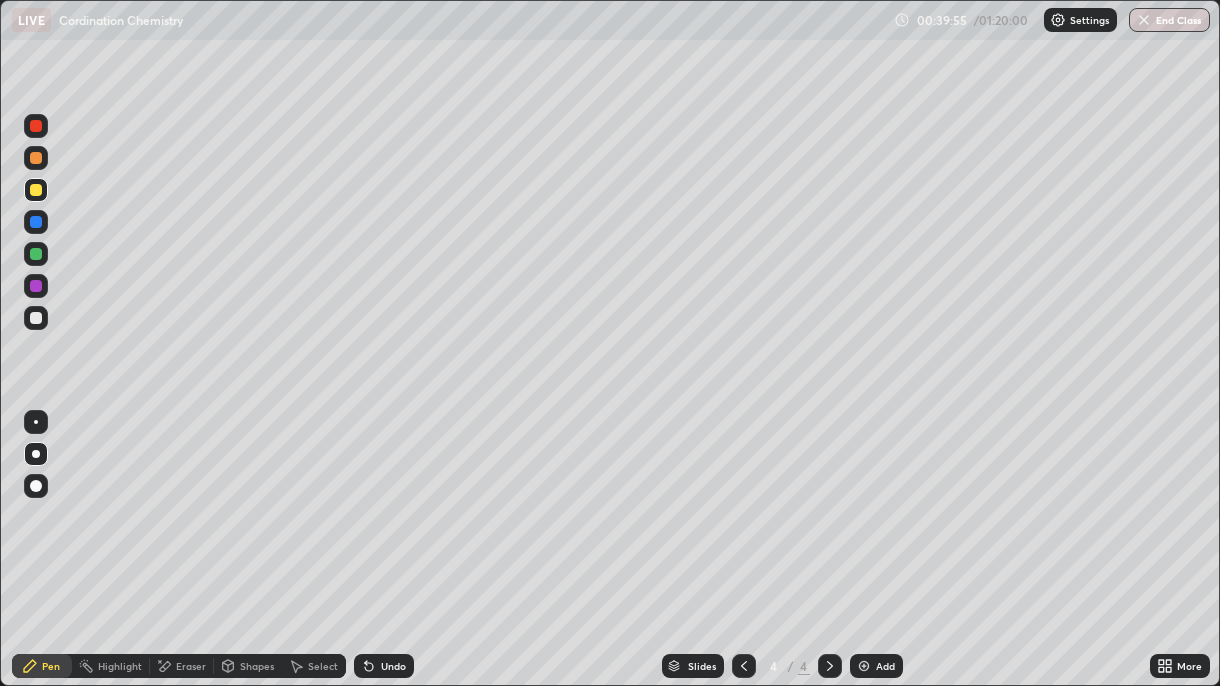 click on "Eraser" at bounding box center (191, 666) 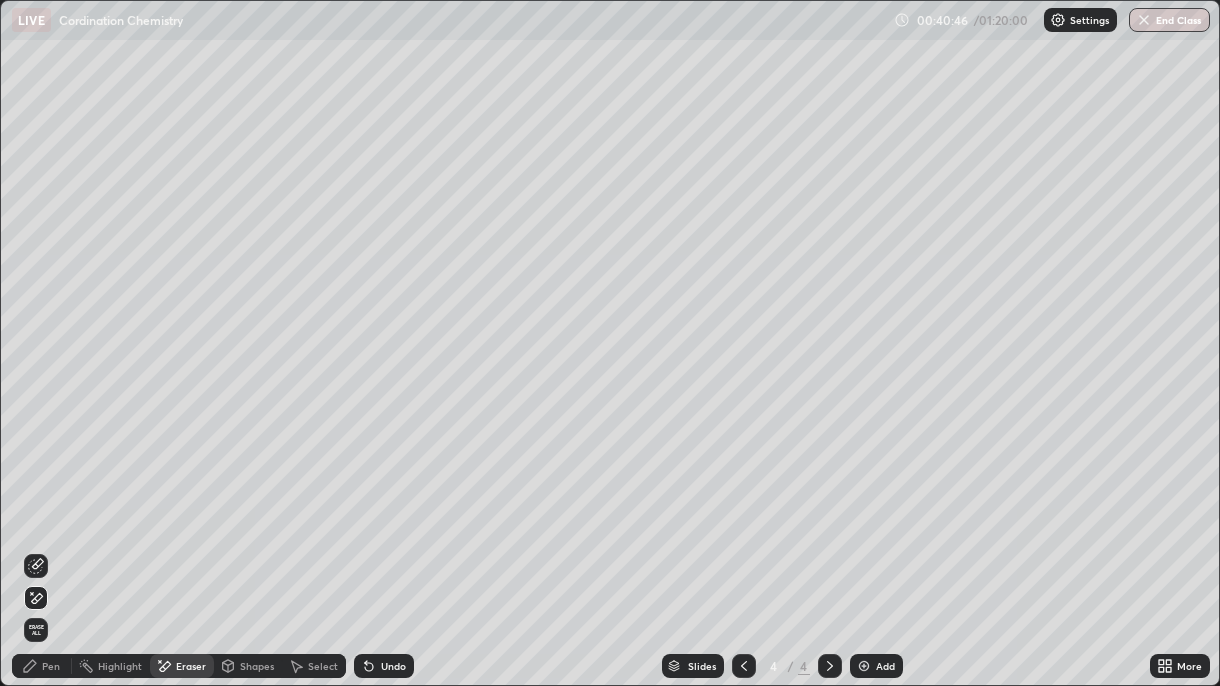 click on "Pen" at bounding box center [42, 666] 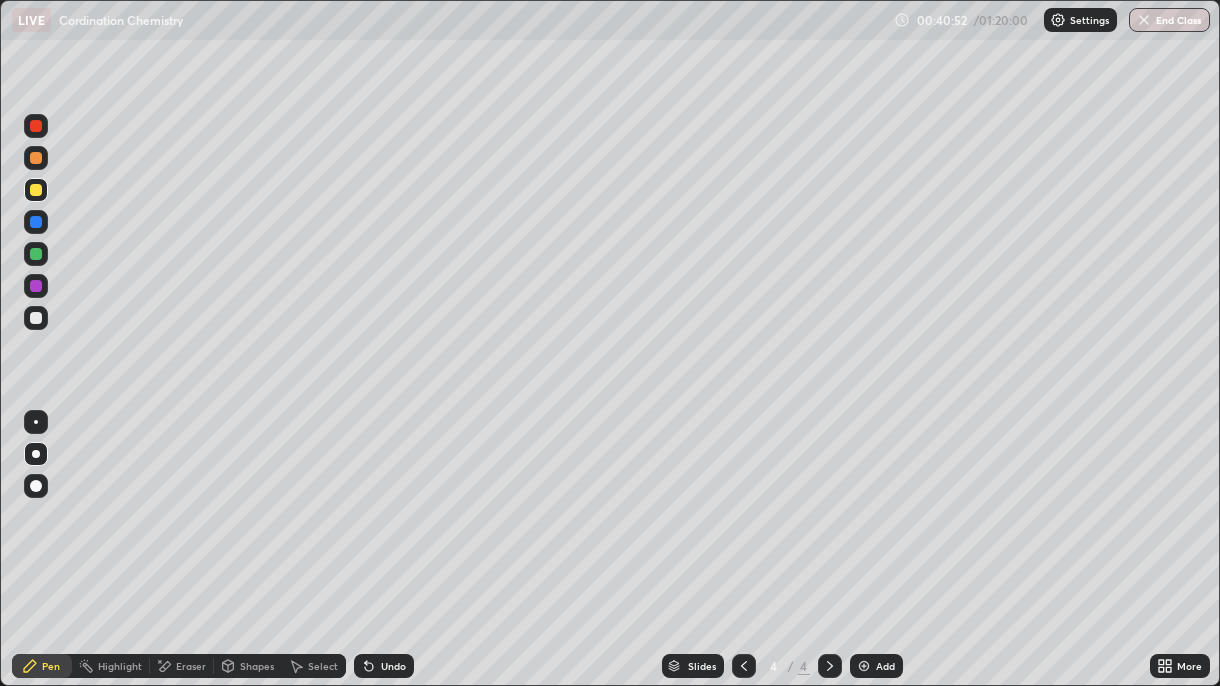 click at bounding box center [36, 158] 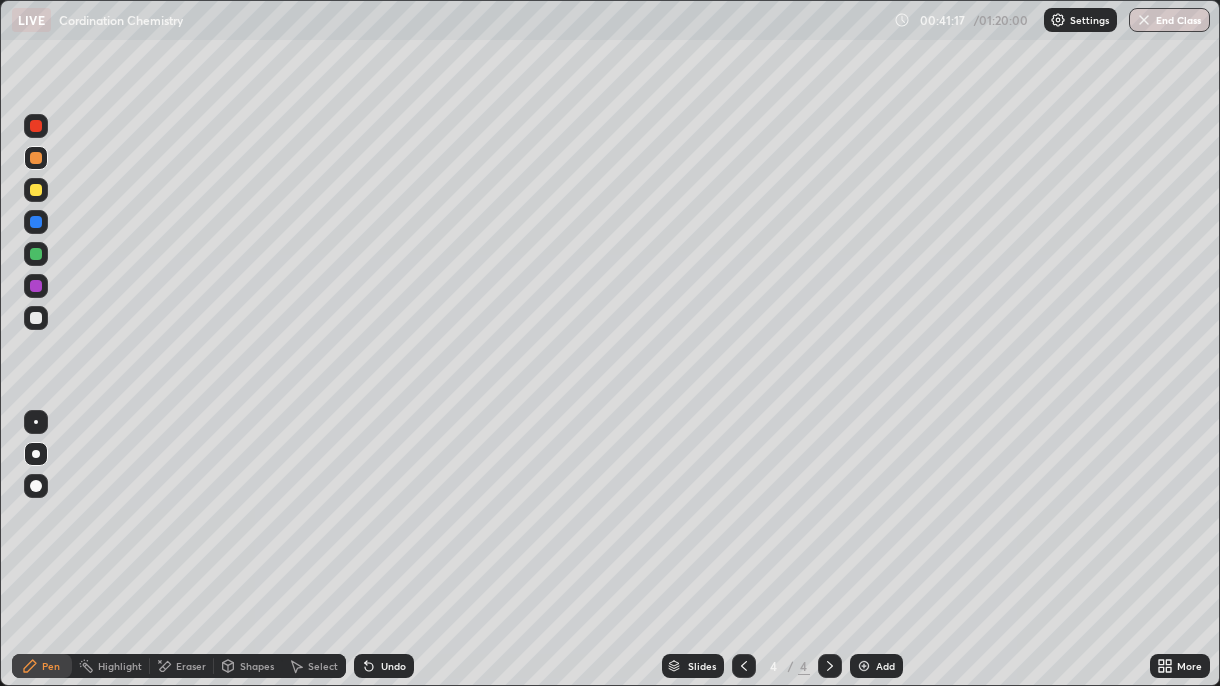 click at bounding box center (36, 318) 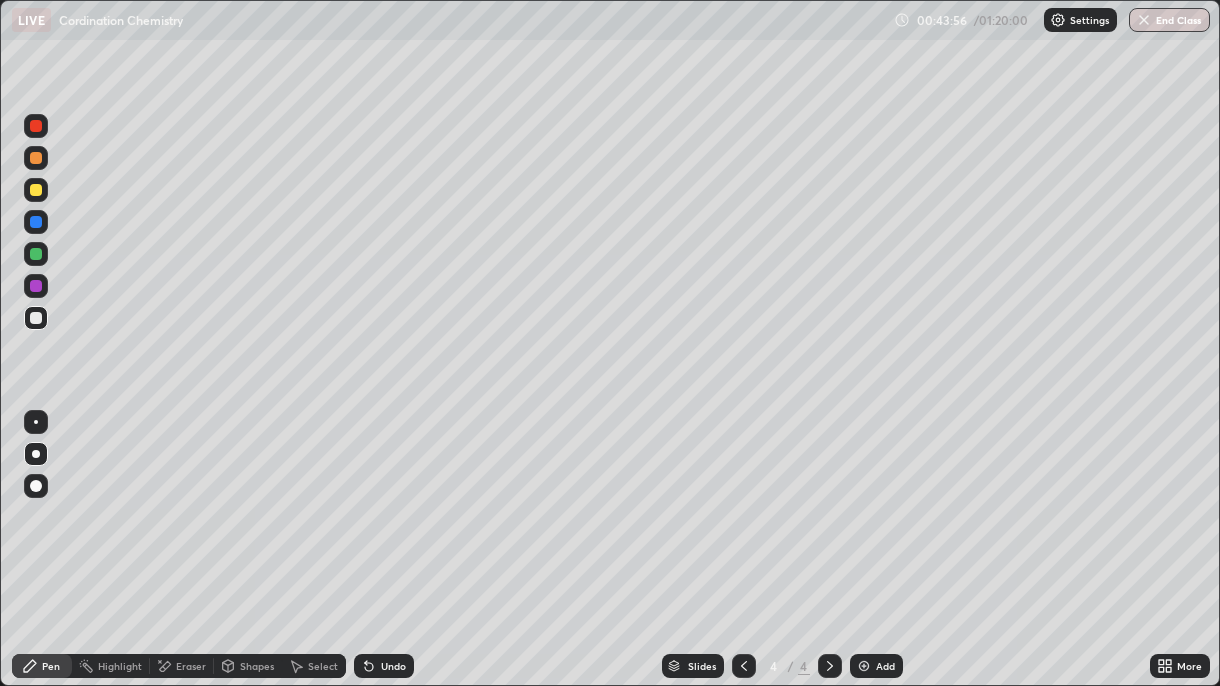 click at bounding box center [36, 286] 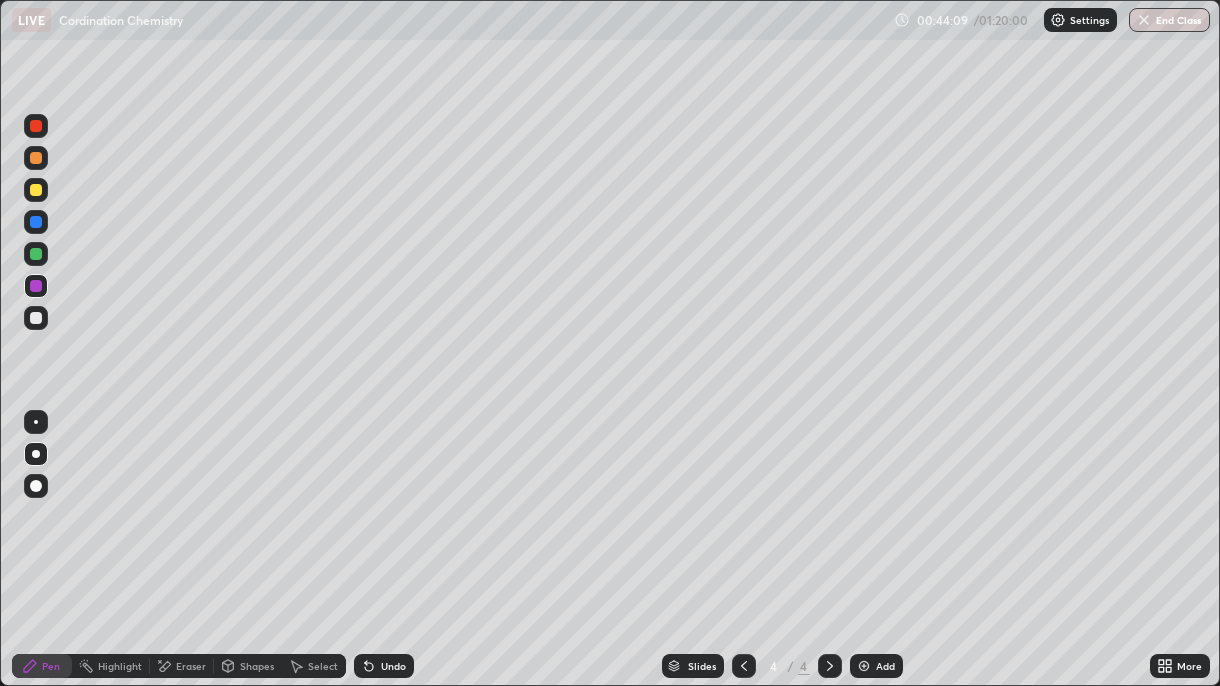 click on "Undo" at bounding box center [384, 666] 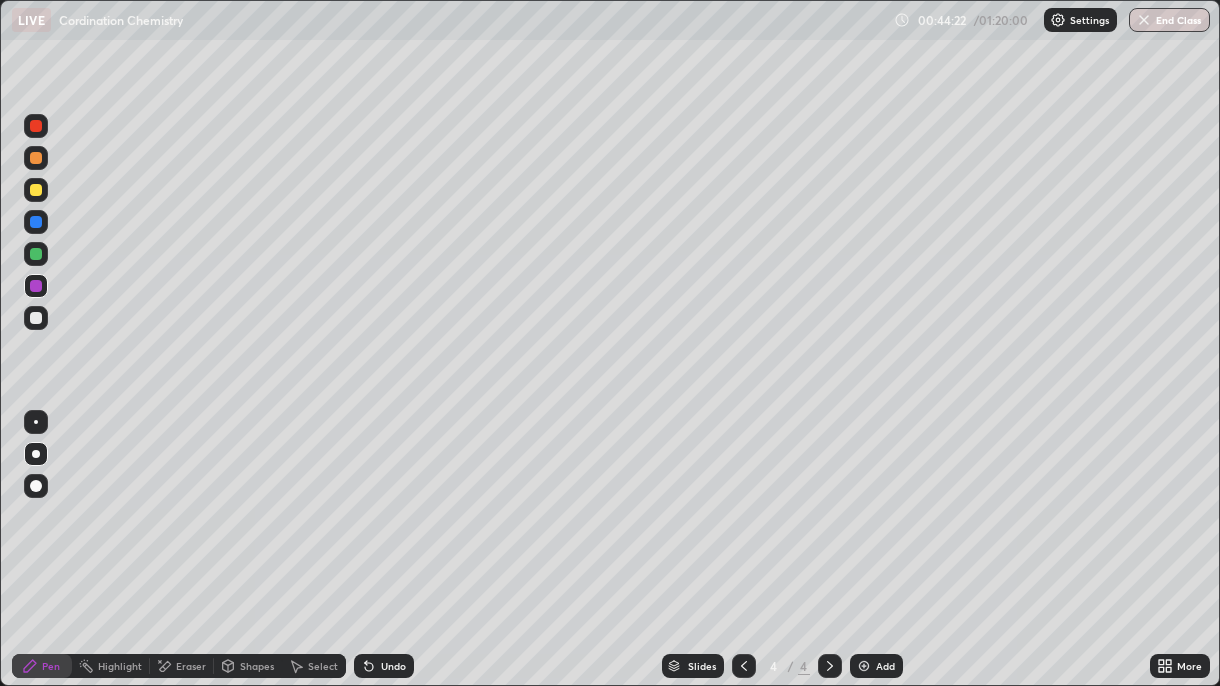 click at bounding box center [36, 318] 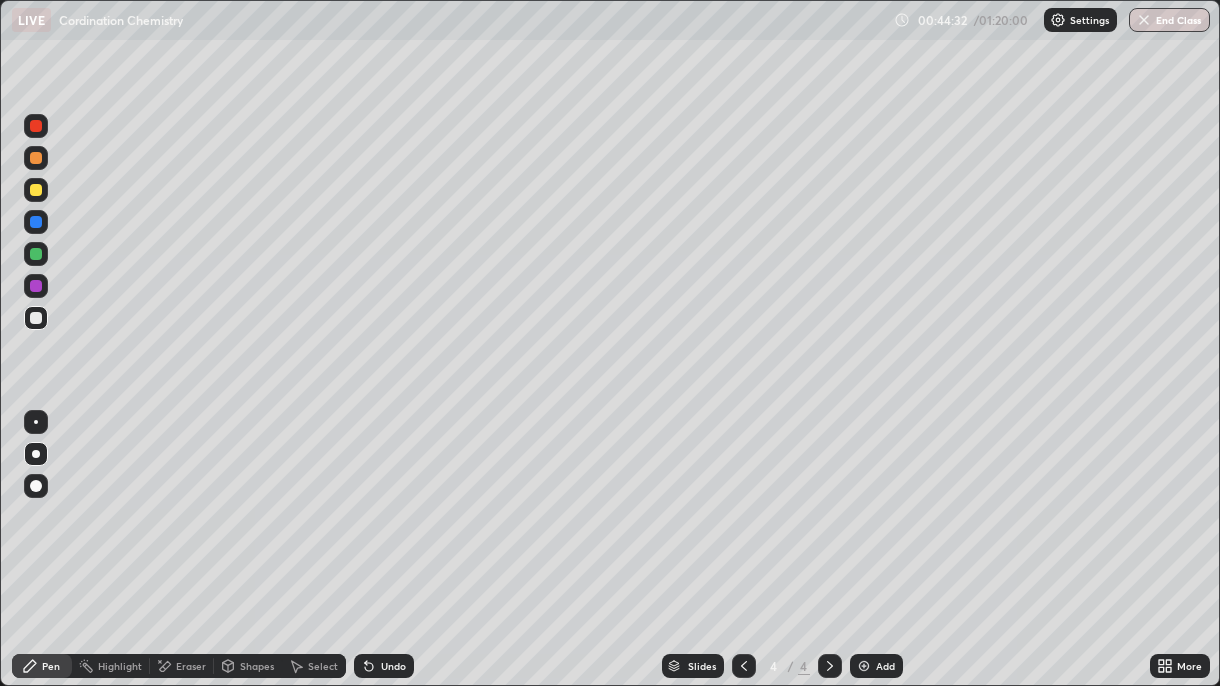 click at bounding box center [36, 254] 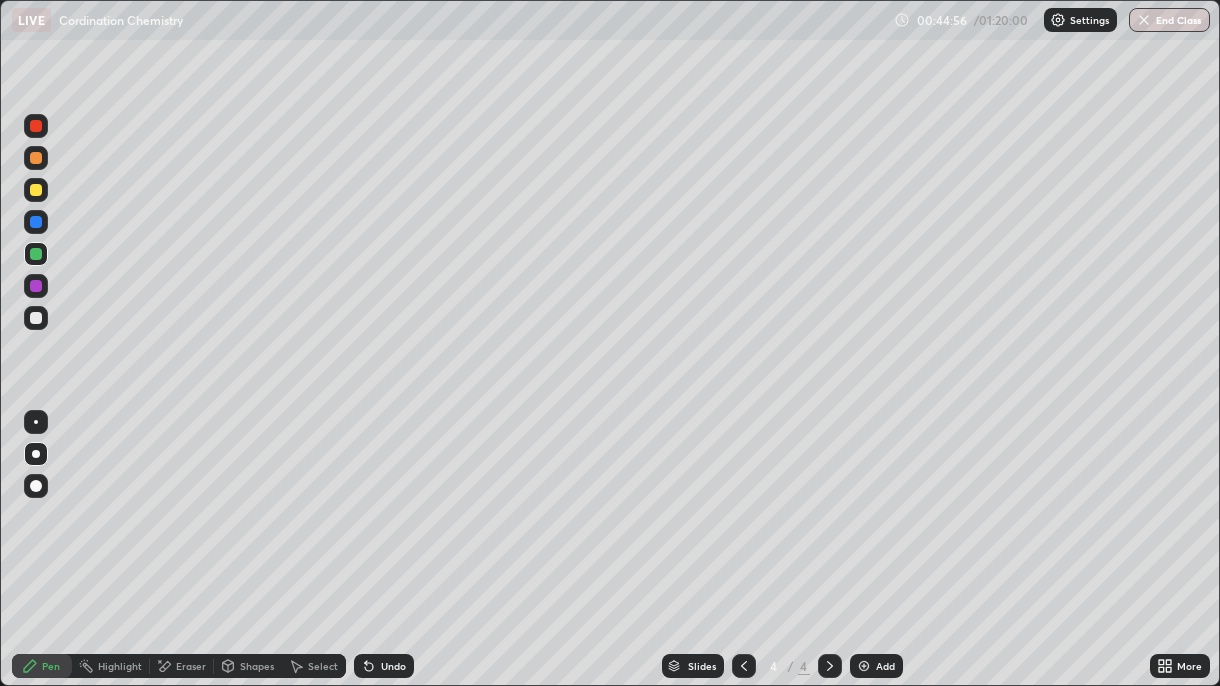 click on "Undo" at bounding box center [393, 666] 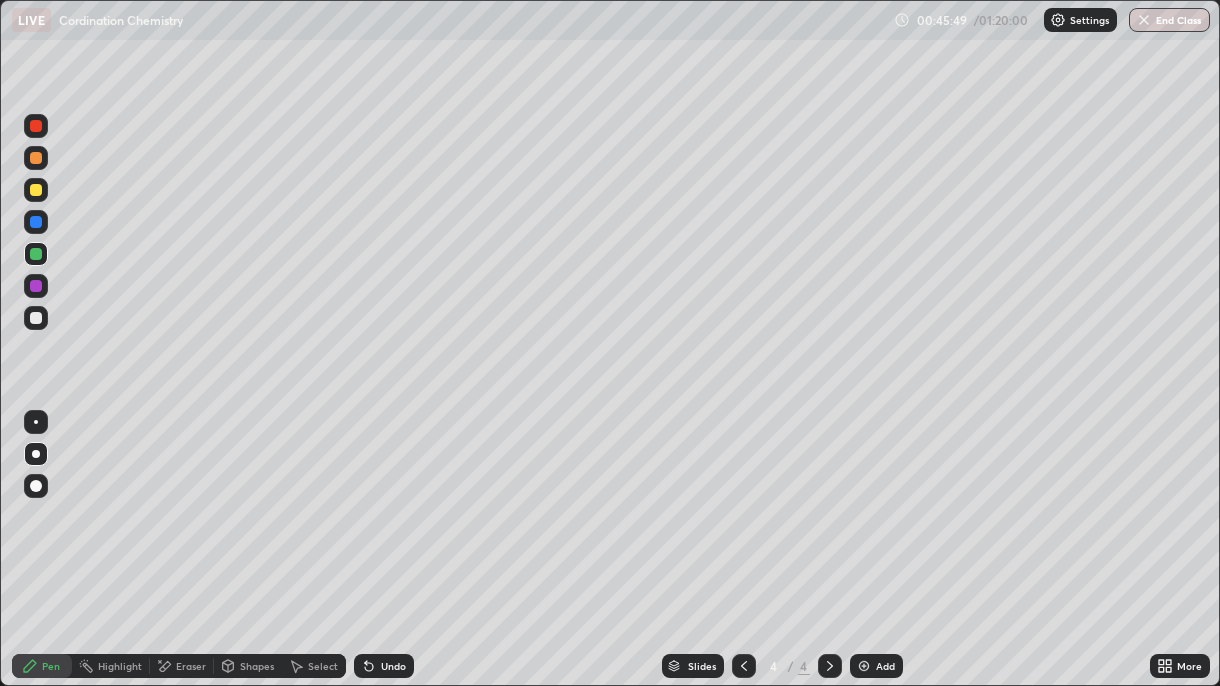 click on "Eraser" at bounding box center [191, 666] 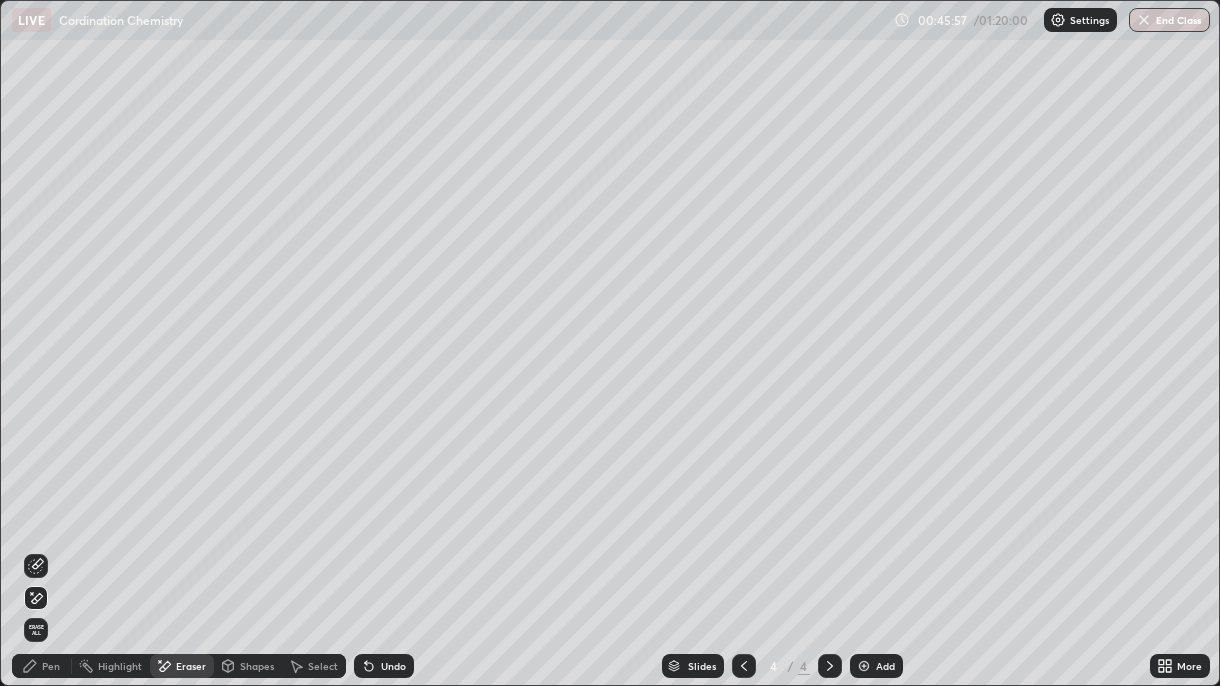 click on "Pen" at bounding box center (42, 666) 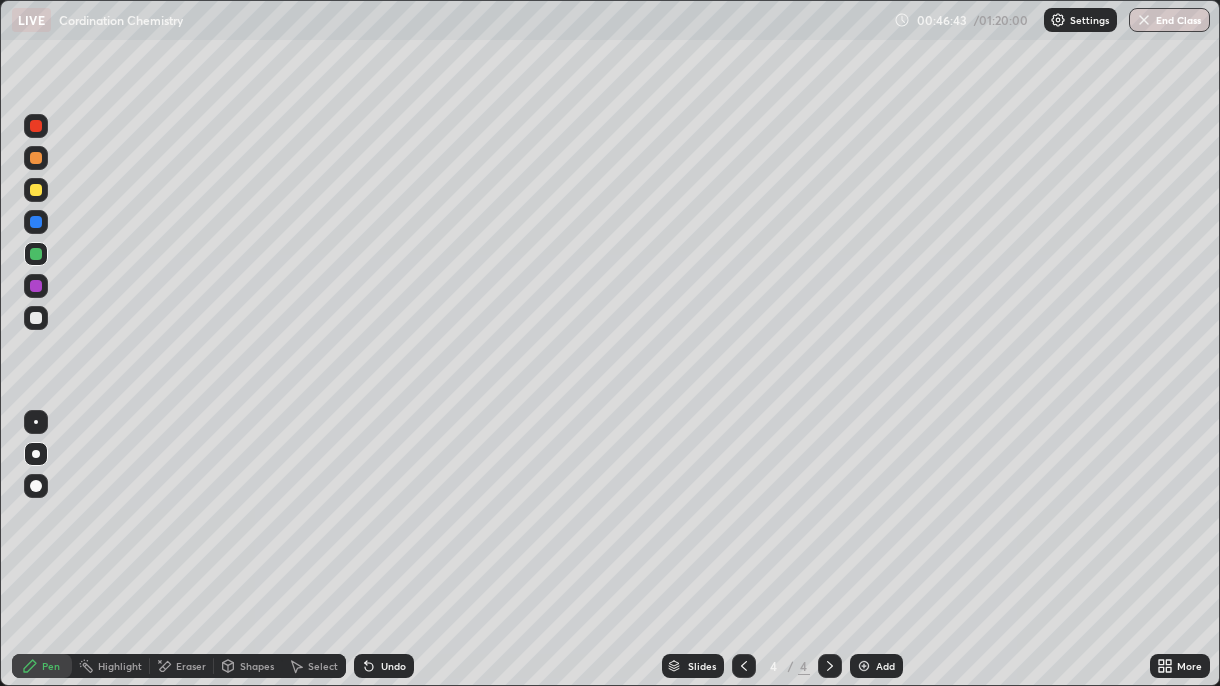 click at bounding box center (36, 318) 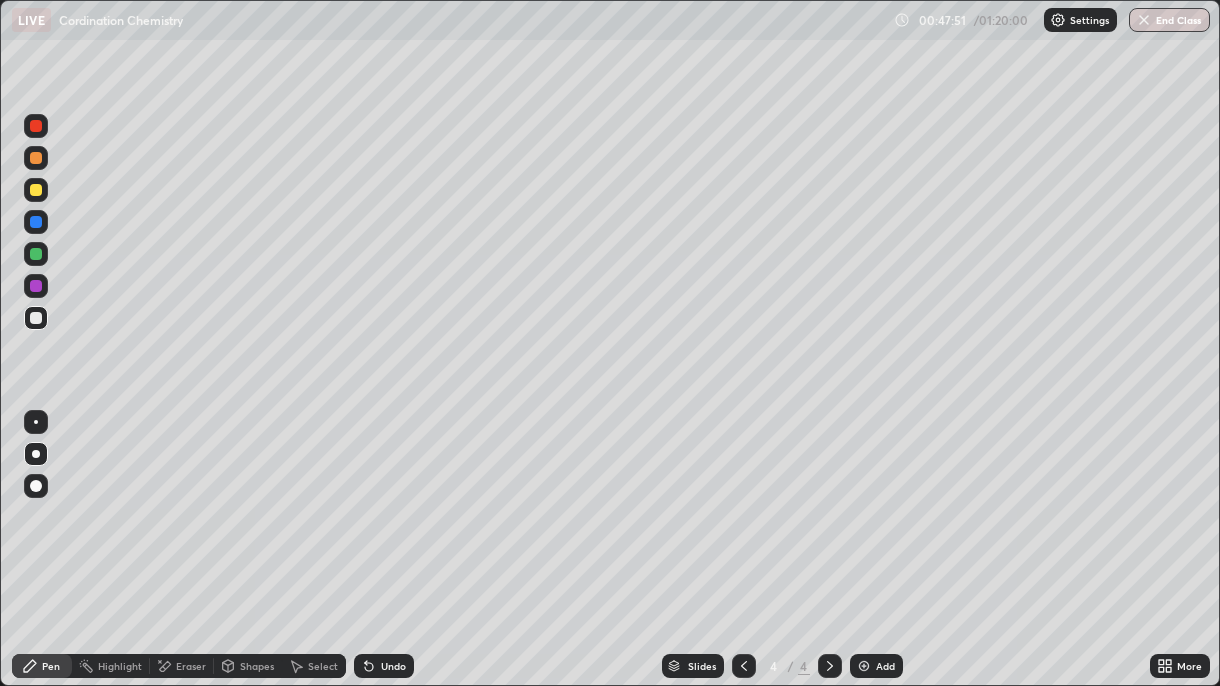 click at bounding box center (36, 126) 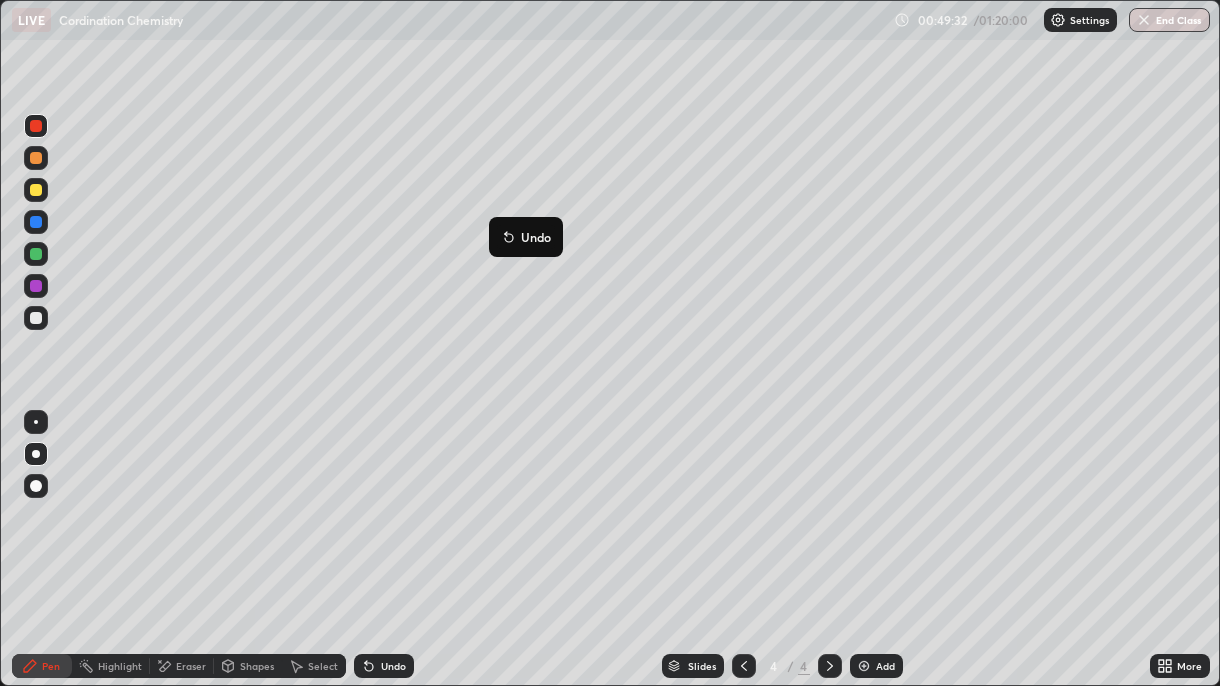 click on "Eraser" at bounding box center (191, 666) 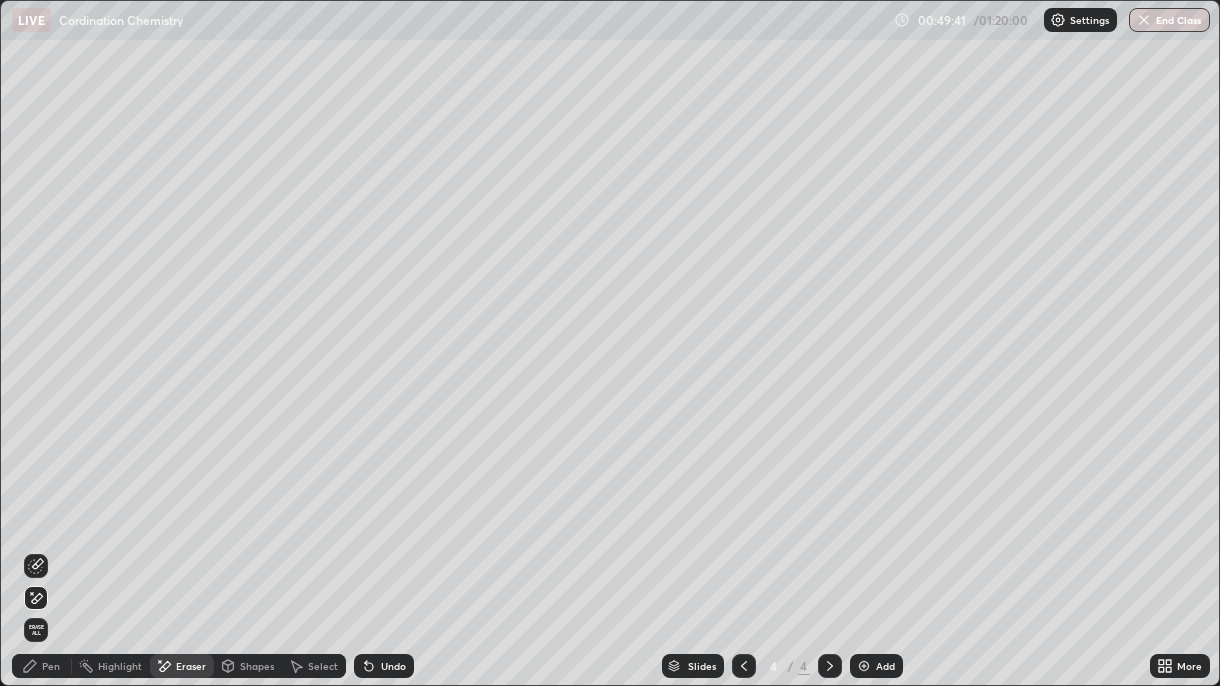 click on "Pen" at bounding box center [42, 666] 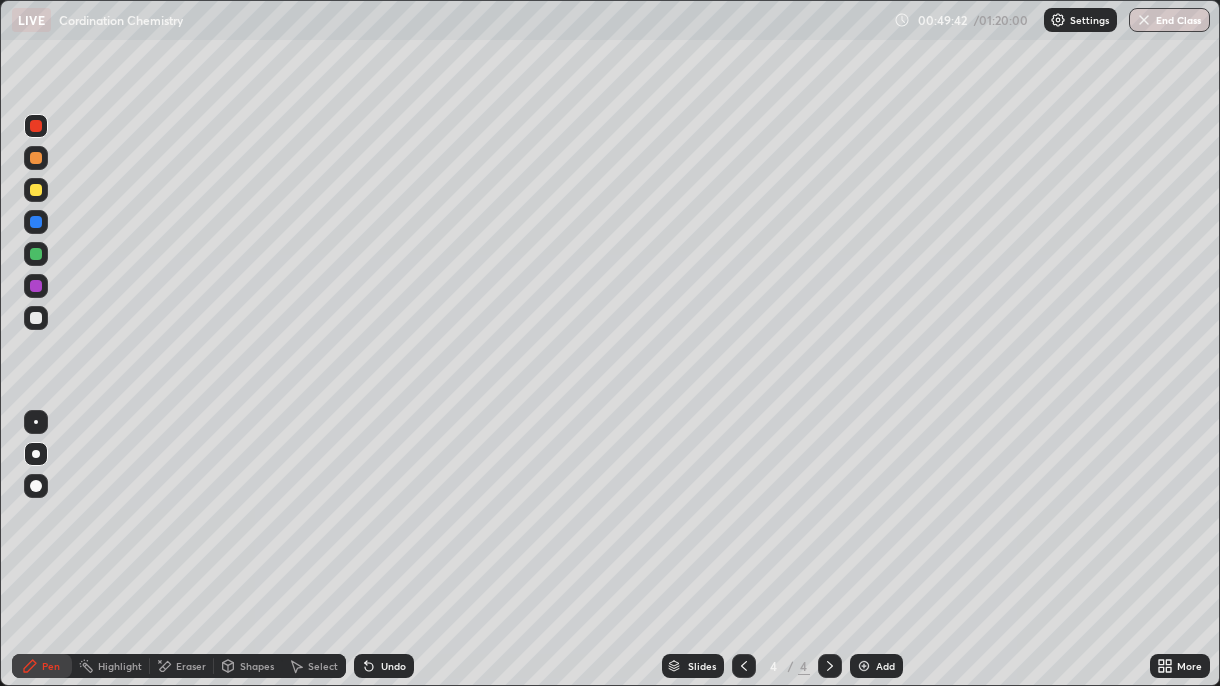 click at bounding box center [36, 318] 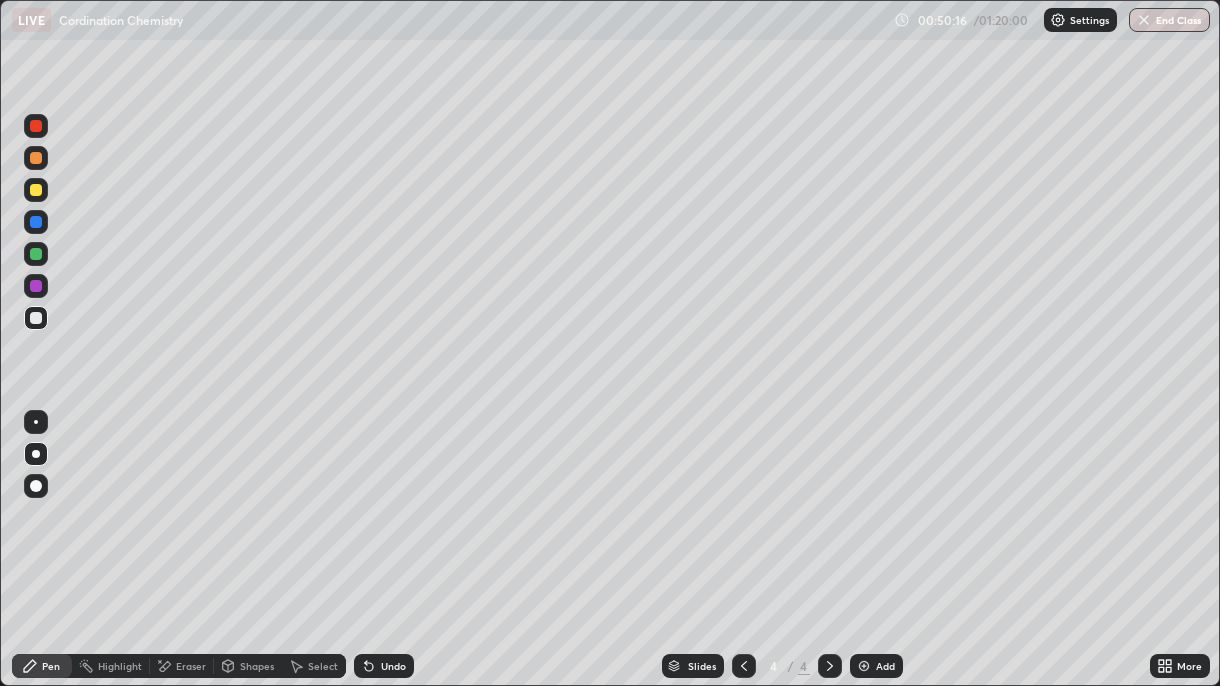 click on "Undo" at bounding box center (384, 666) 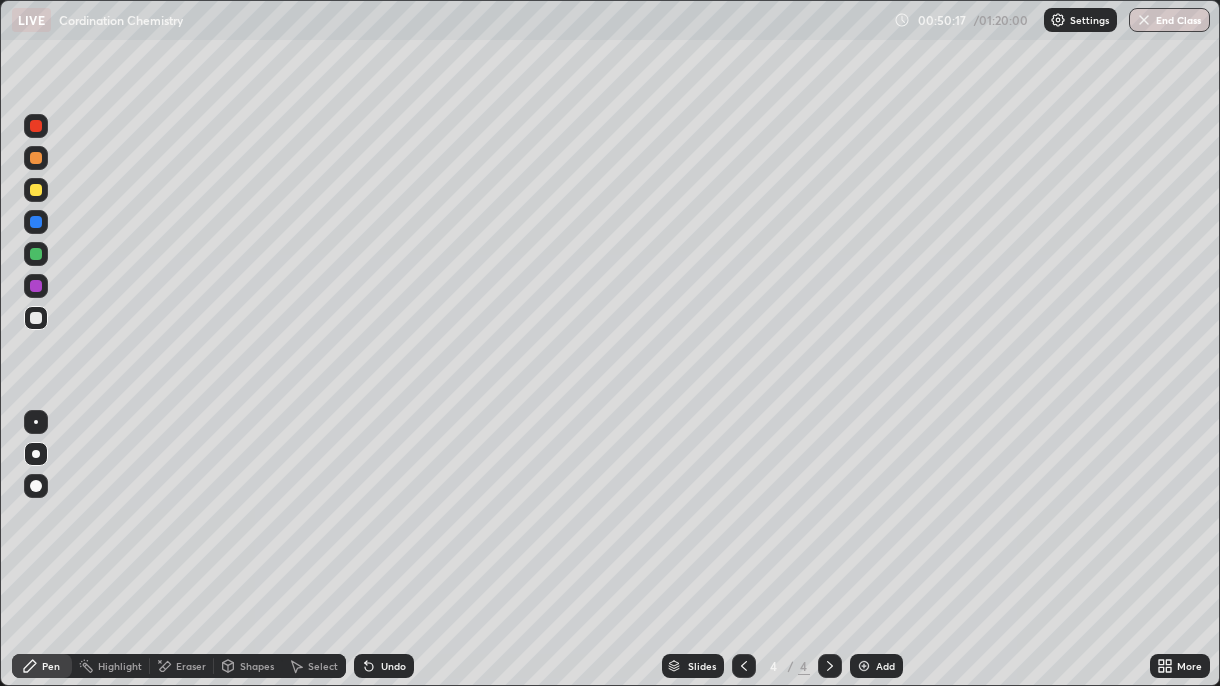 click on "Undo" at bounding box center (393, 666) 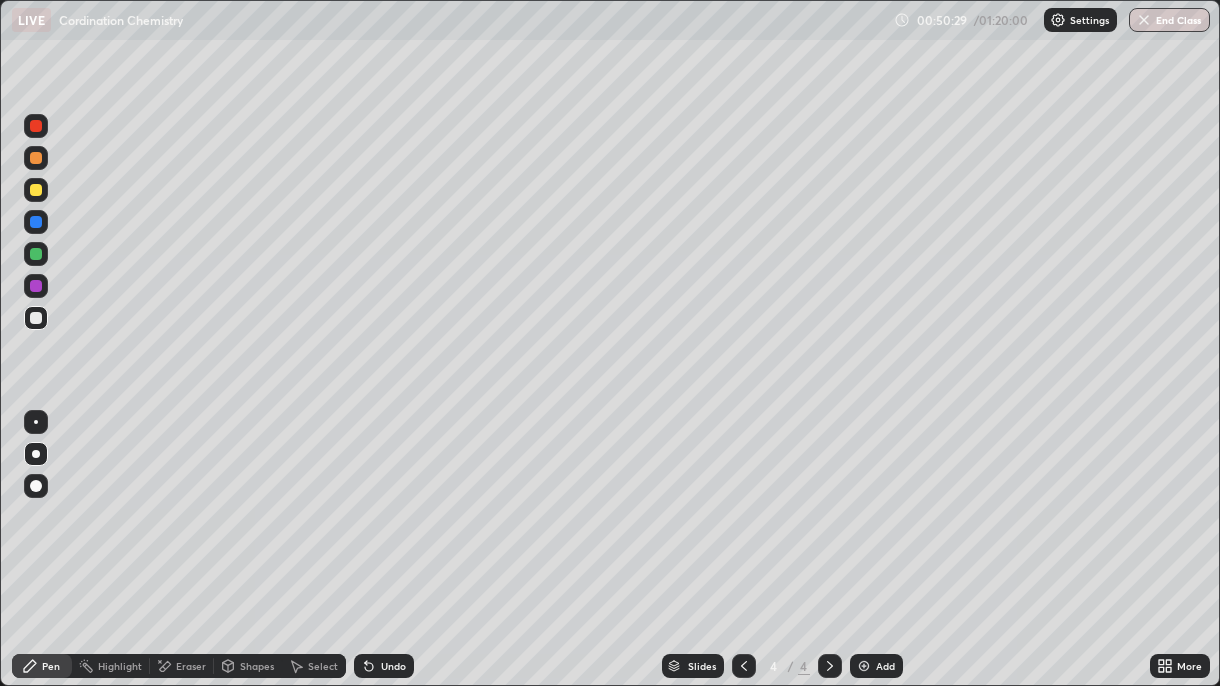 click at bounding box center [36, 126] 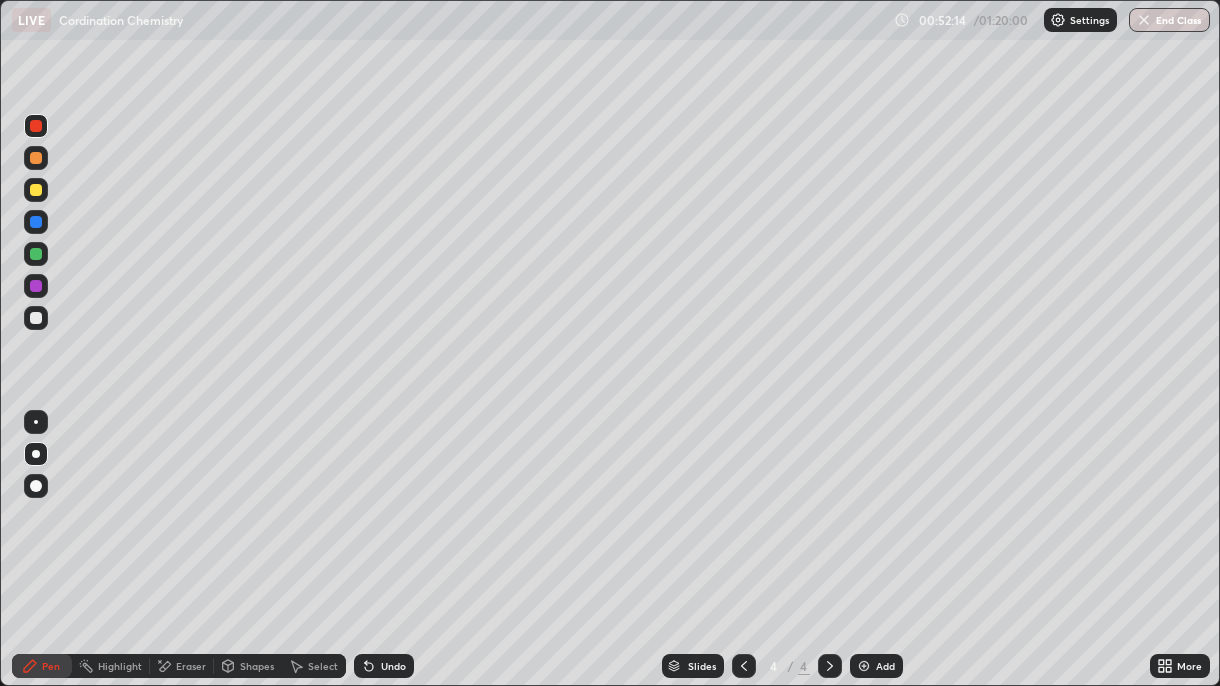click at bounding box center (744, 666) 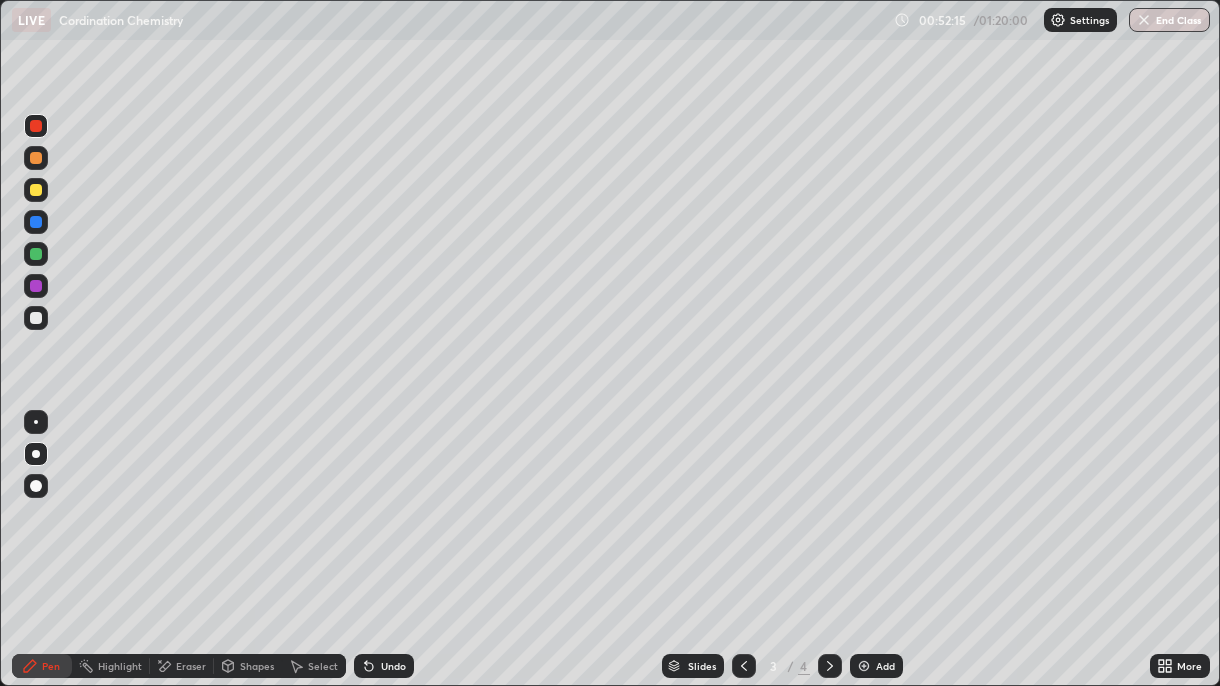 click 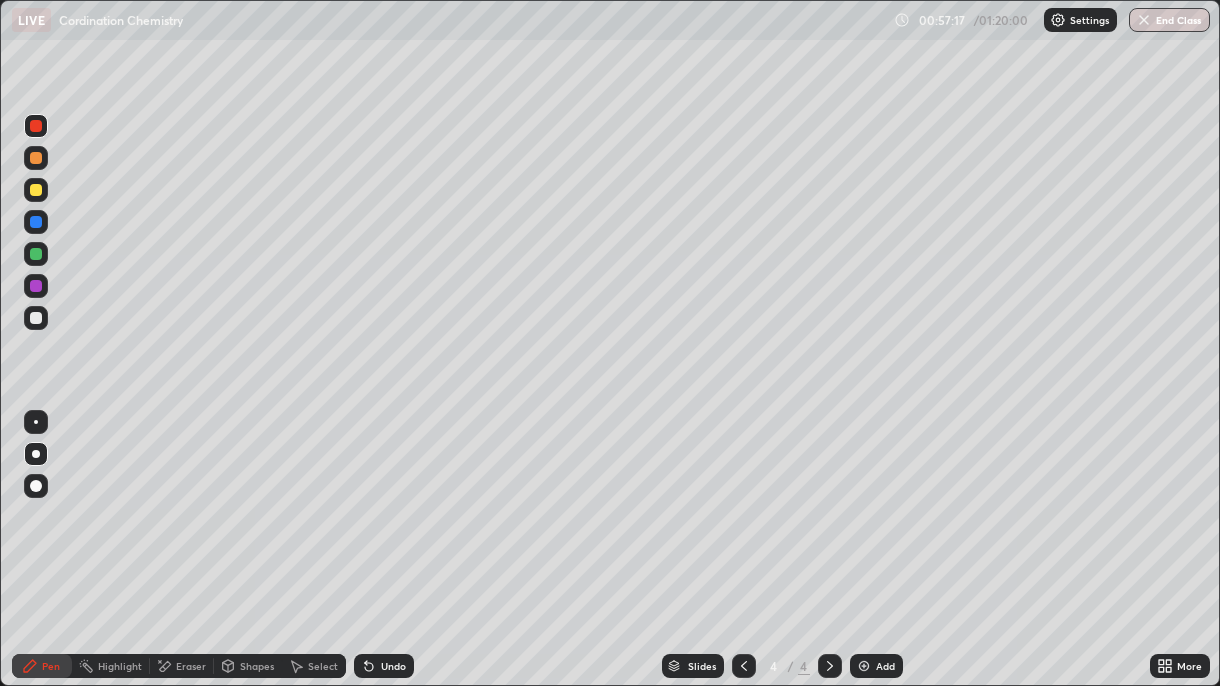 click on "Undo" at bounding box center [393, 666] 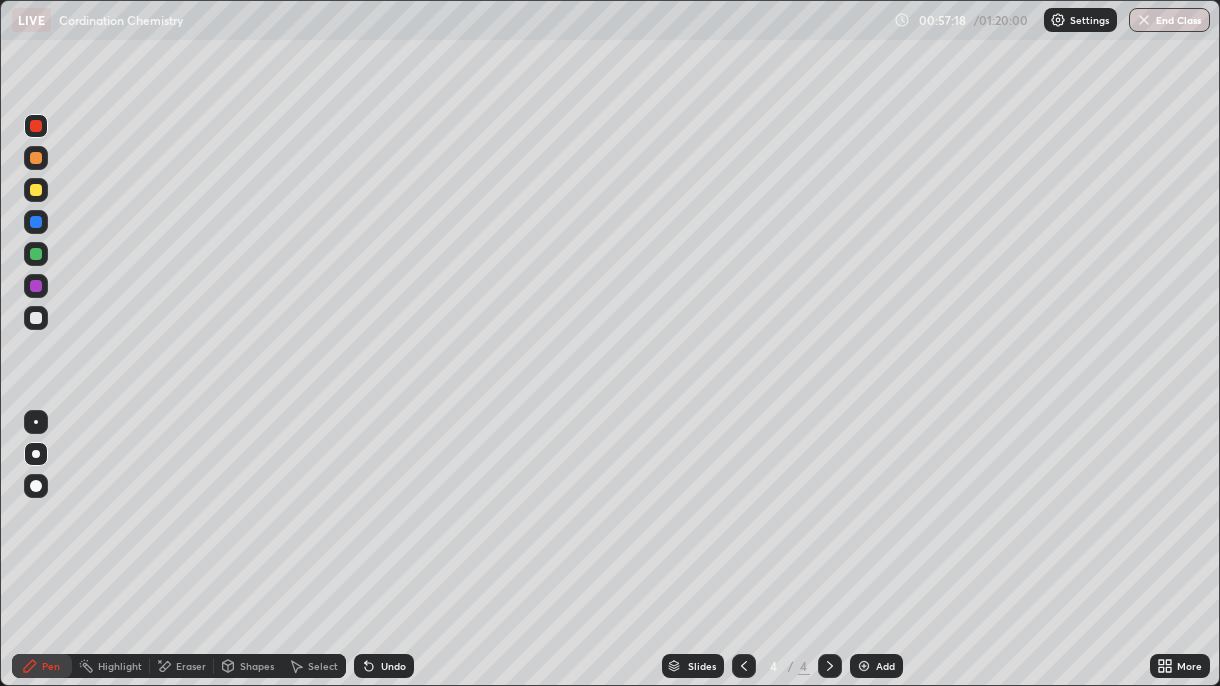 click on "Undo" at bounding box center [393, 666] 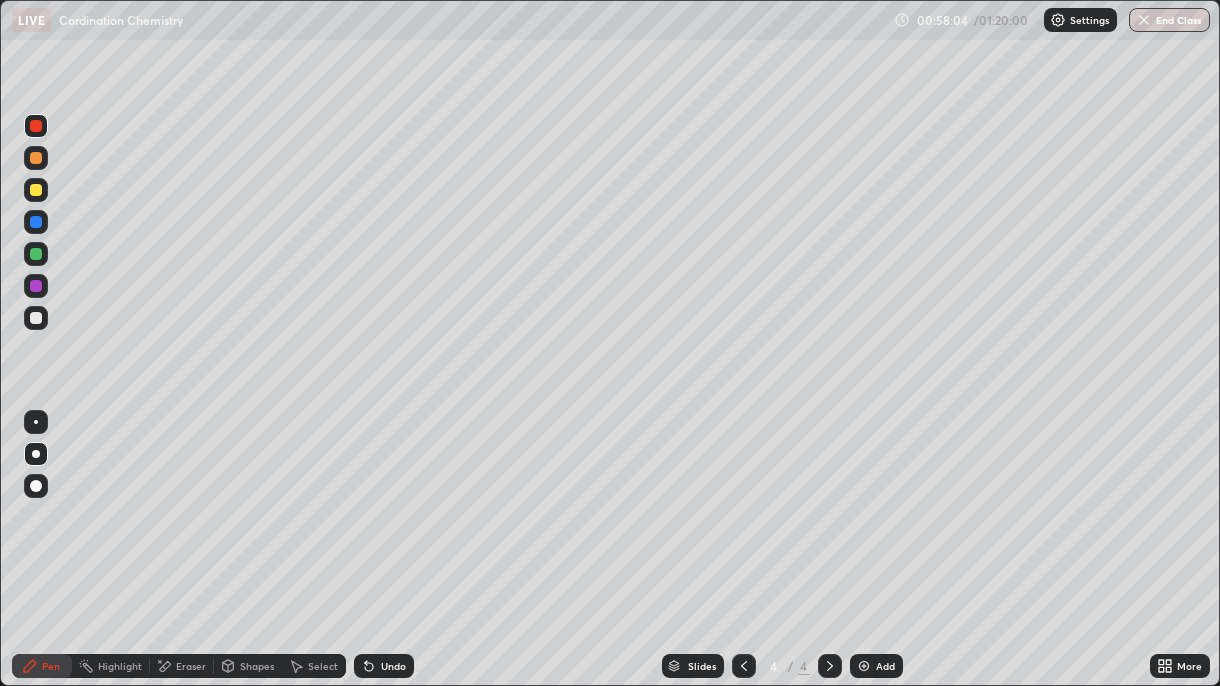 click at bounding box center (36, 222) 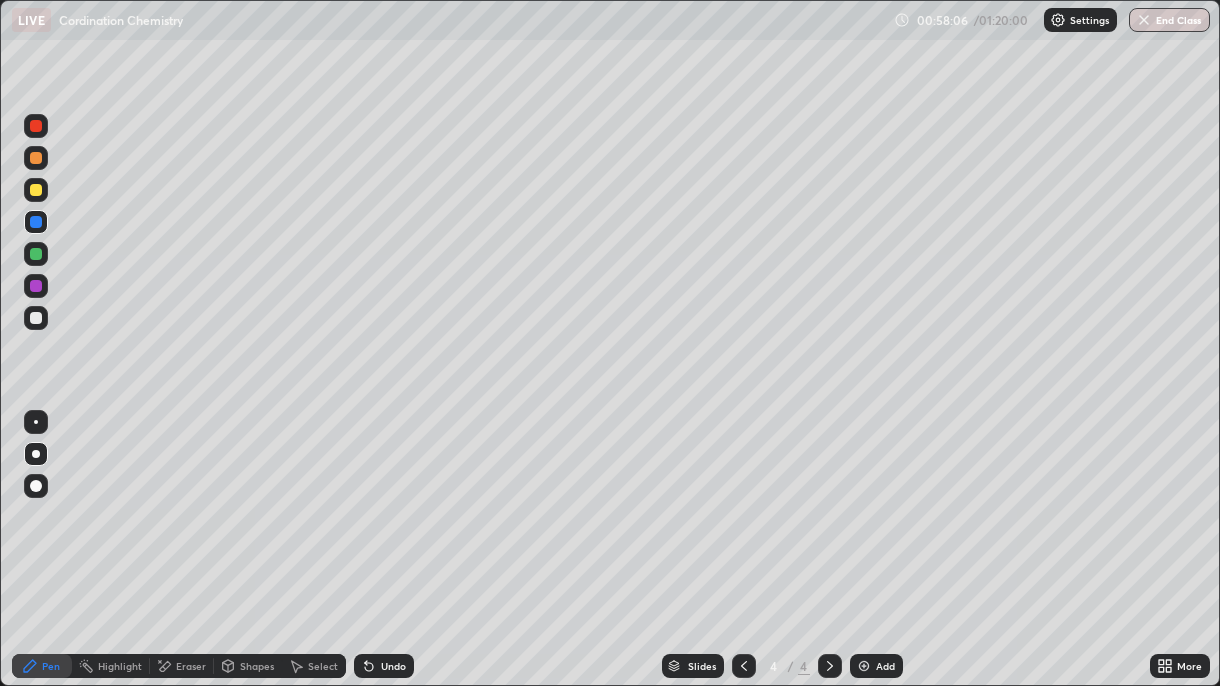 click at bounding box center [864, 666] 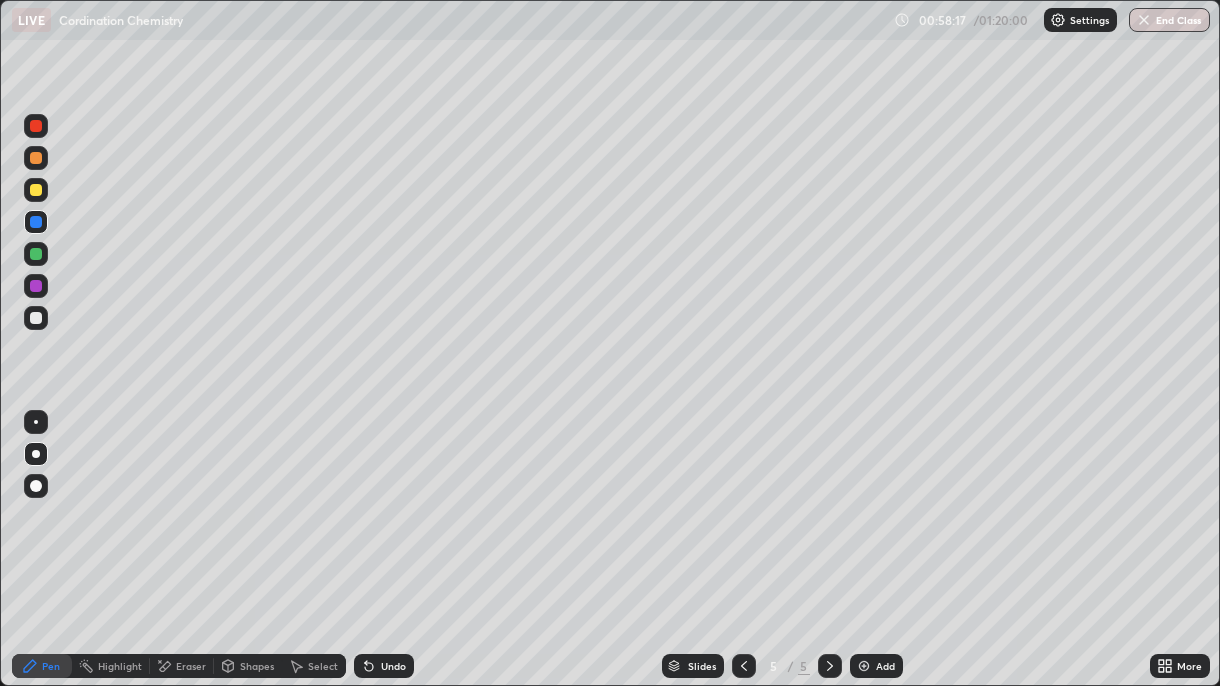 click at bounding box center (36, 158) 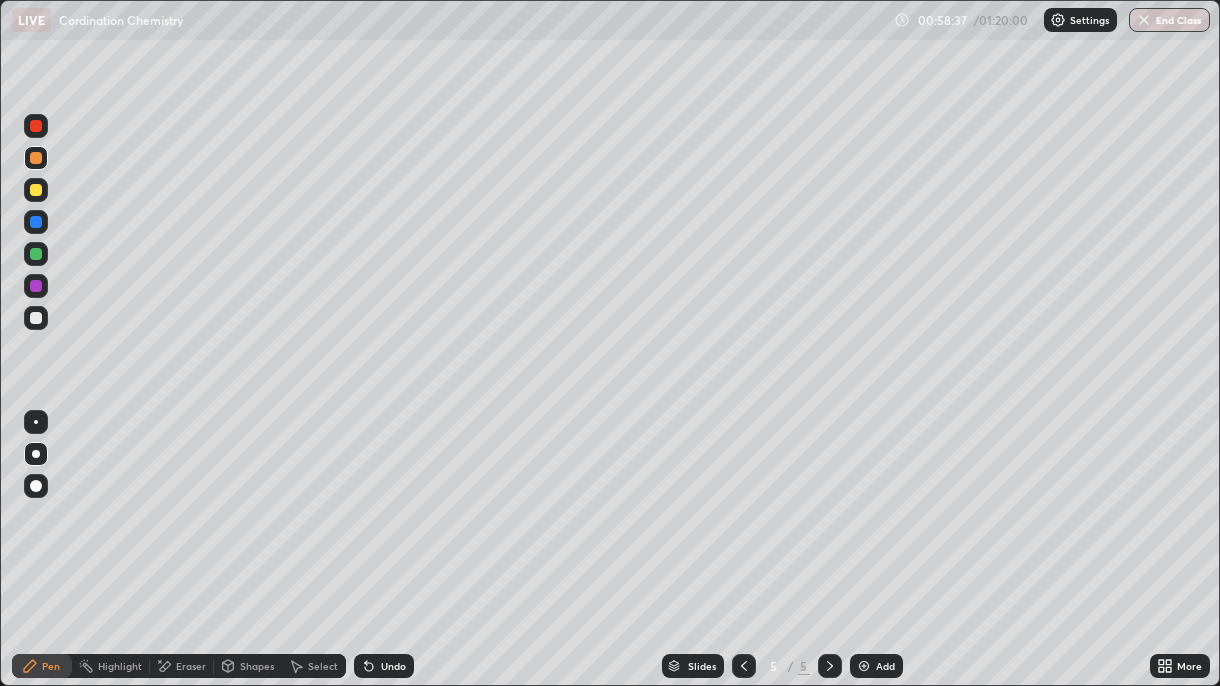 click at bounding box center [36, 254] 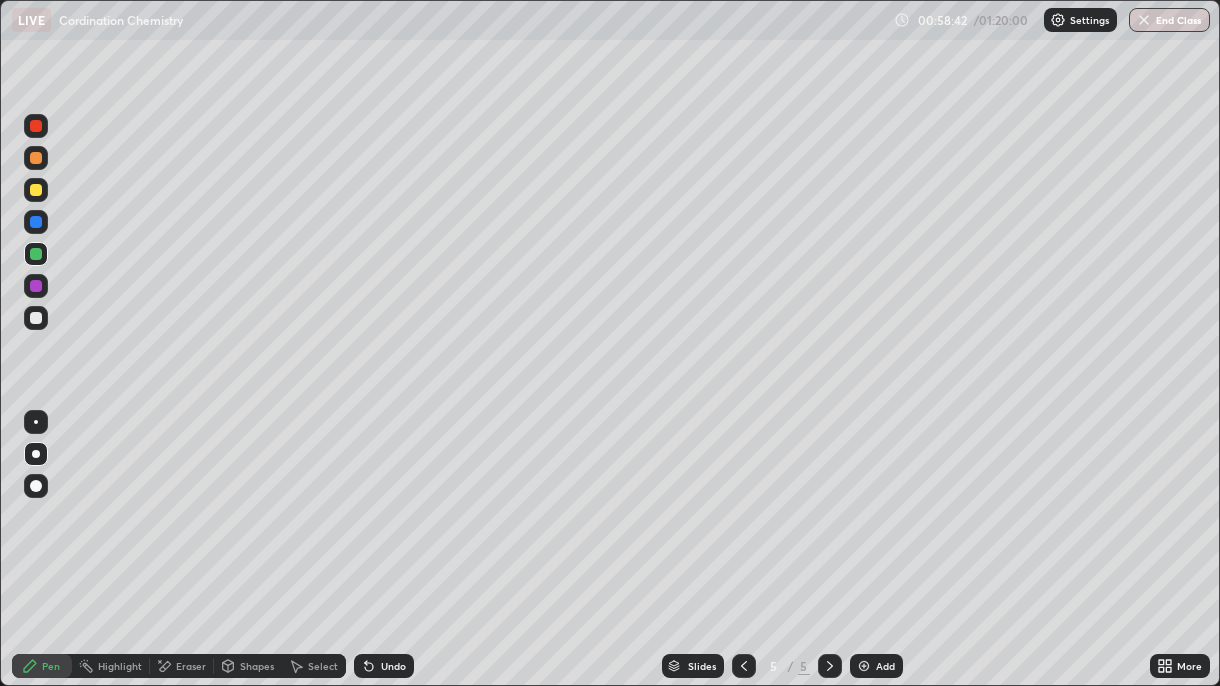 click at bounding box center (36, 286) 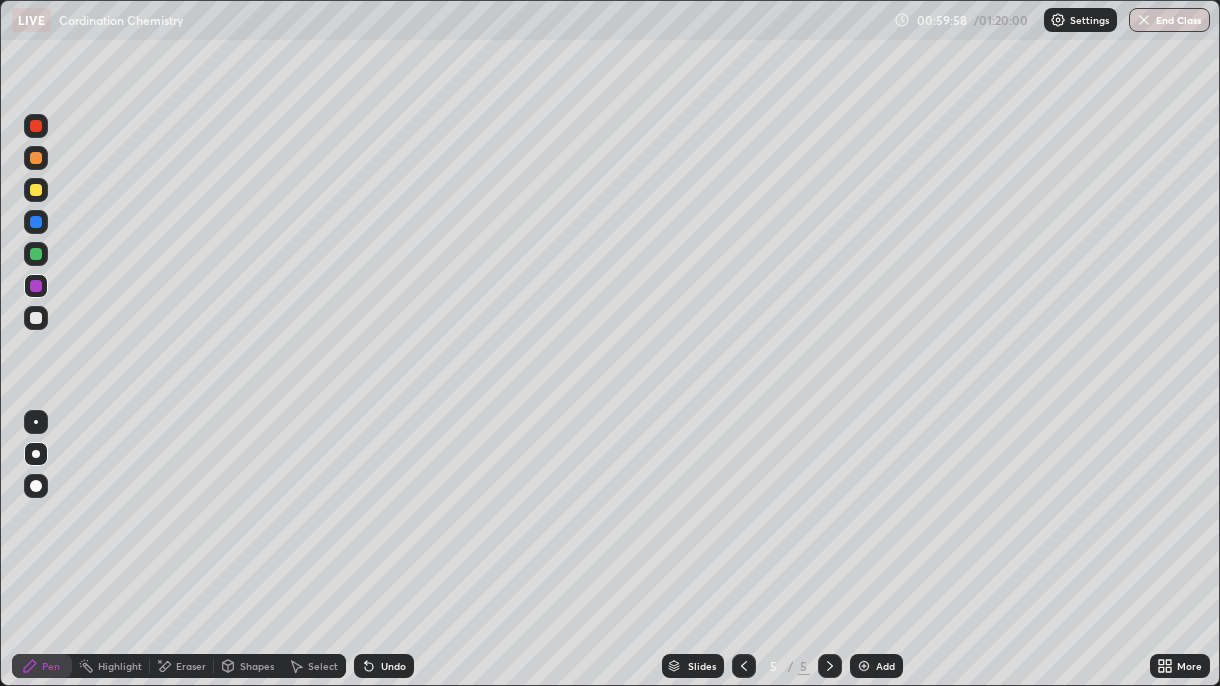 click at bounding box center (36, 254) 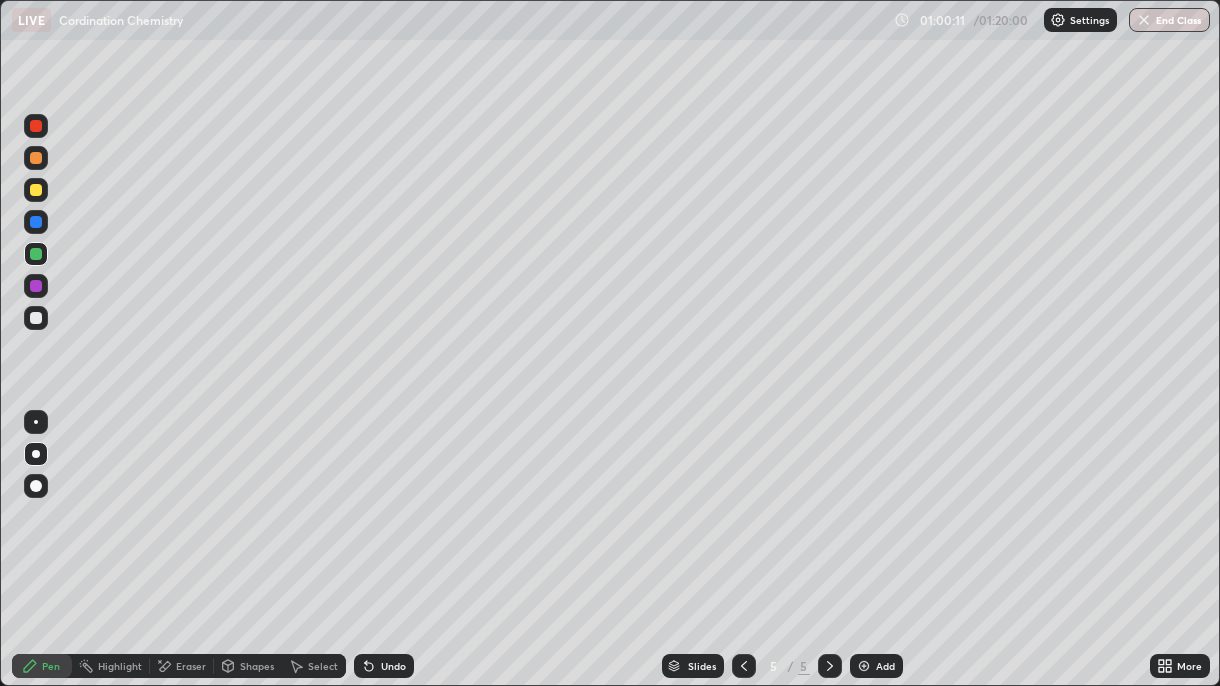 click at bounding box center (36, 222) 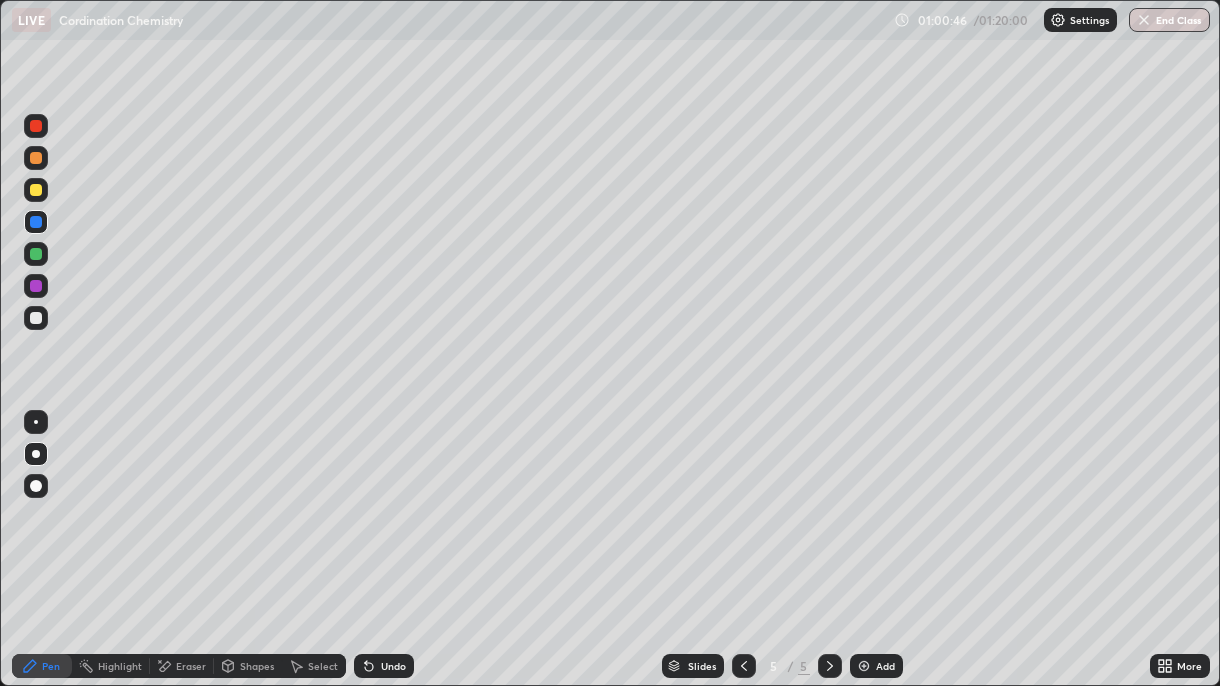 click at bounding box center (36, 486) 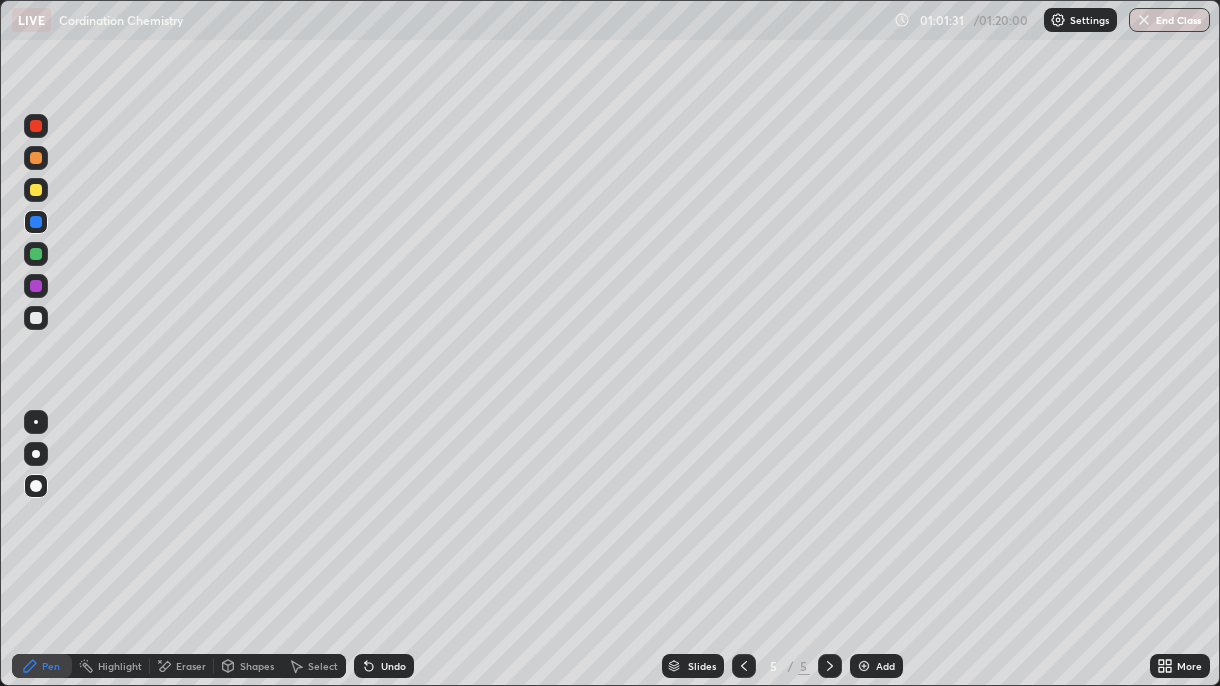 click 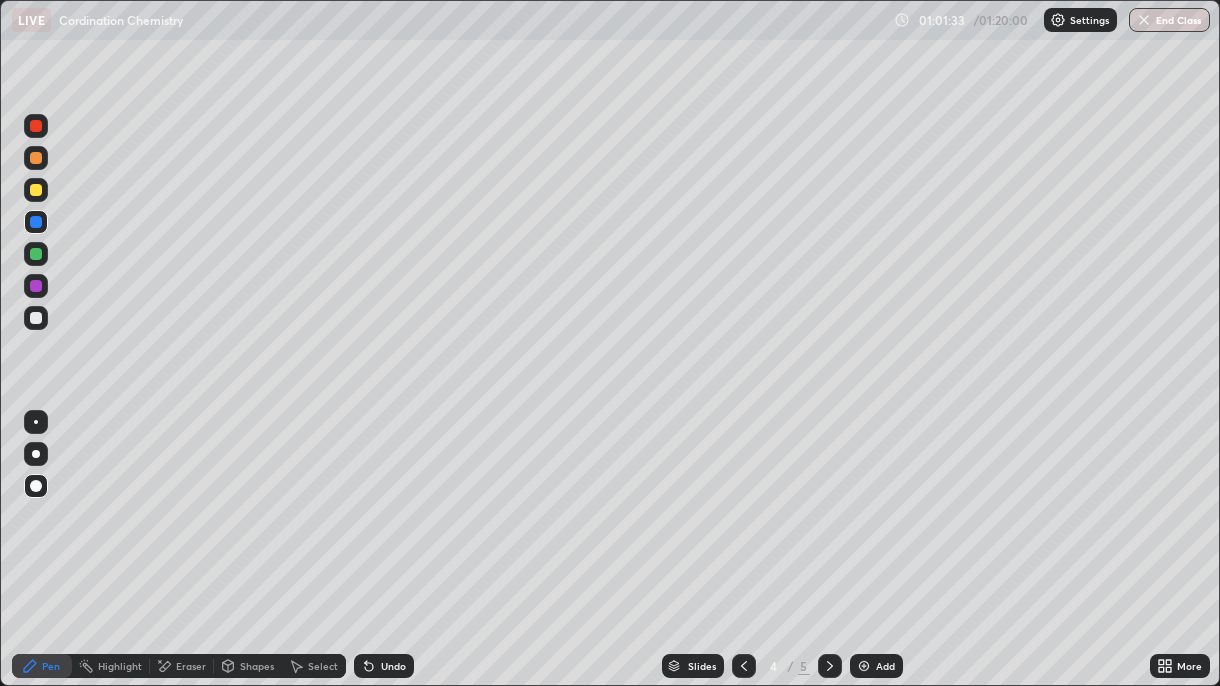 click 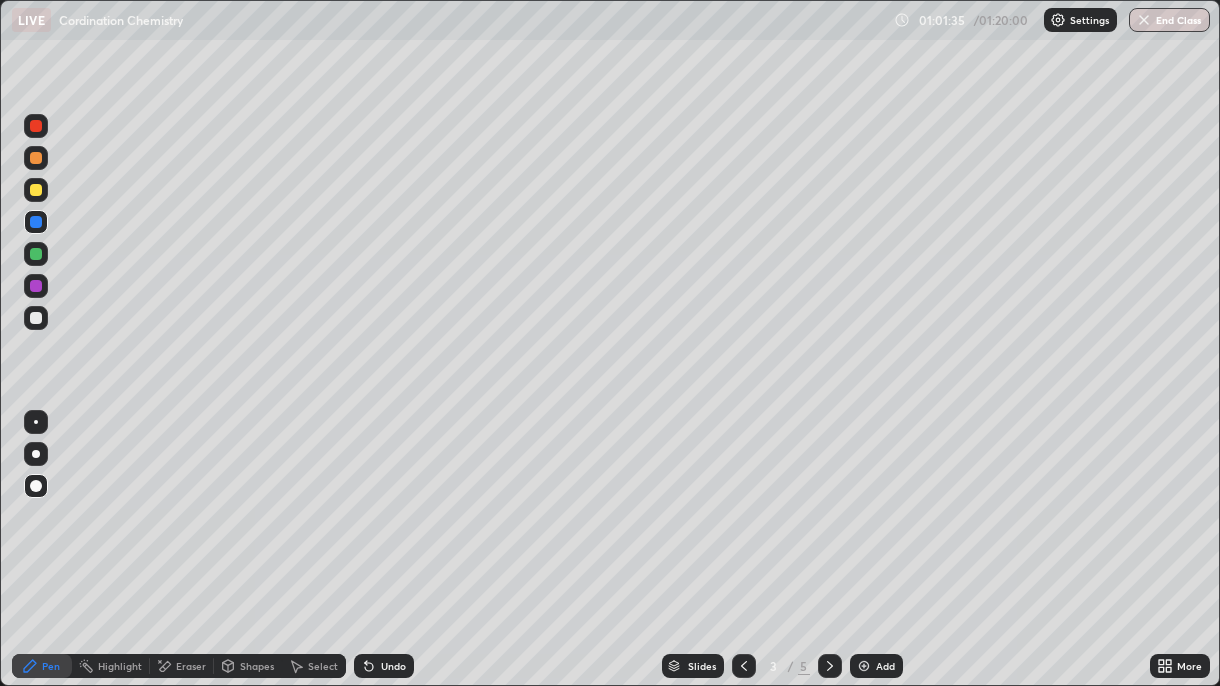 click 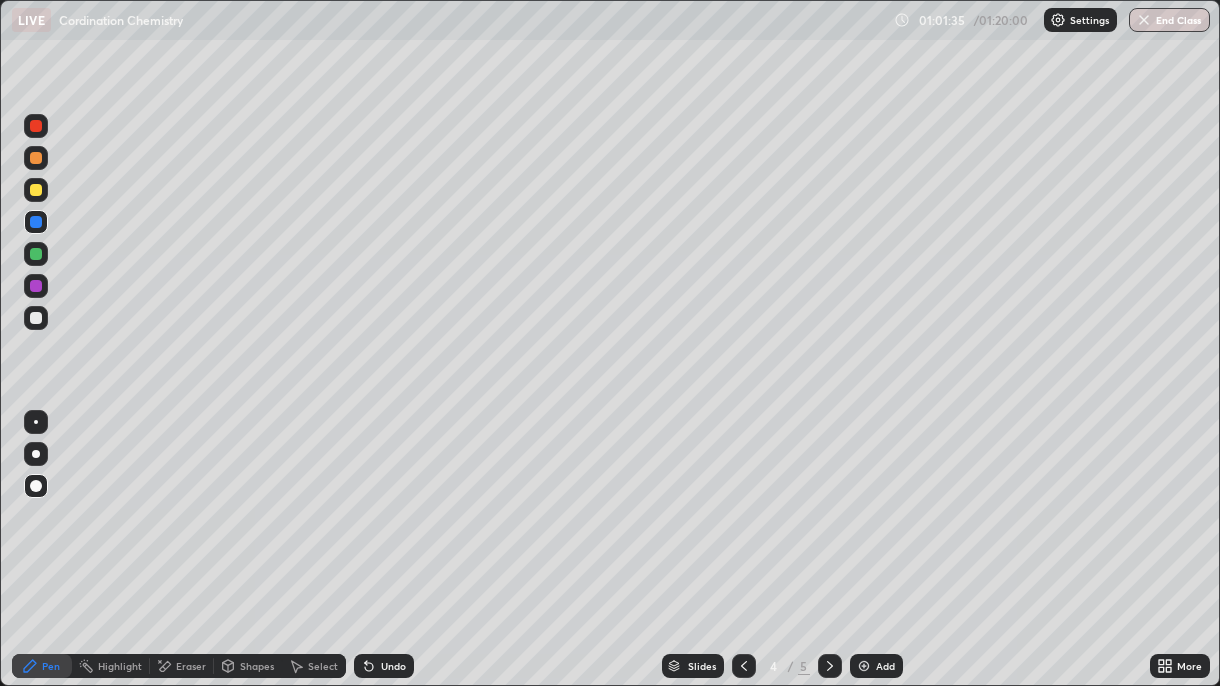 click 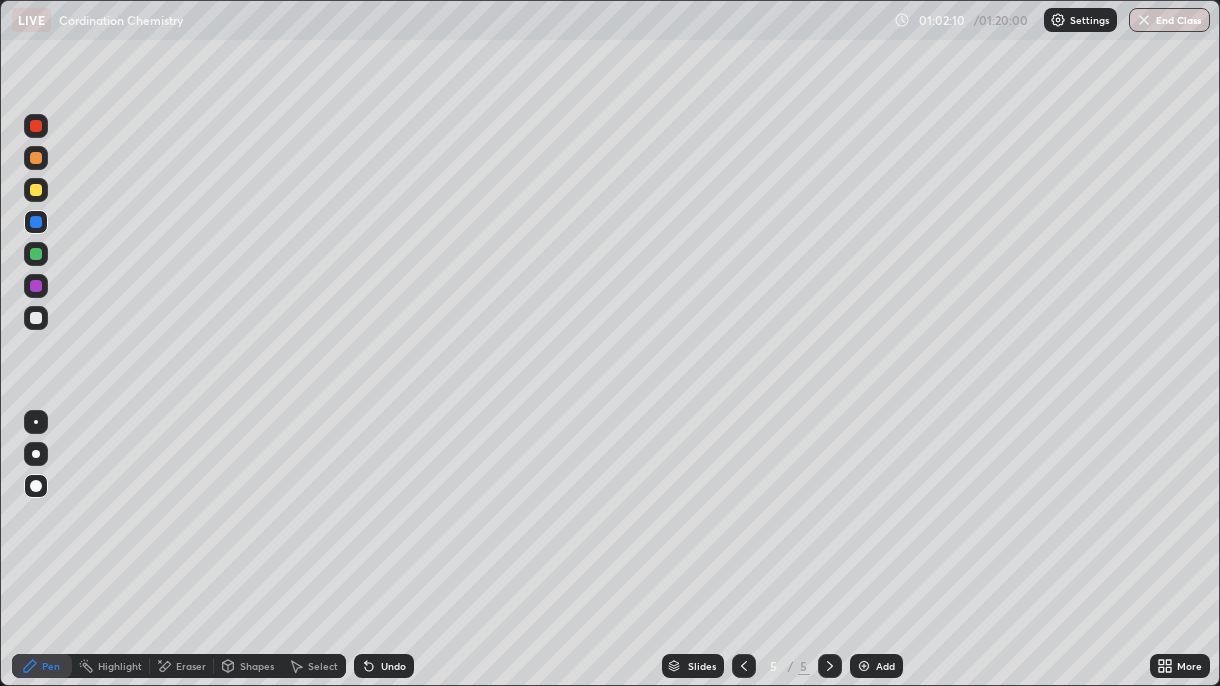 click at bounding box center (864, 666) 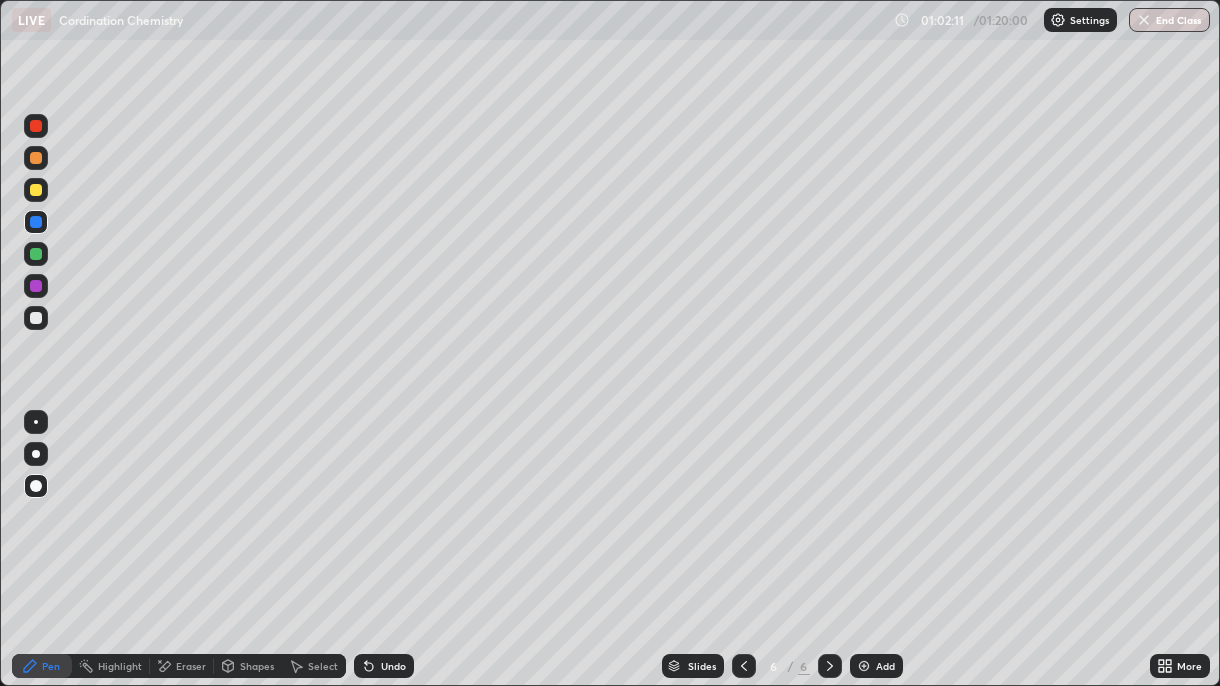 click at bounding box center [36, 190] 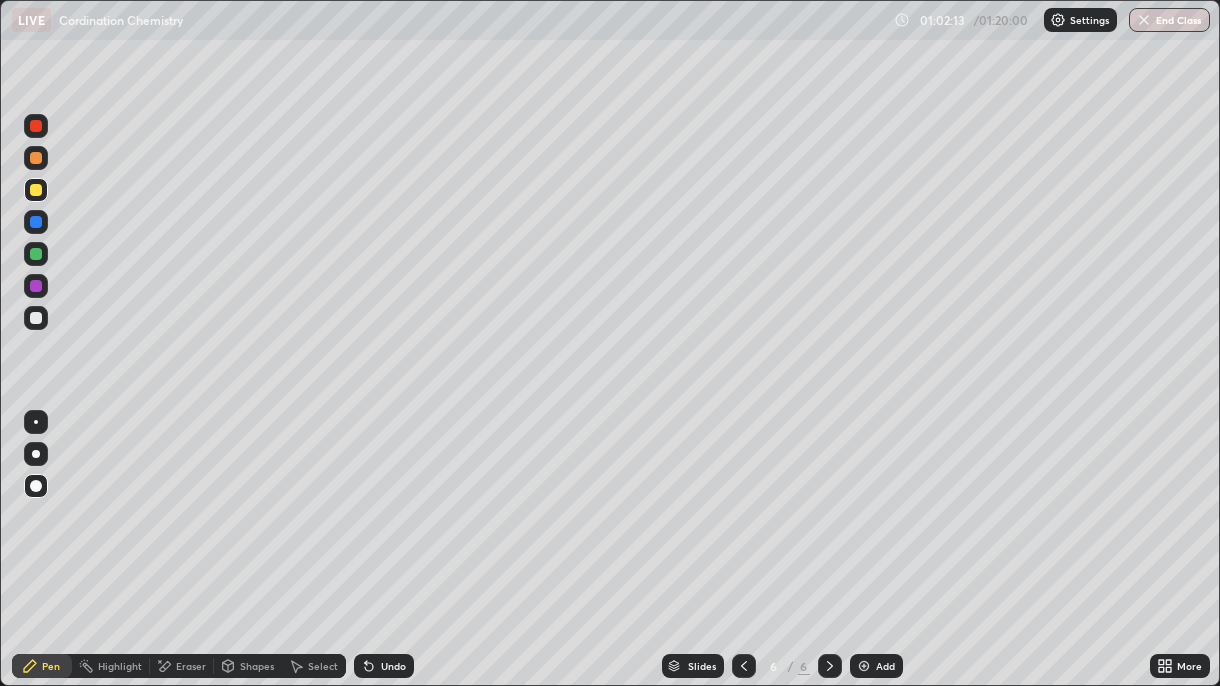 click on "Undo" at bounding box center [393, 666] 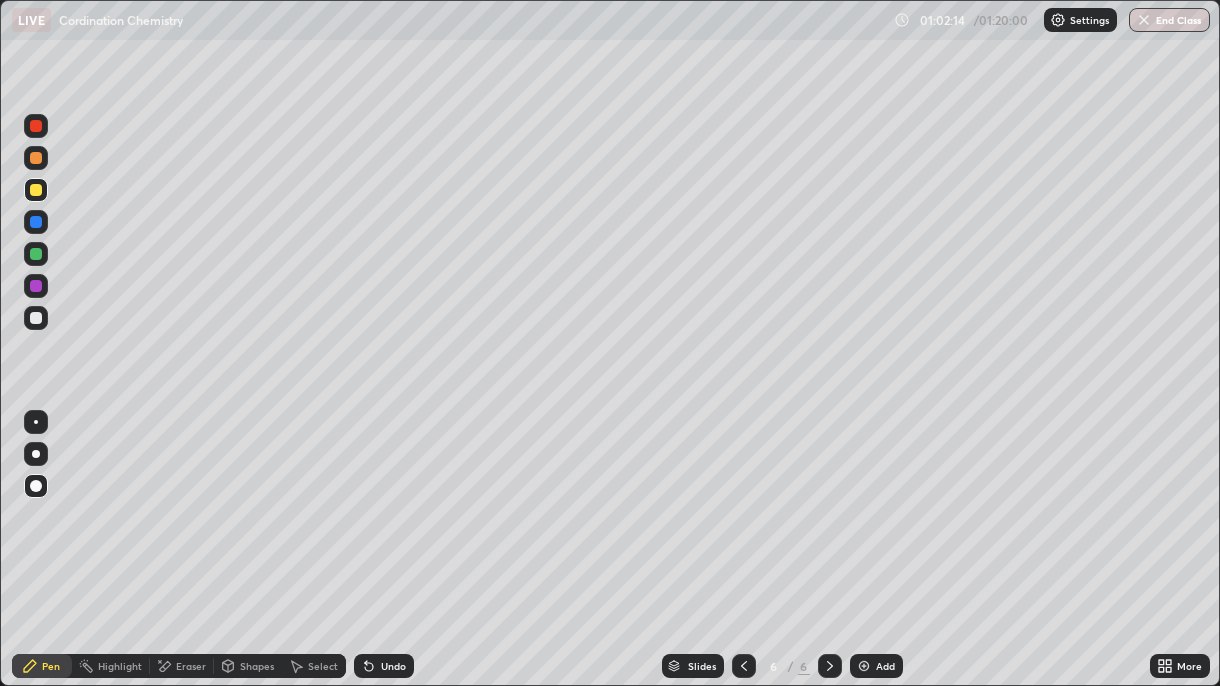 click at bounding box center (36, 454) 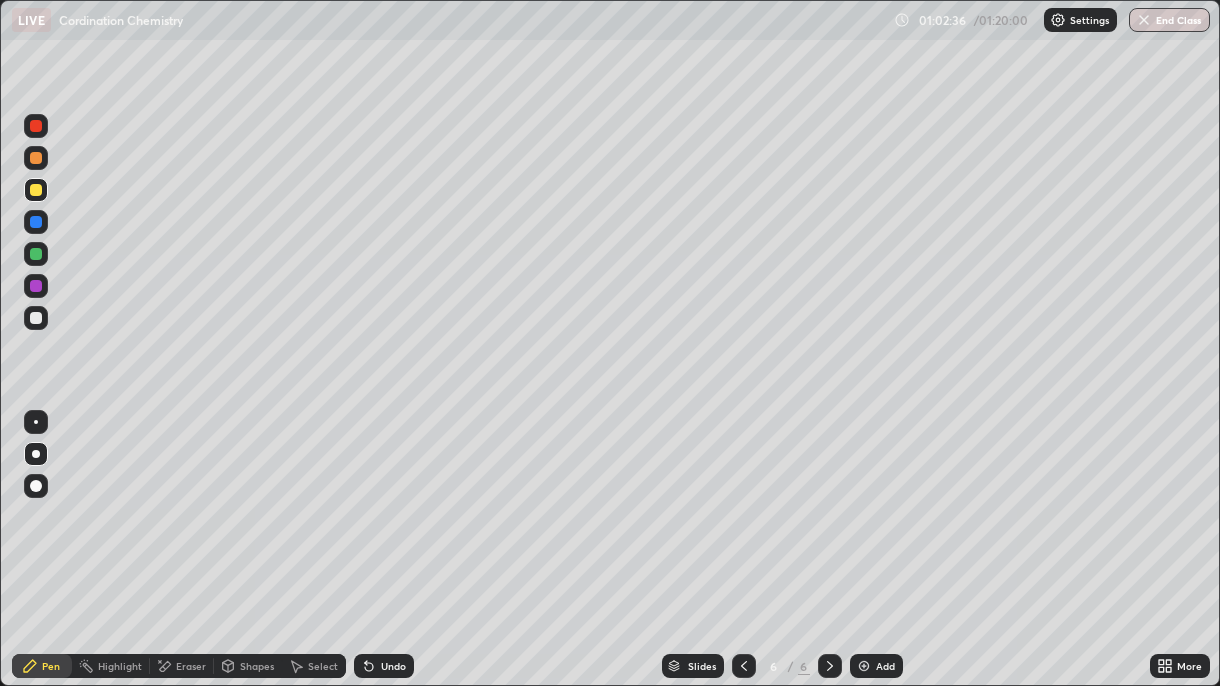 click at bounding box center [36, 158] 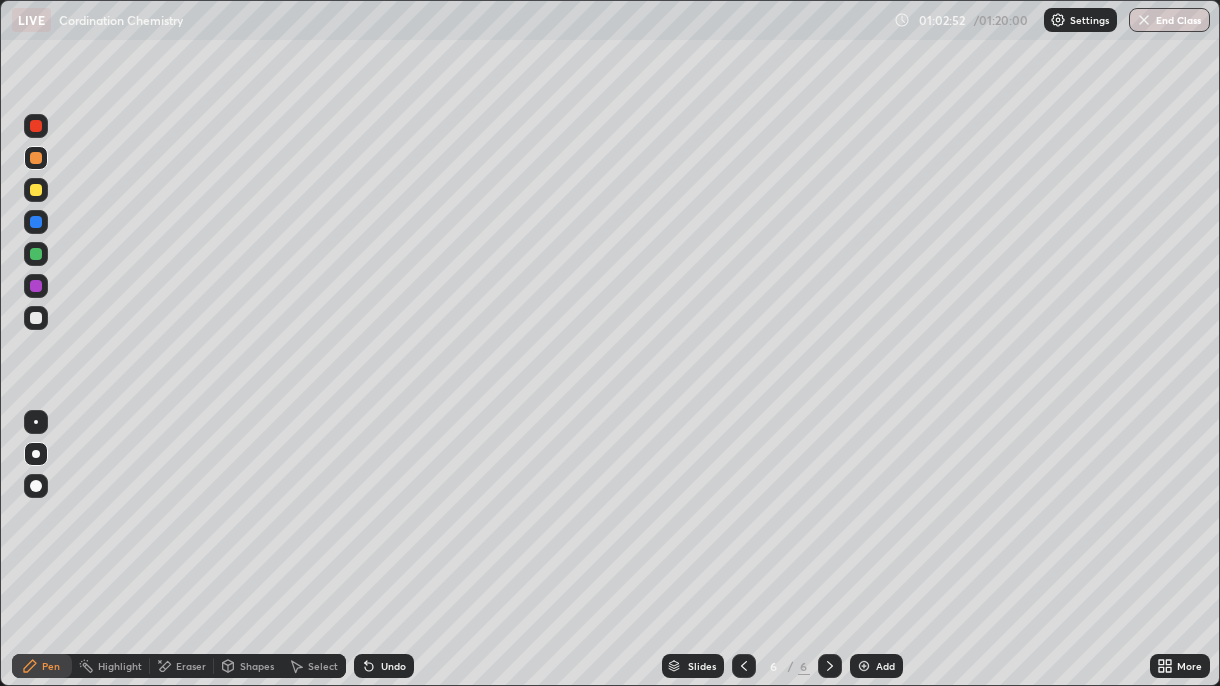 click at bounding box center (36, 286) 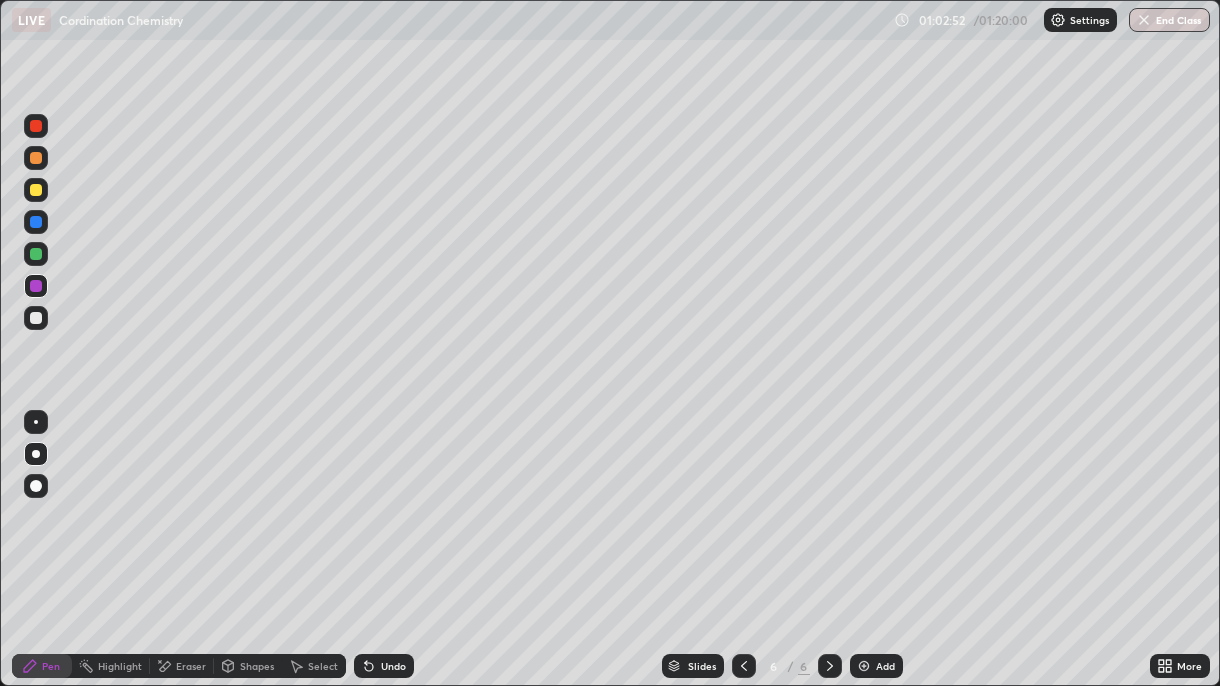 click at bounding box center (36, 318) 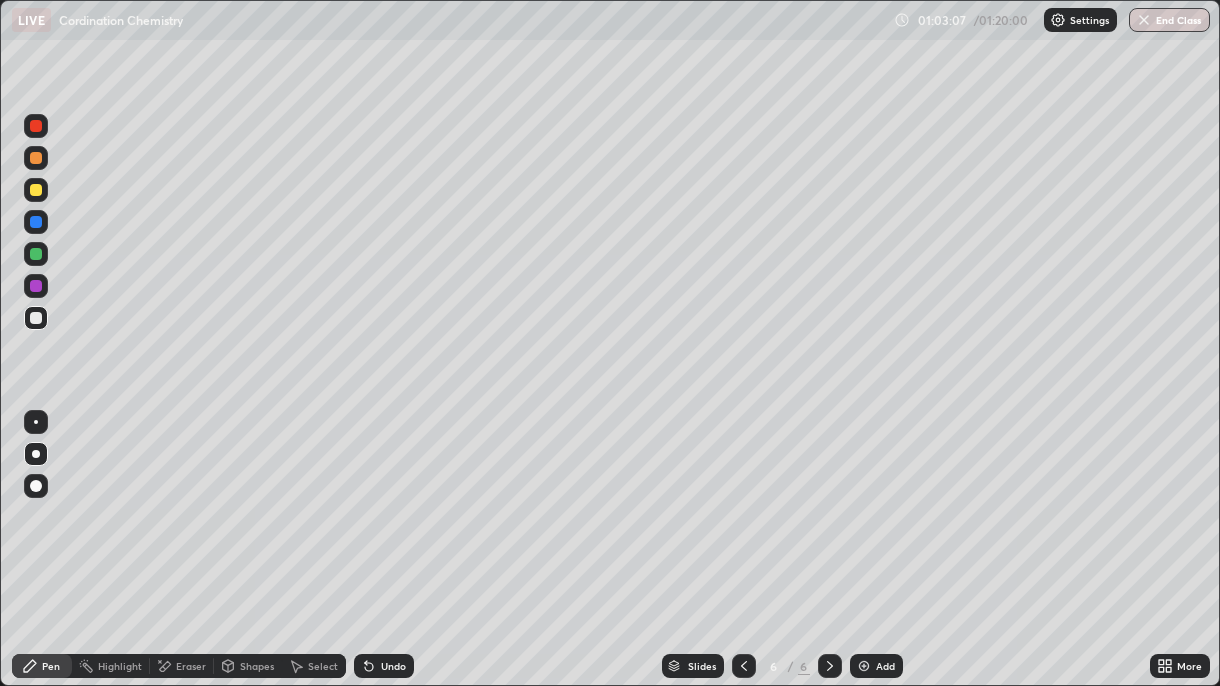 click at bounding box center [36, 254] 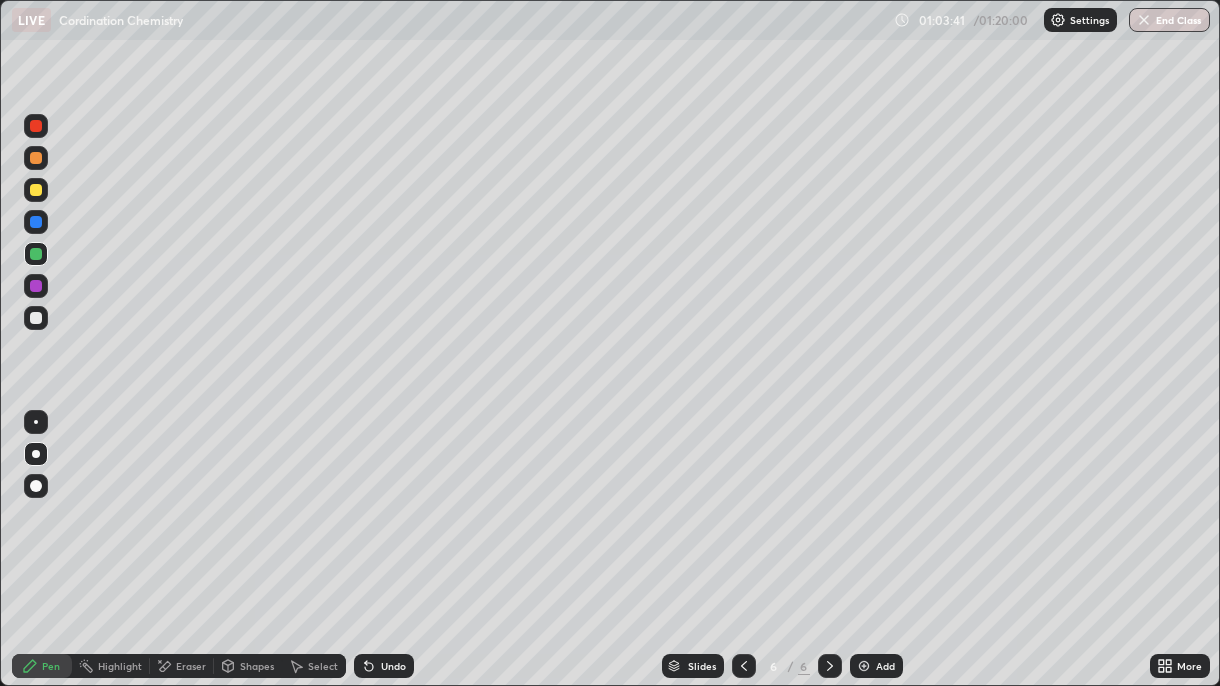 click at bounding box center [36, 318] 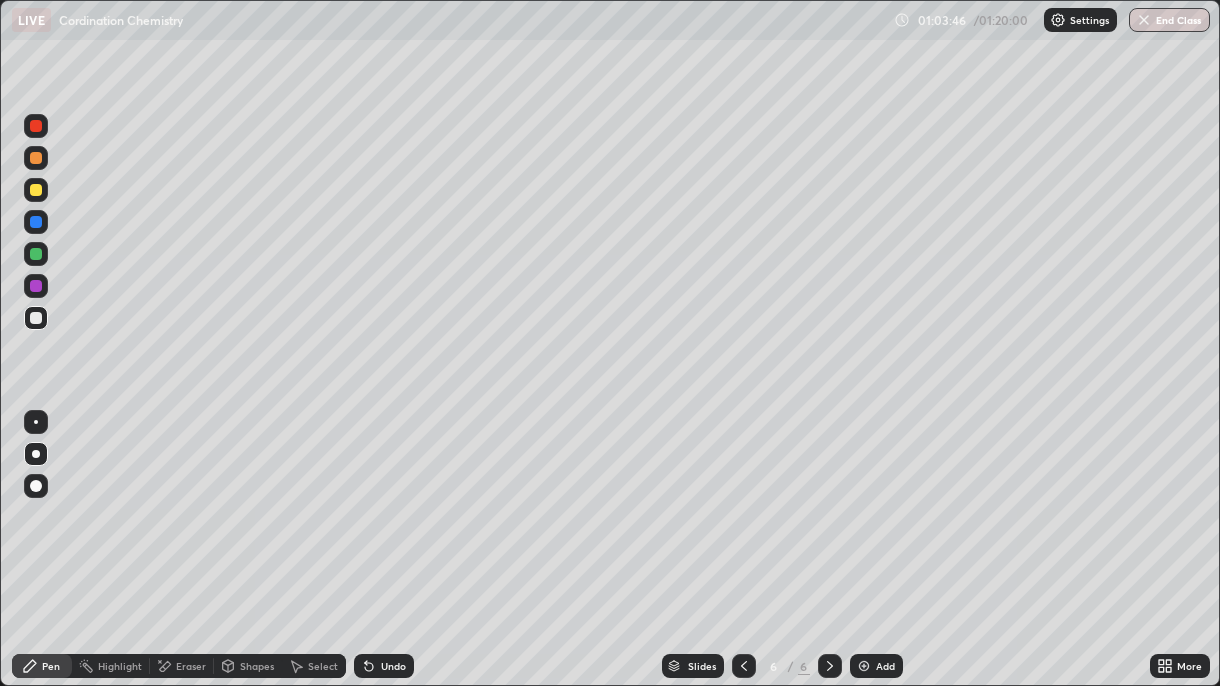 click at bounding box center (36, 158) 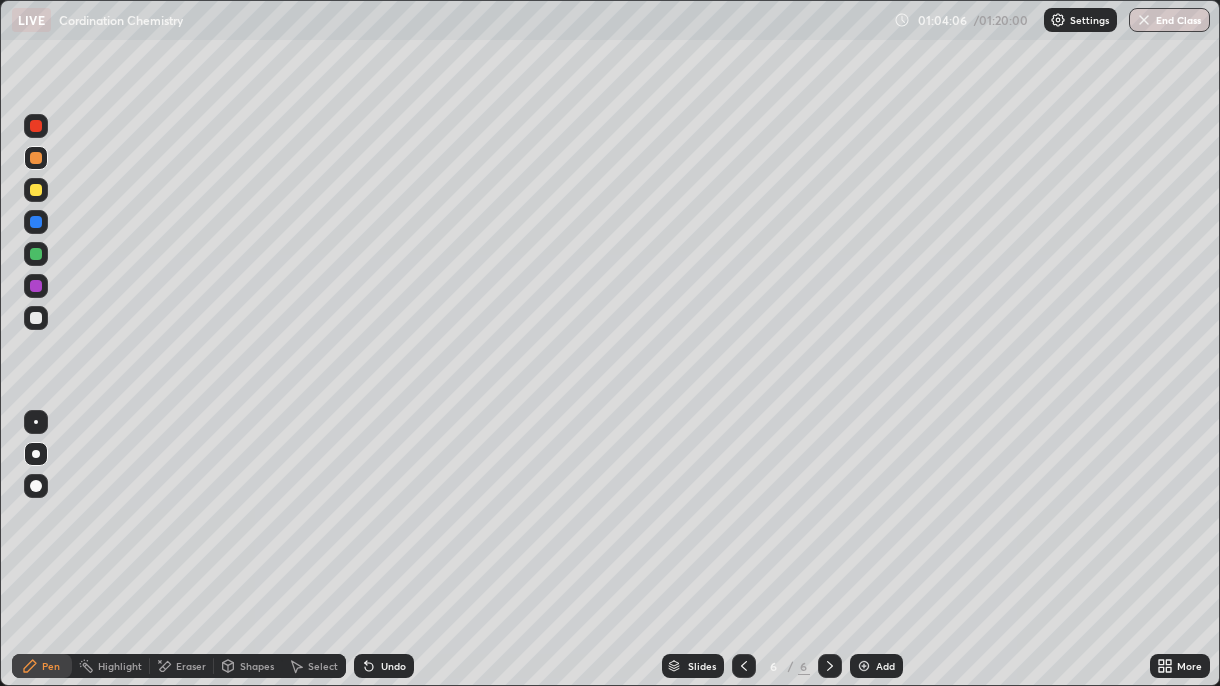 click at bounding box center (36, 318) 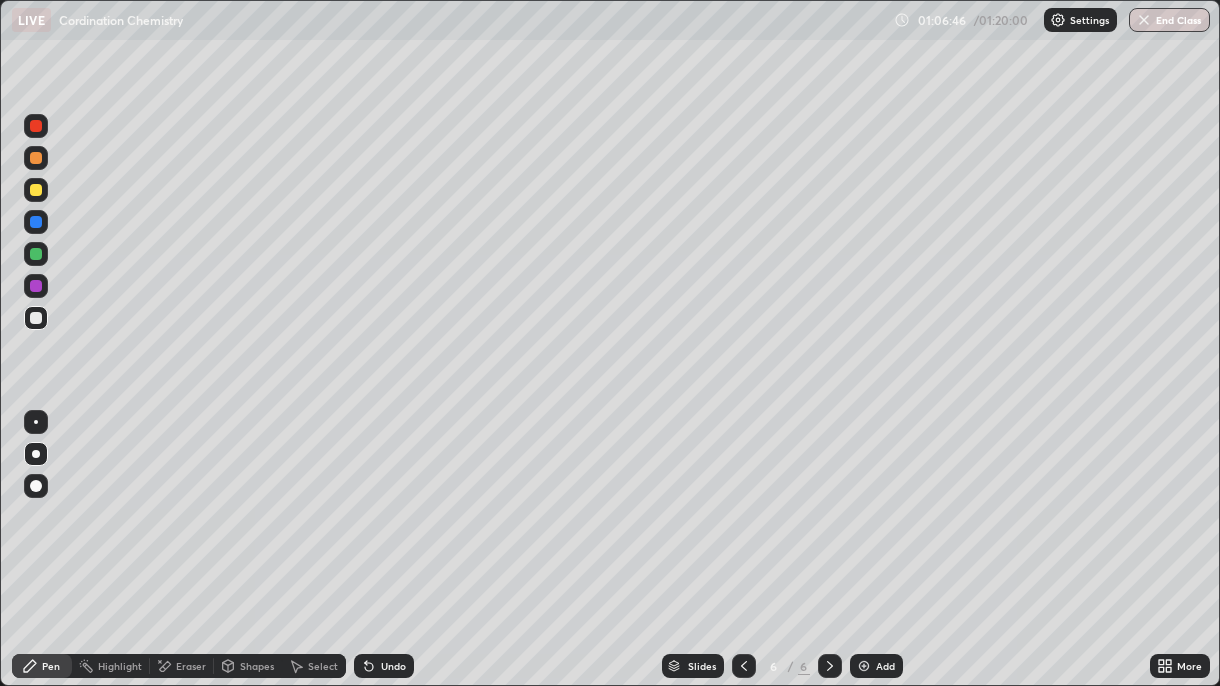 click at bounding box center [36, 190] 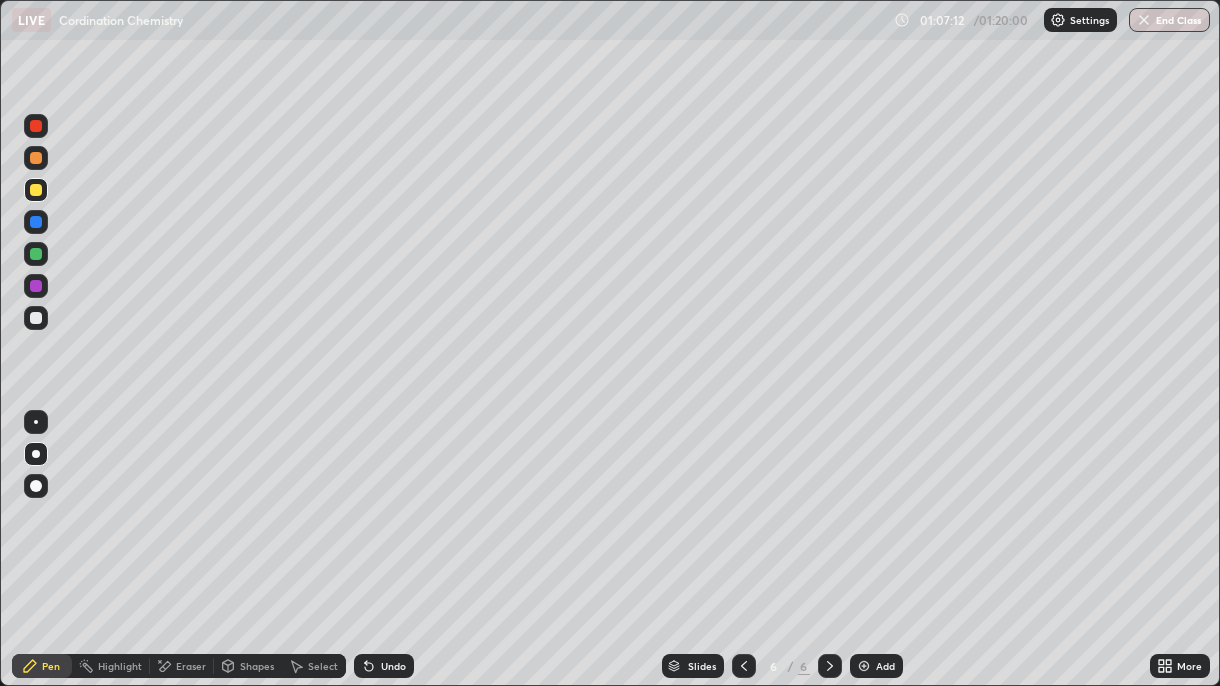 click at bounding box center [36, 254] 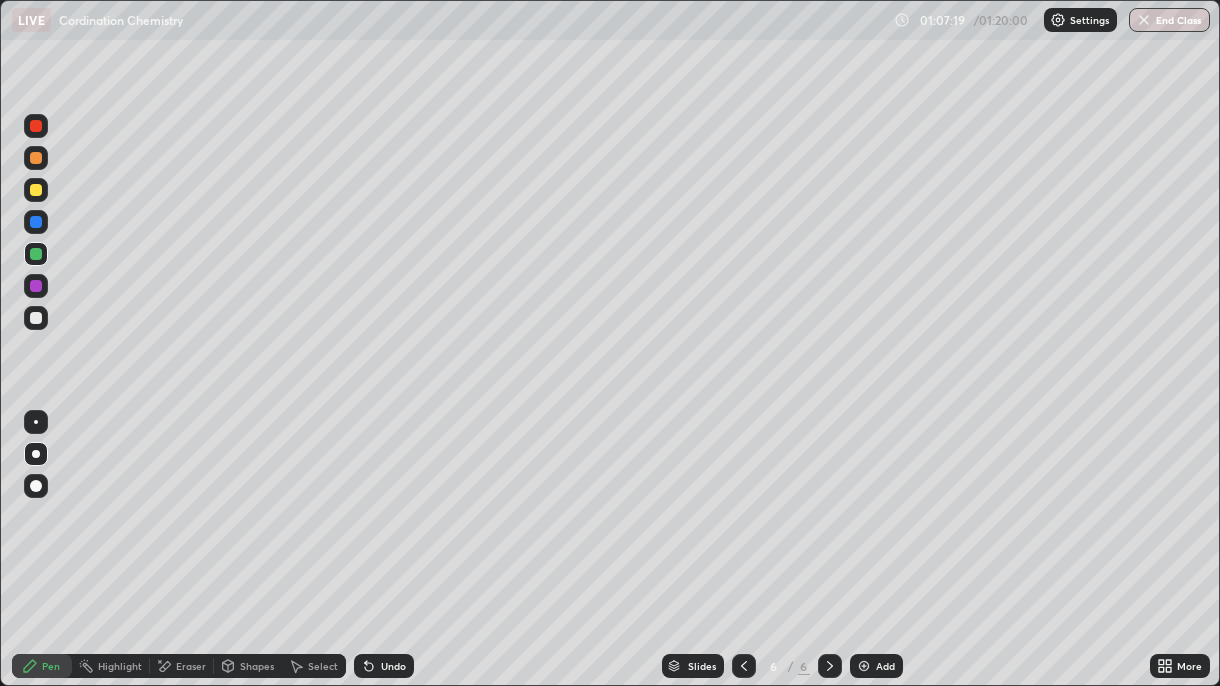click on "Add" at bounding box center (885, 666) 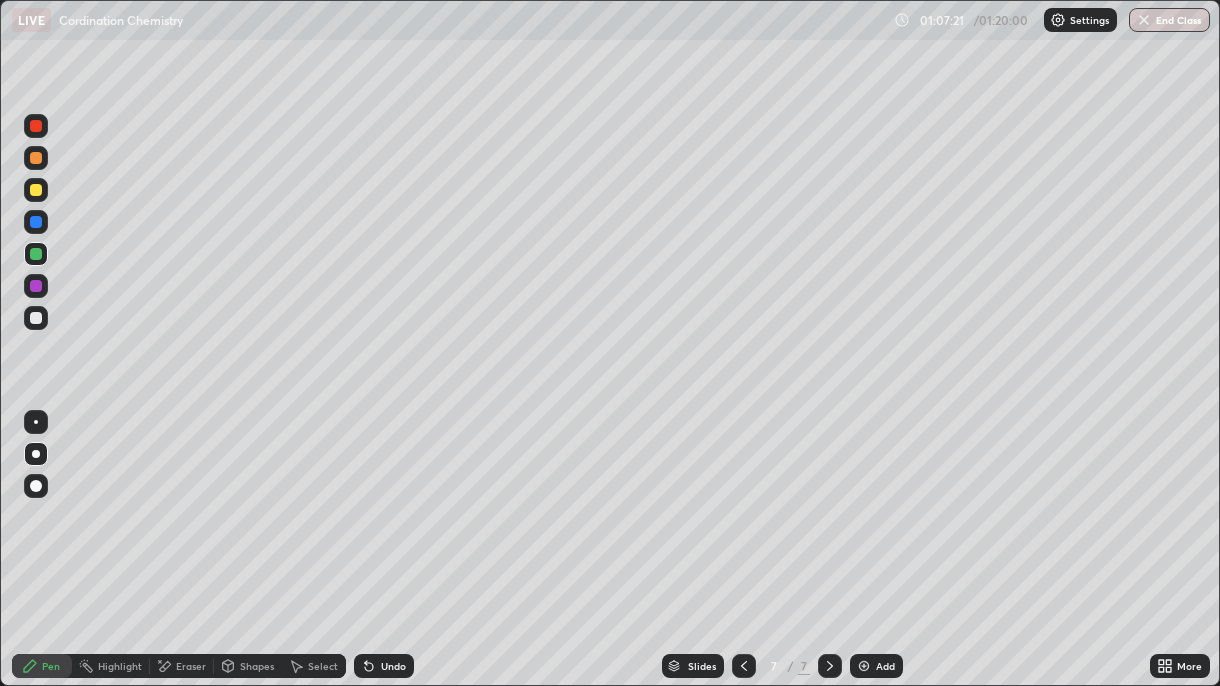click at bounding box center [36, 222] 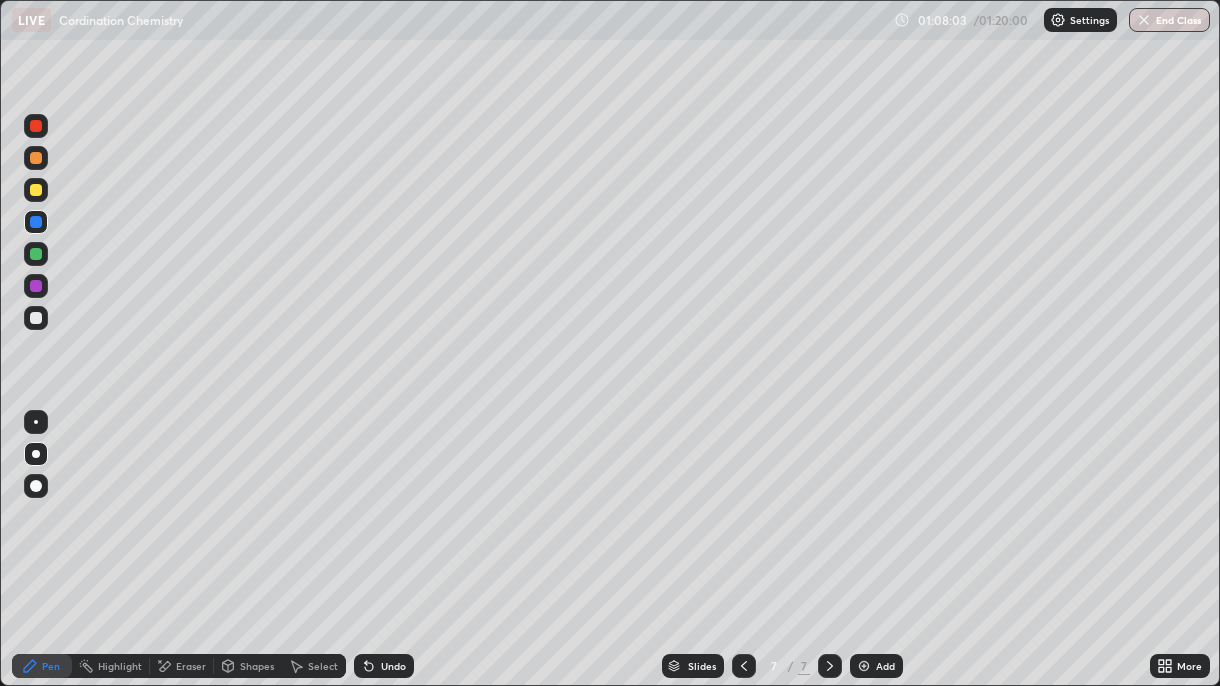 click at bounding box center [36, 254] 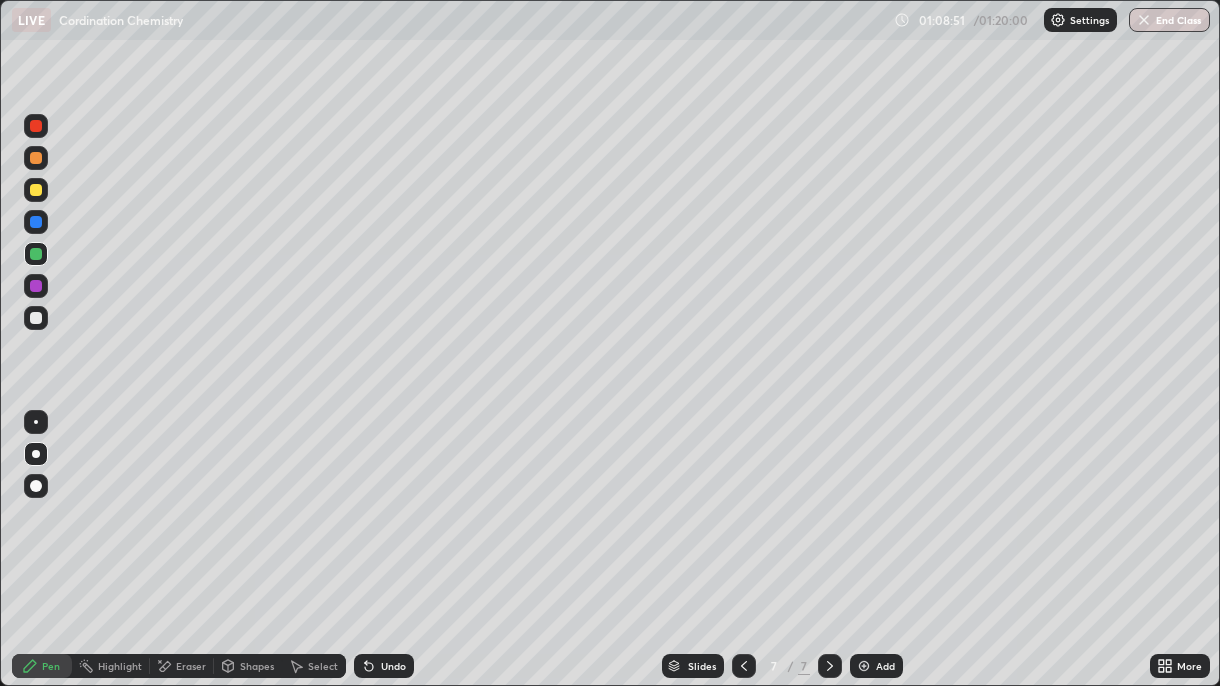 click at bounding box center (36, 486) 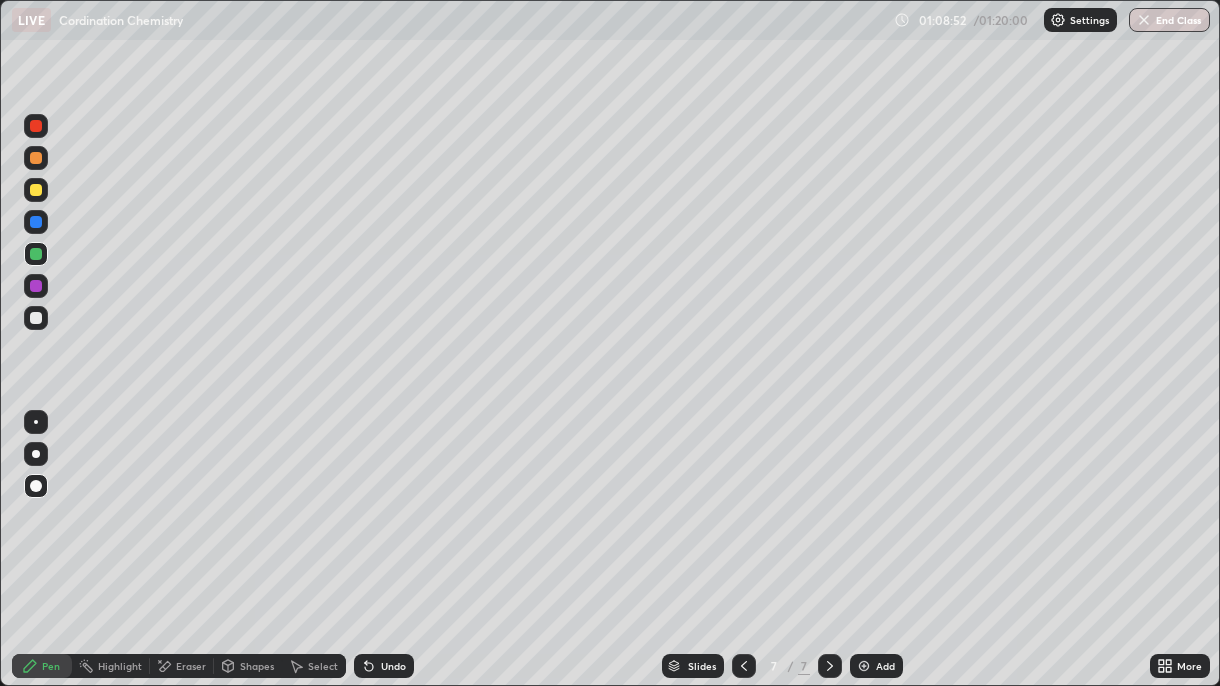 click at bounding box center [36, 318] 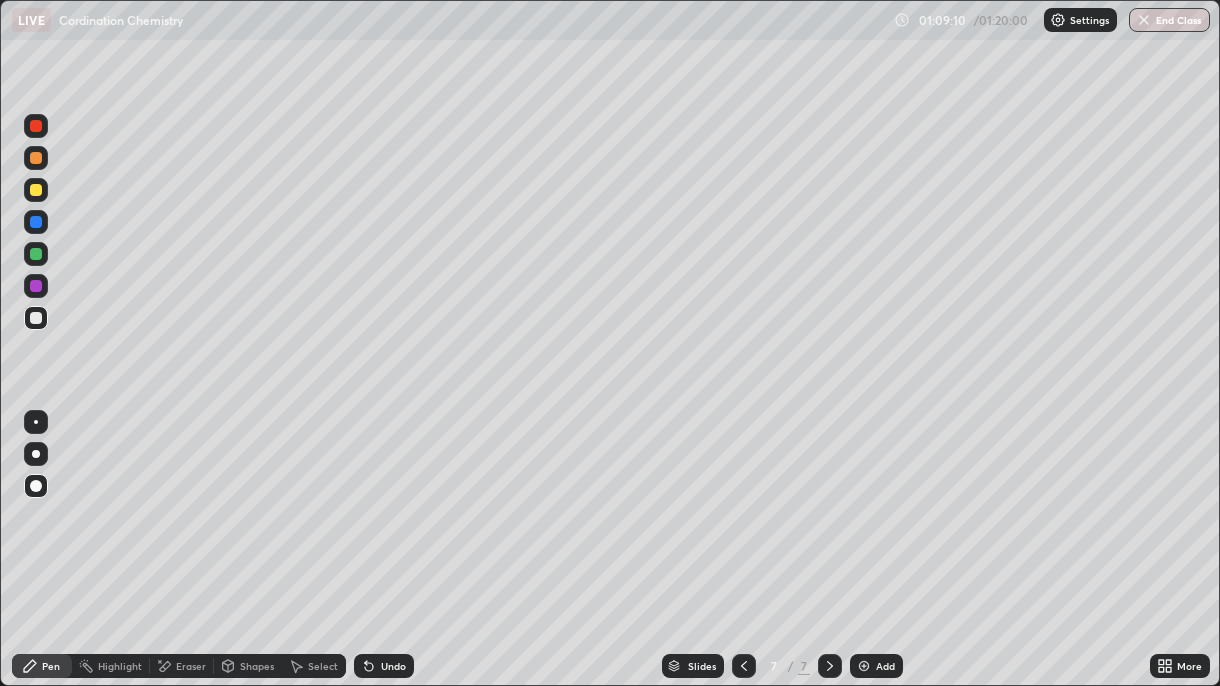 click at bounding box center (36, 286) 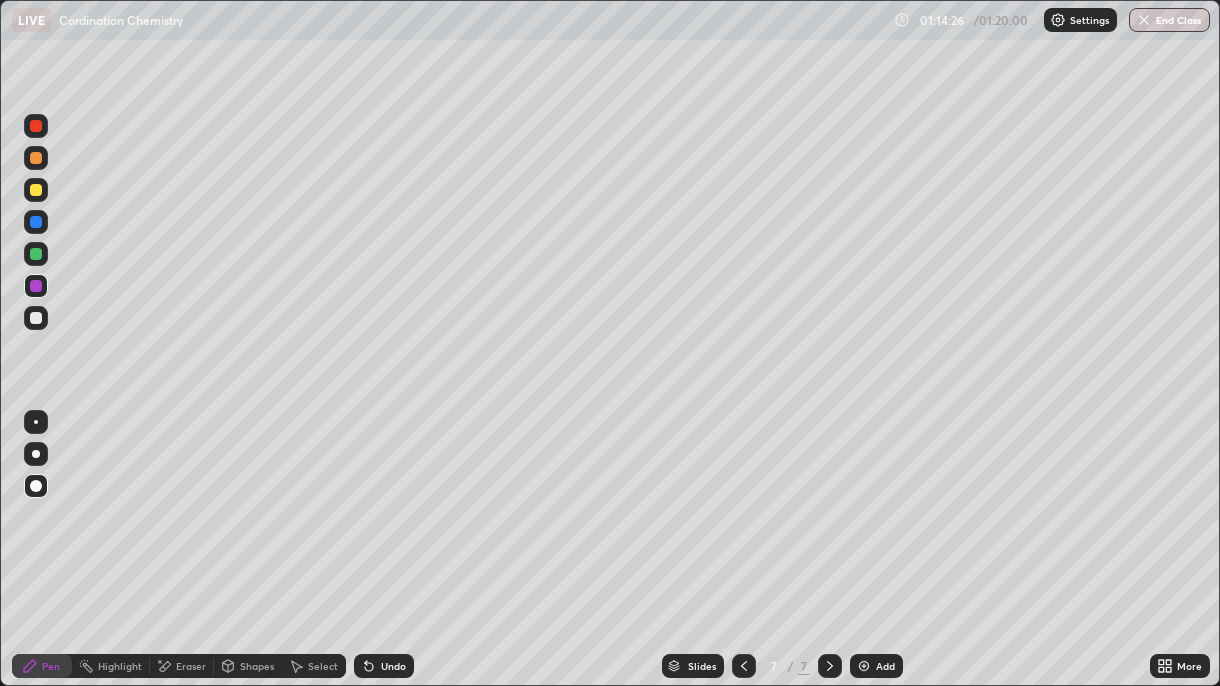 click at bounding box center (864, 666) 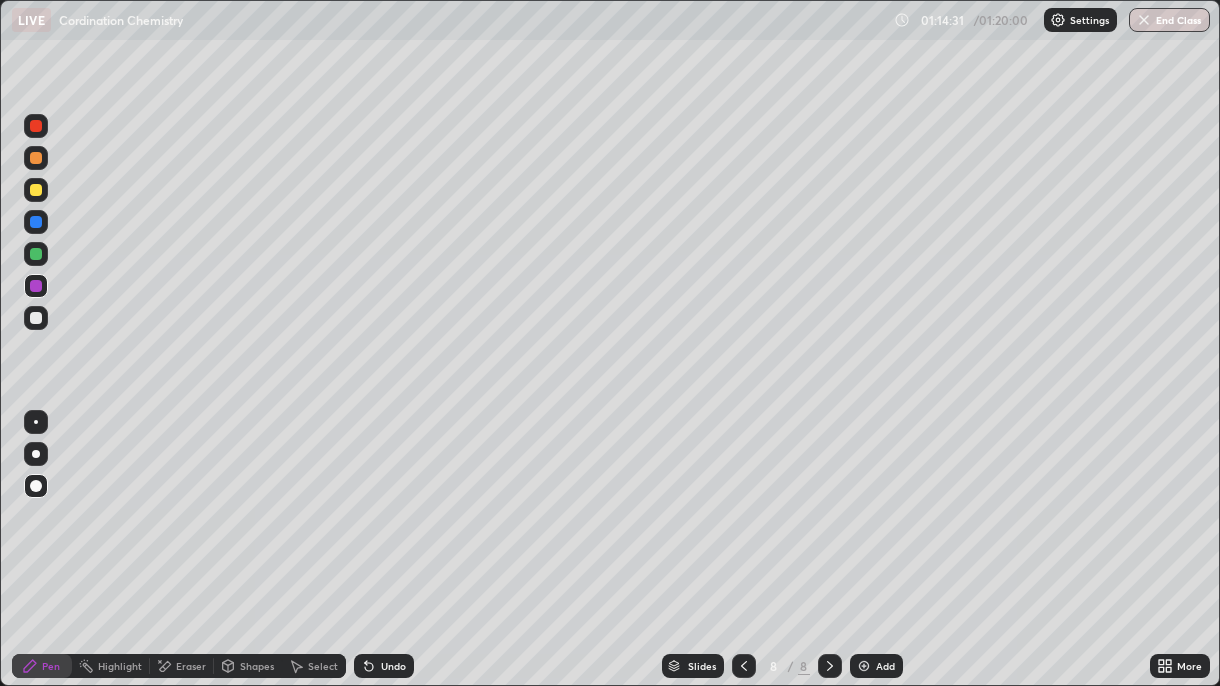 click at bounding box center (36, 158) 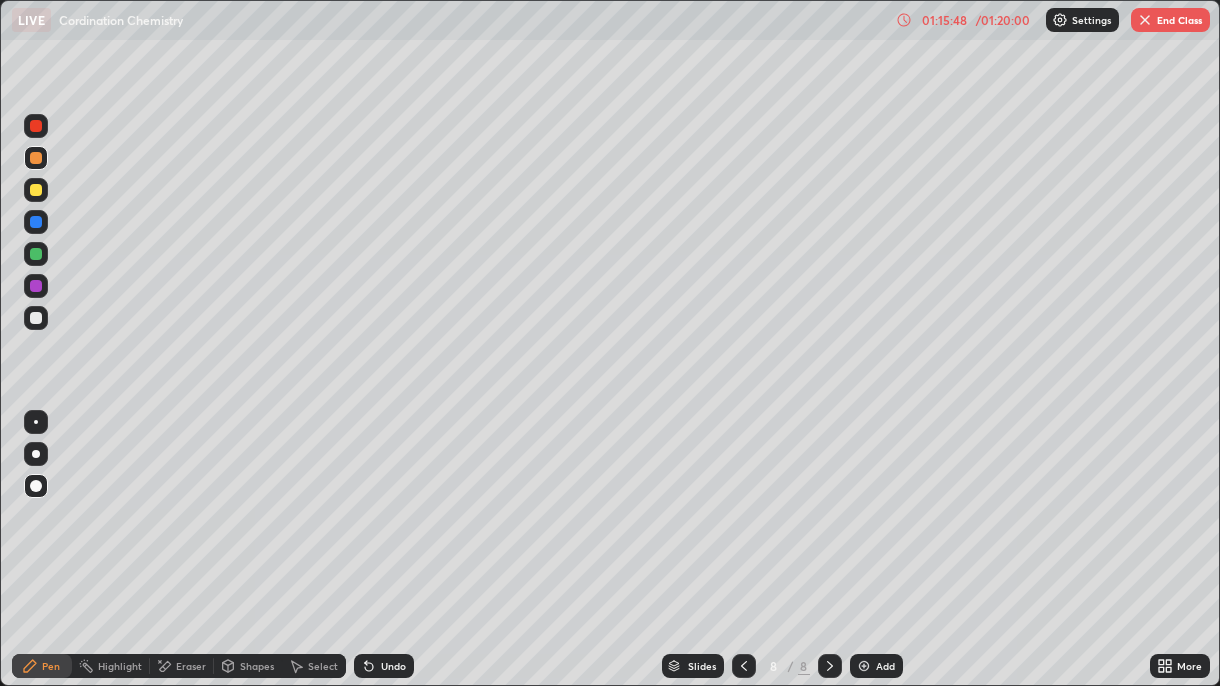 click at bounding box center [36, 254] 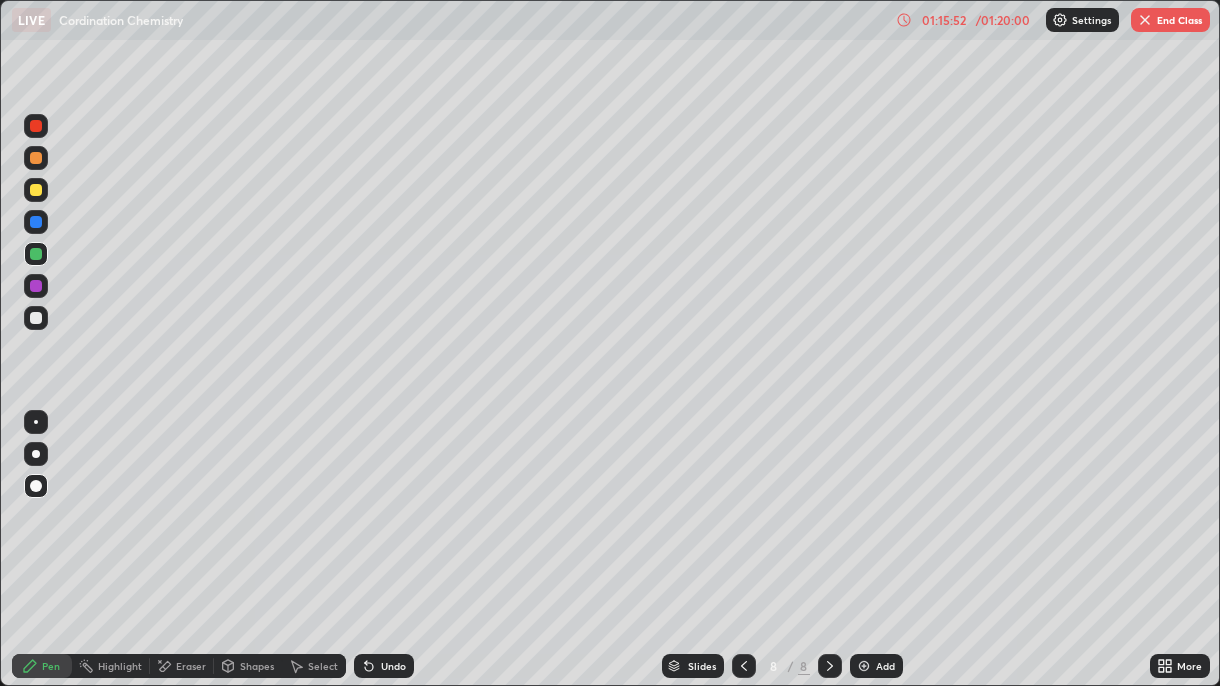 click on "Undo" at bounding box center (393, 666) 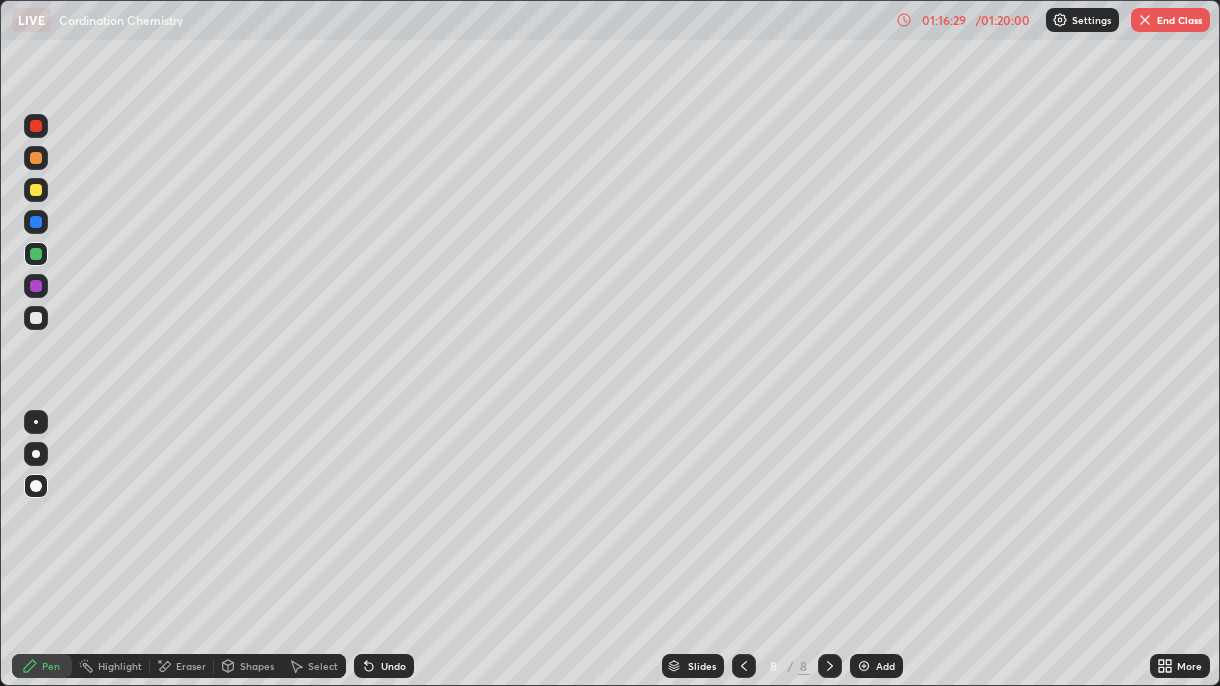 click 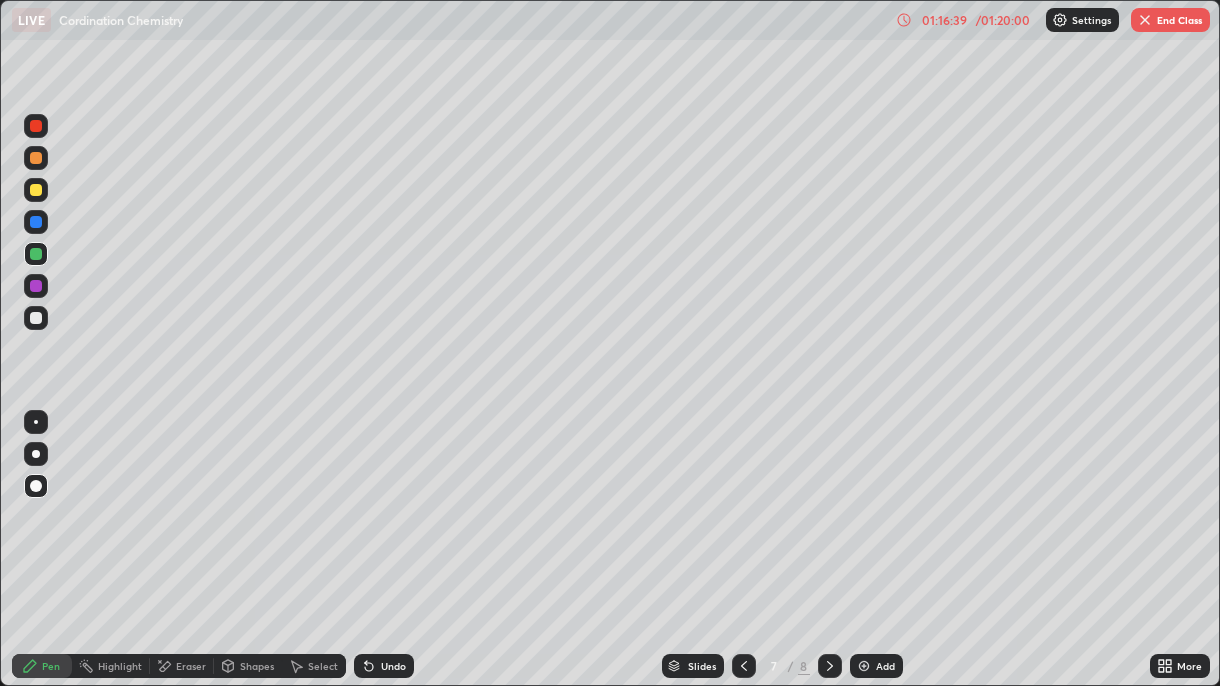 click 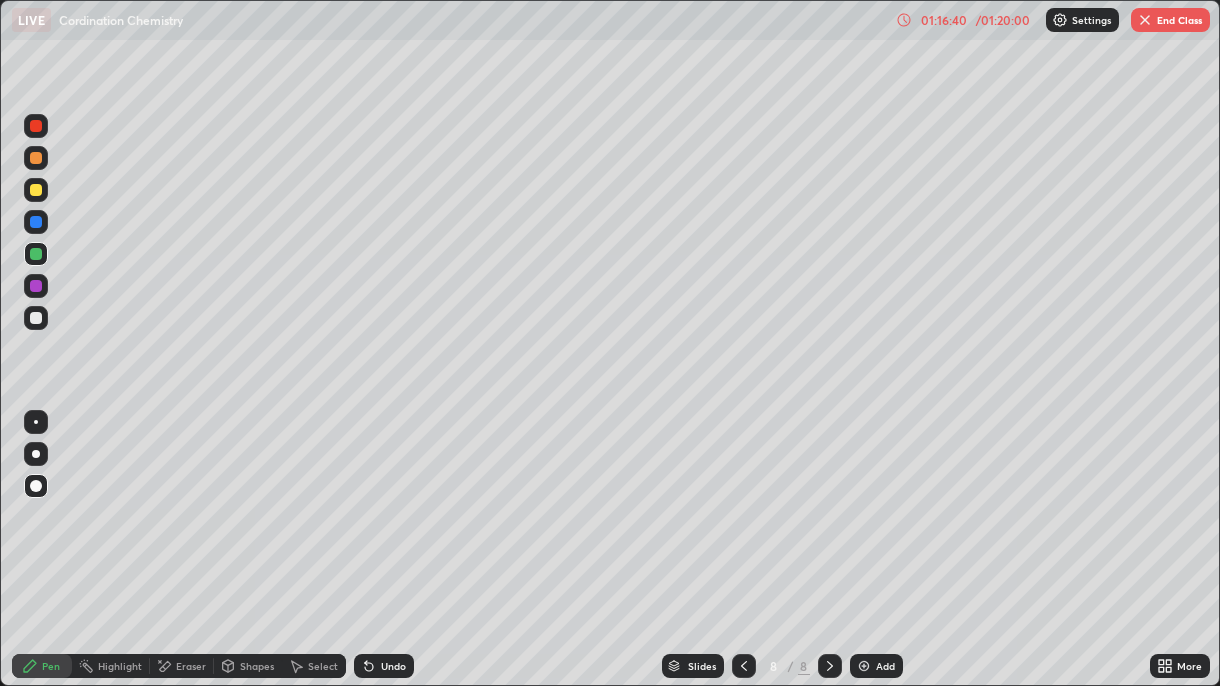 click at bounding box center (36, 318) 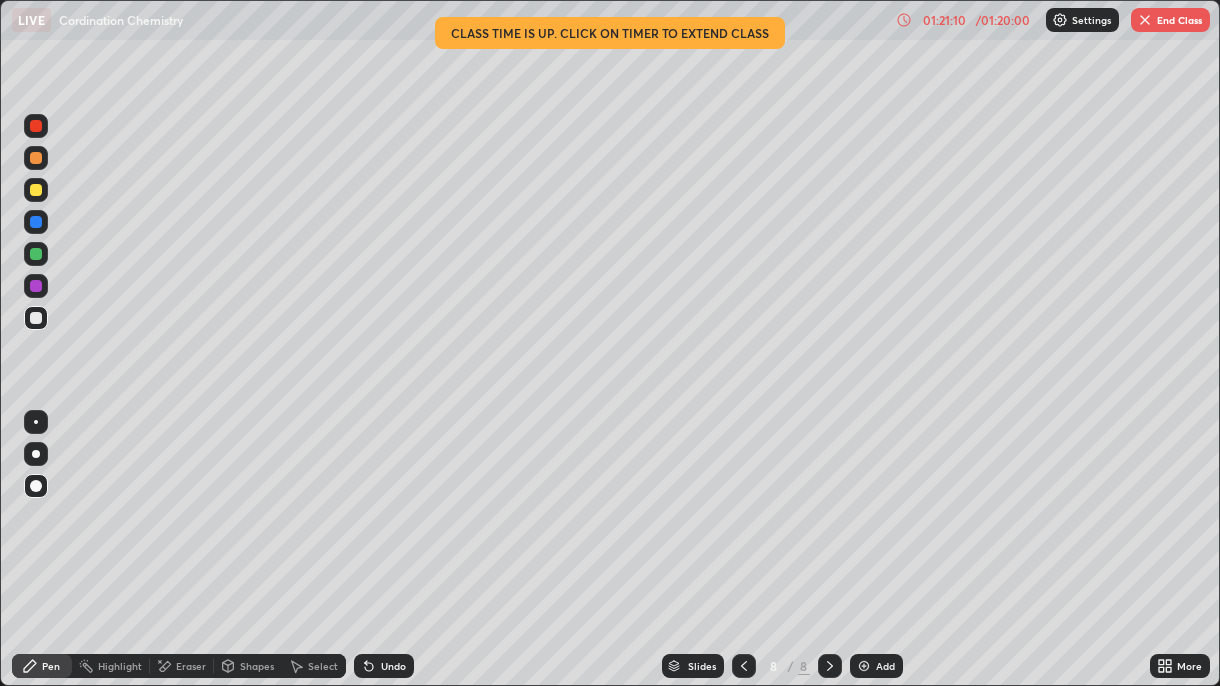 click at bounding box center [864, 666] 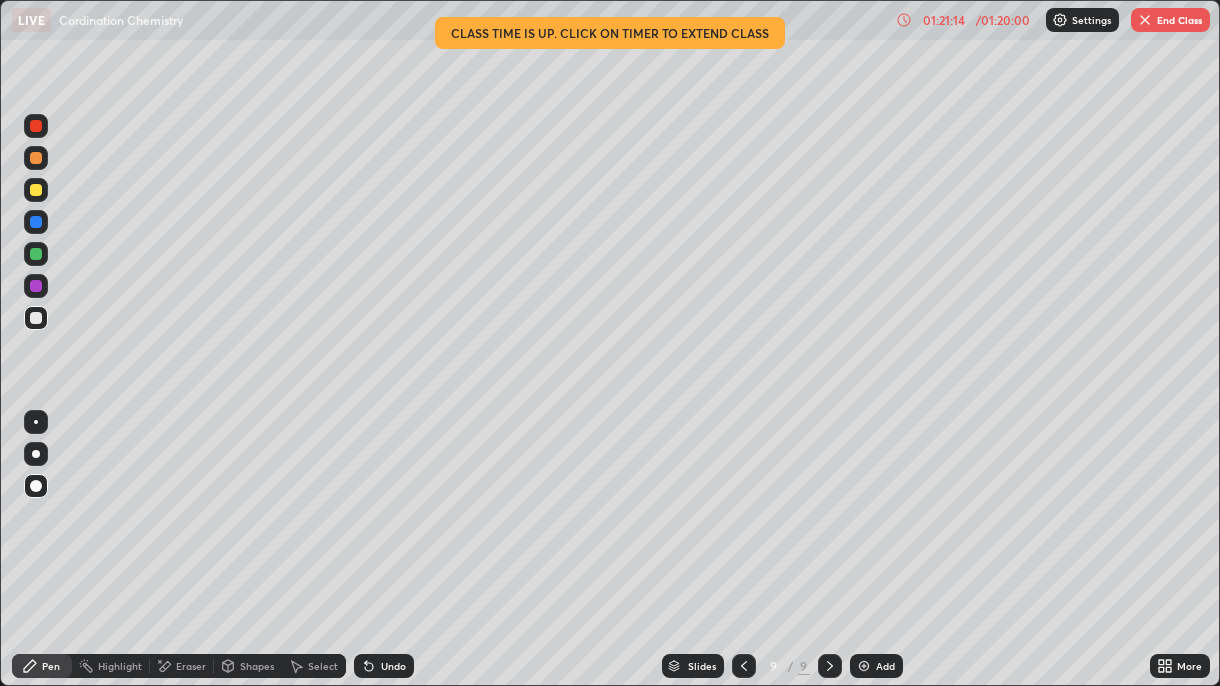 click at bounding box center (36, 190) 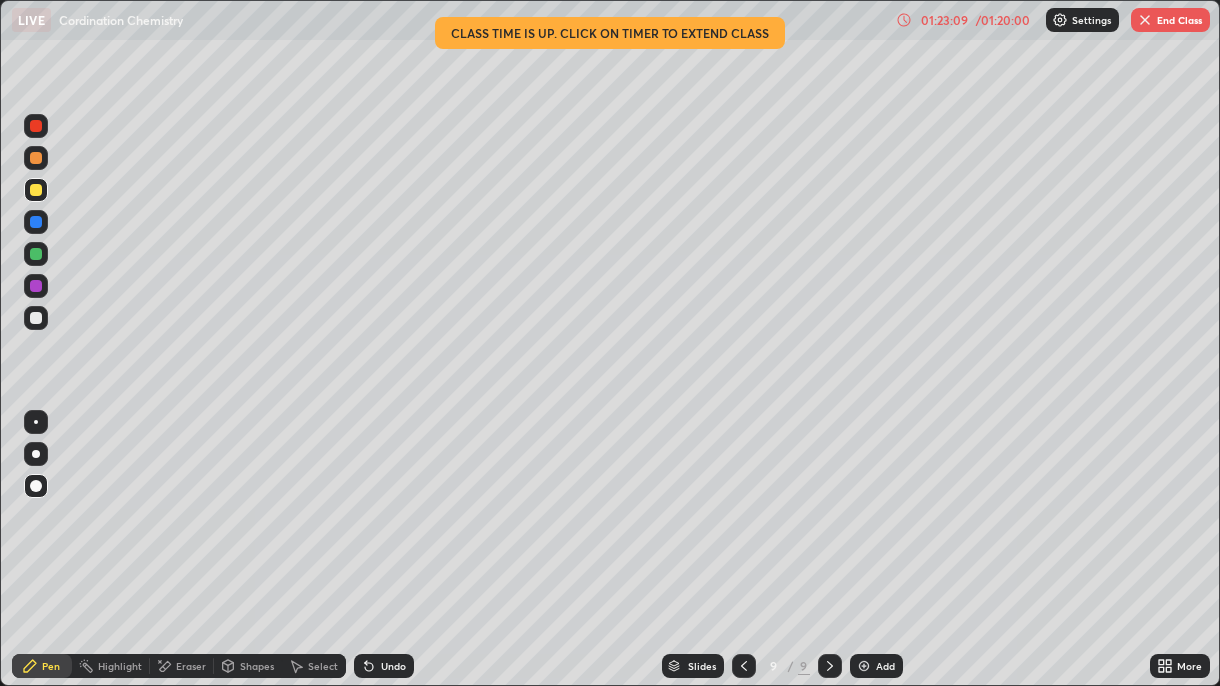 click on "LIVE Cordination Chemistry" at bounding box center (450, 20) 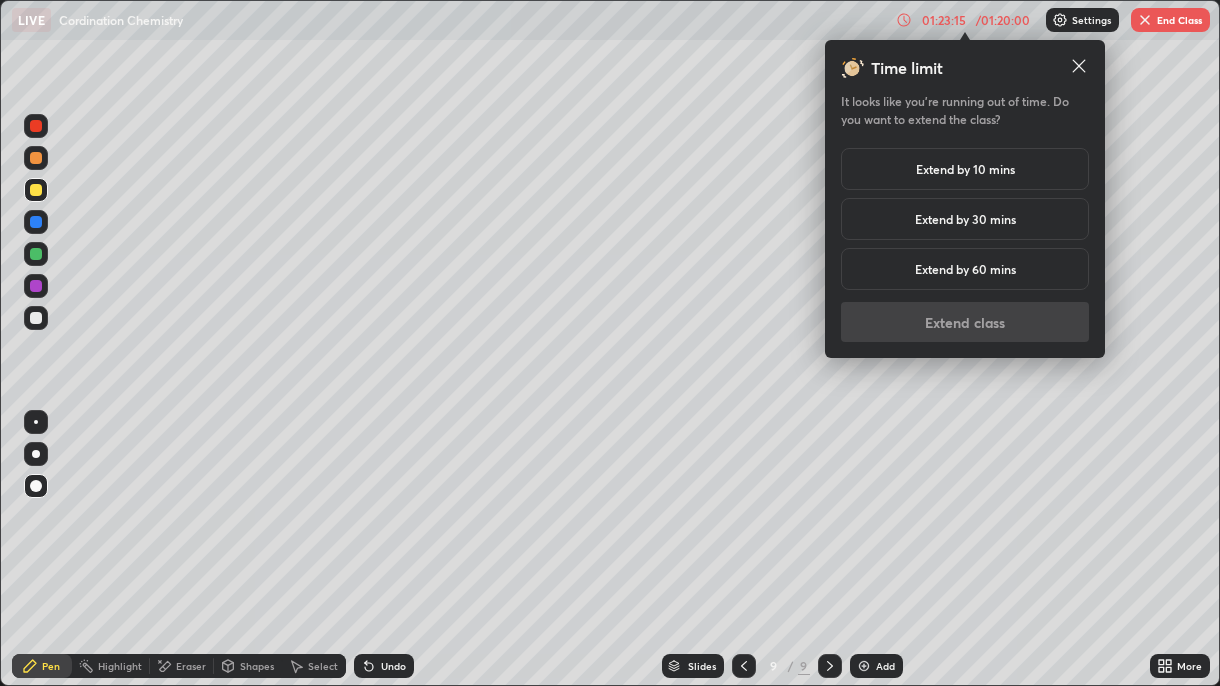 click on "Extend by 30 mins" at bounding box center [965, 219] 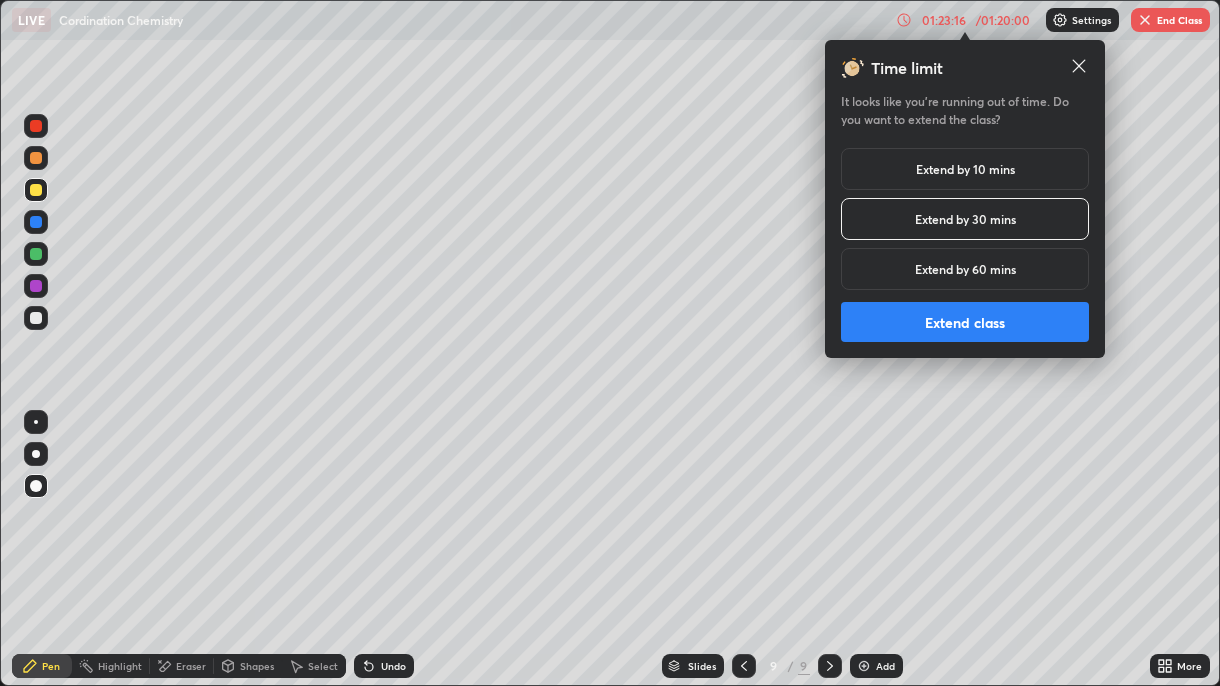 click on "Extend class" at bounding box center (965, 322) 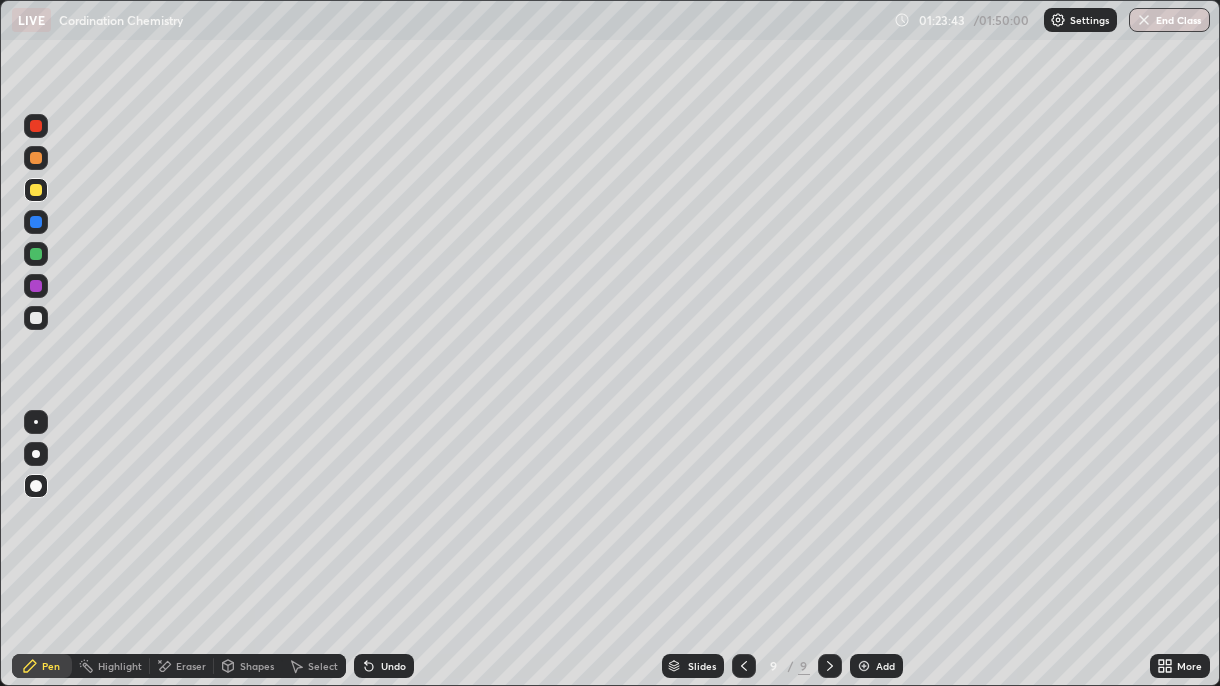 click at bounding box center (36, 318) 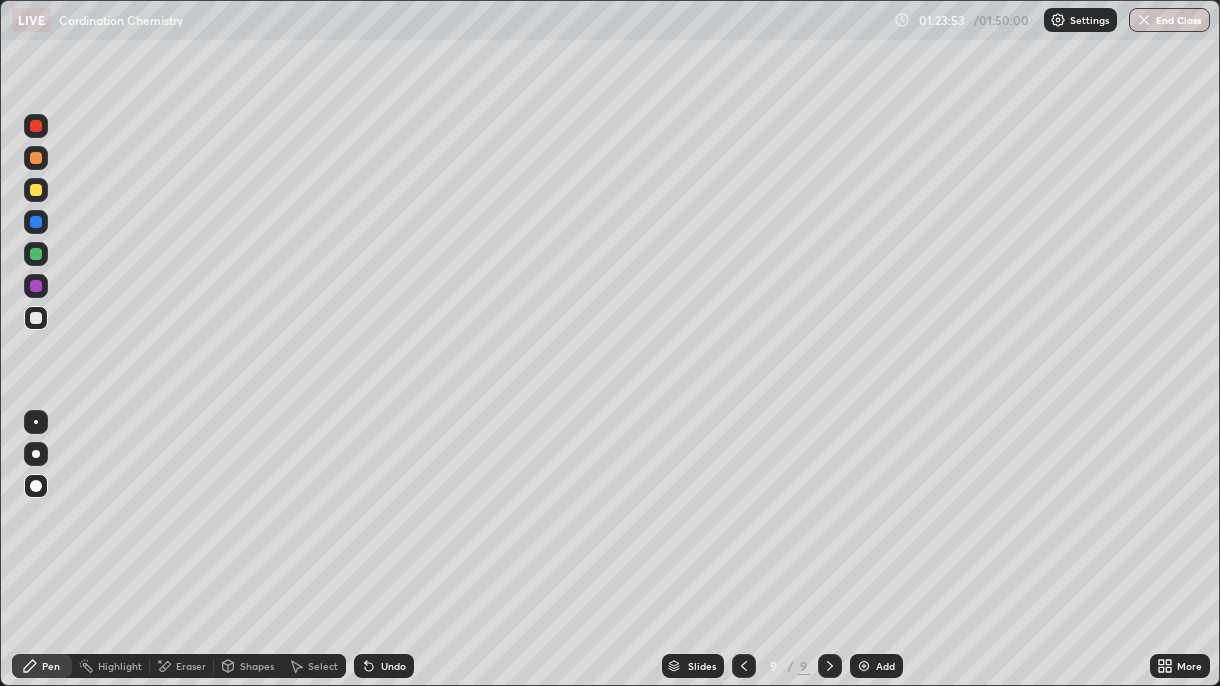 click at bounding box center (36, 222) 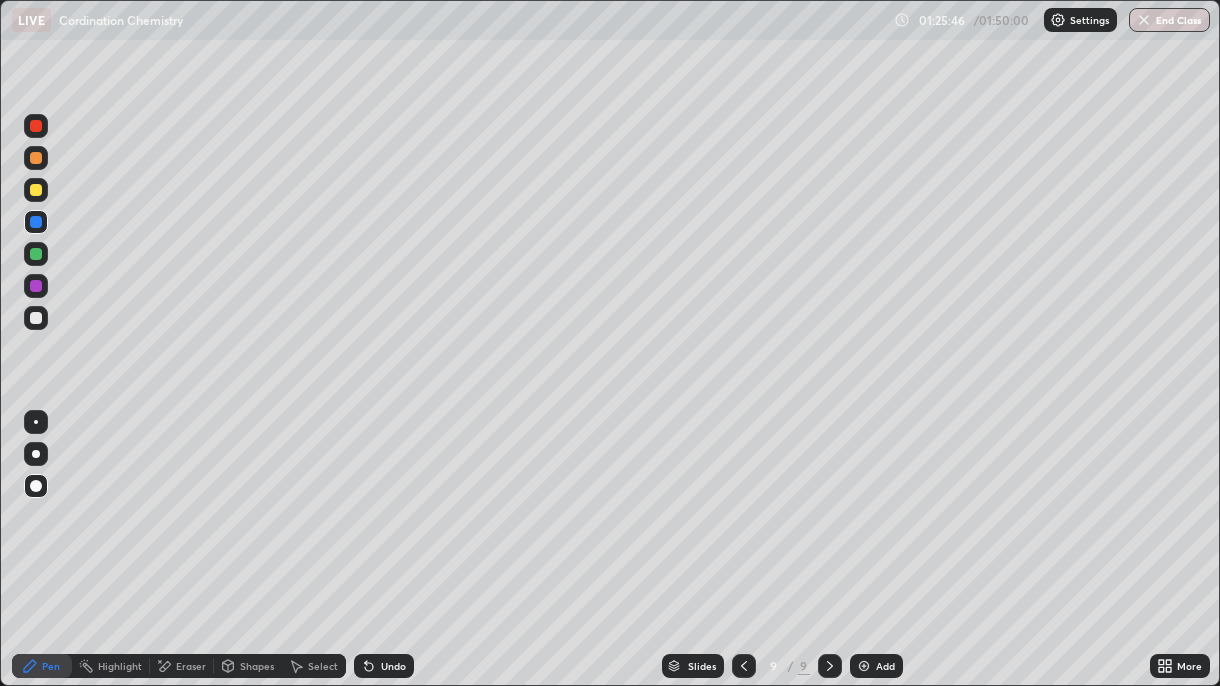 click at bounding box center (36, 190) 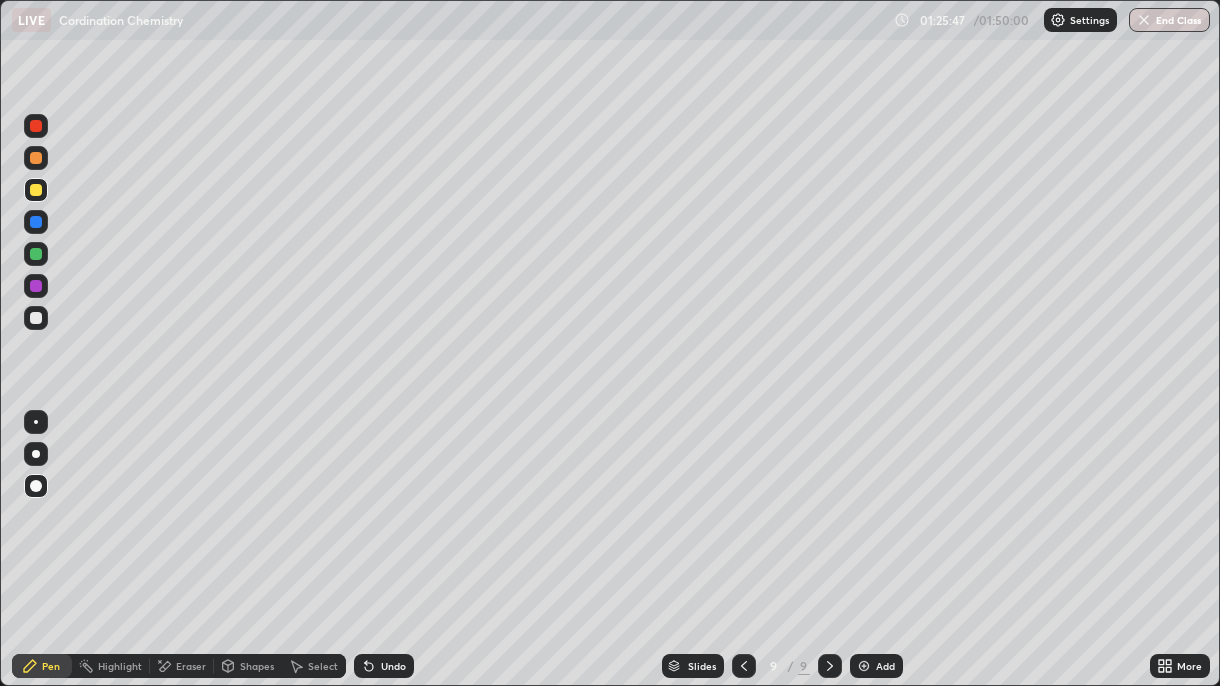 click at bounding box center (36, 454) 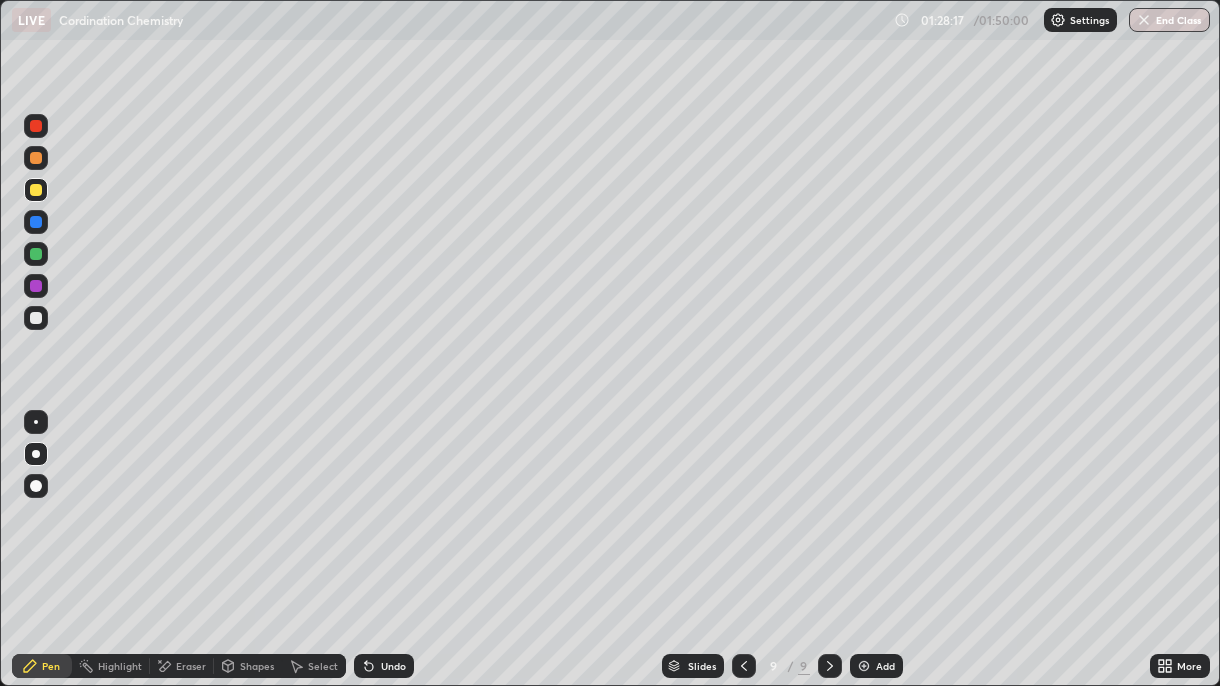 click on "Eraser" at bounding box center [191, 666] 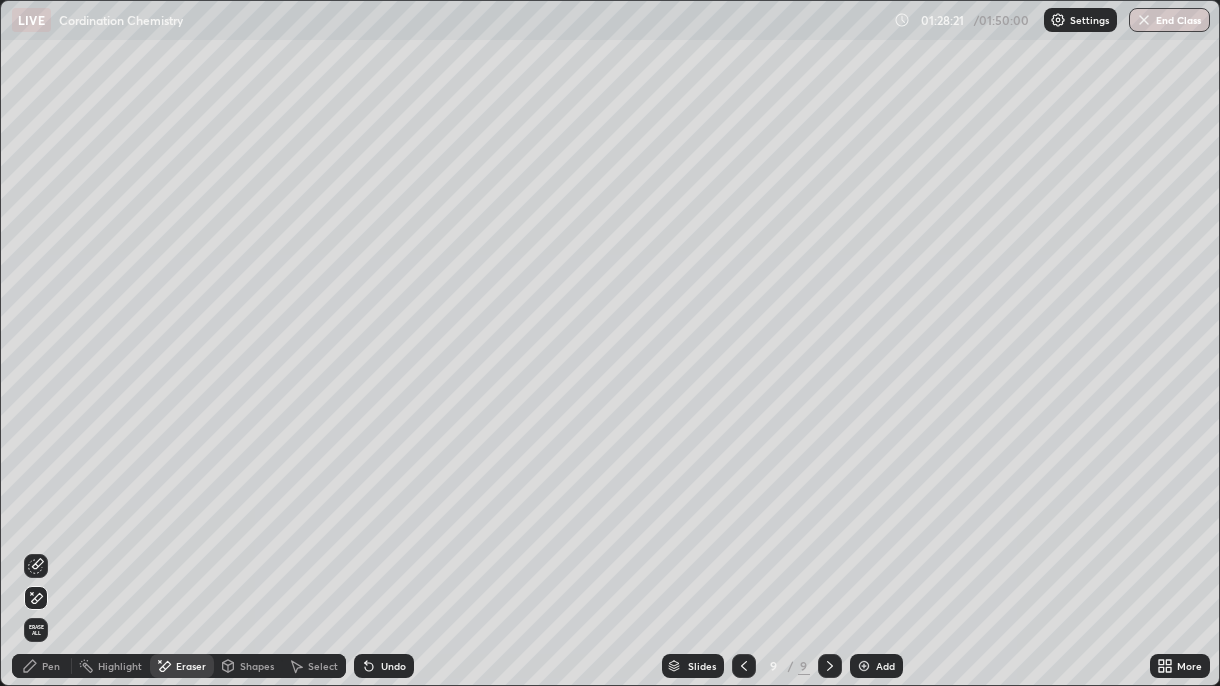 click on "Pen" at bounding box center (42, 666) 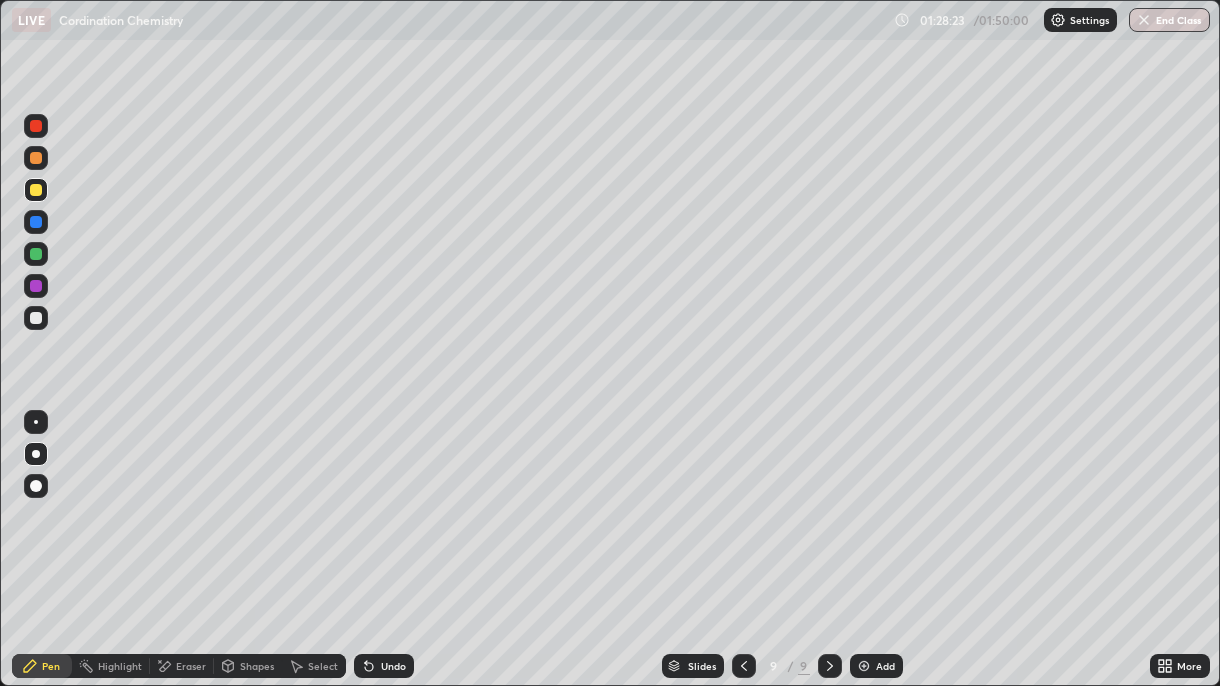 click at bounding box center [36, 318] 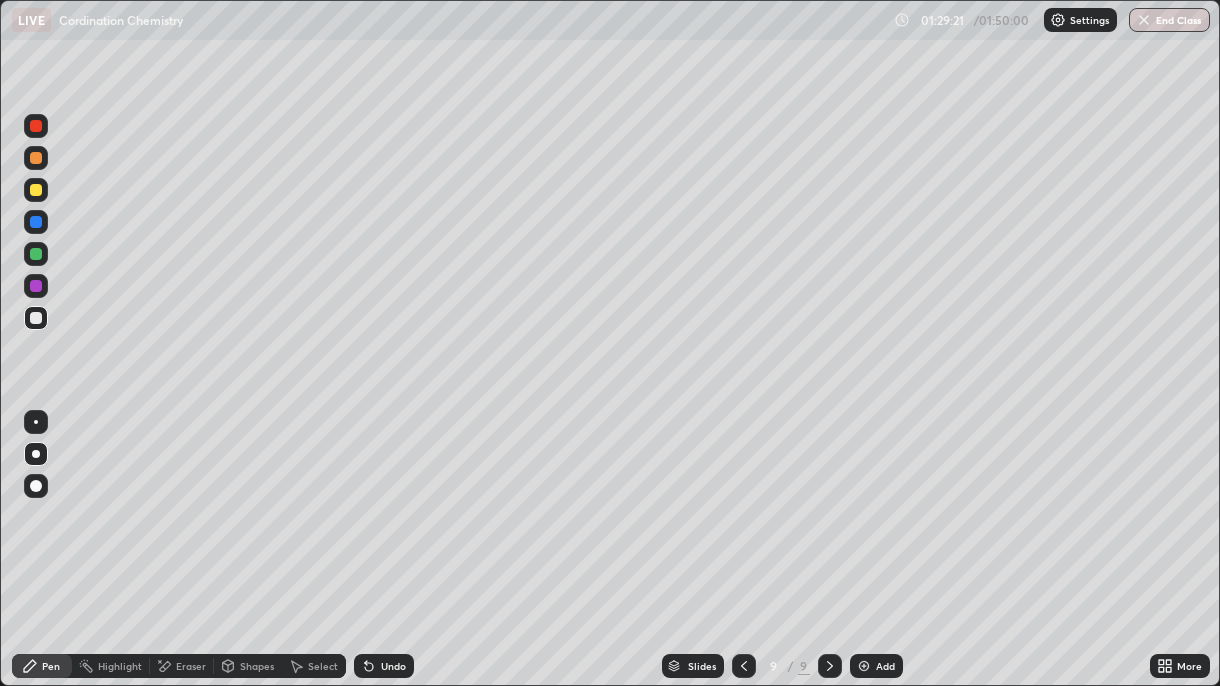 click at bounding box center (36, 190) 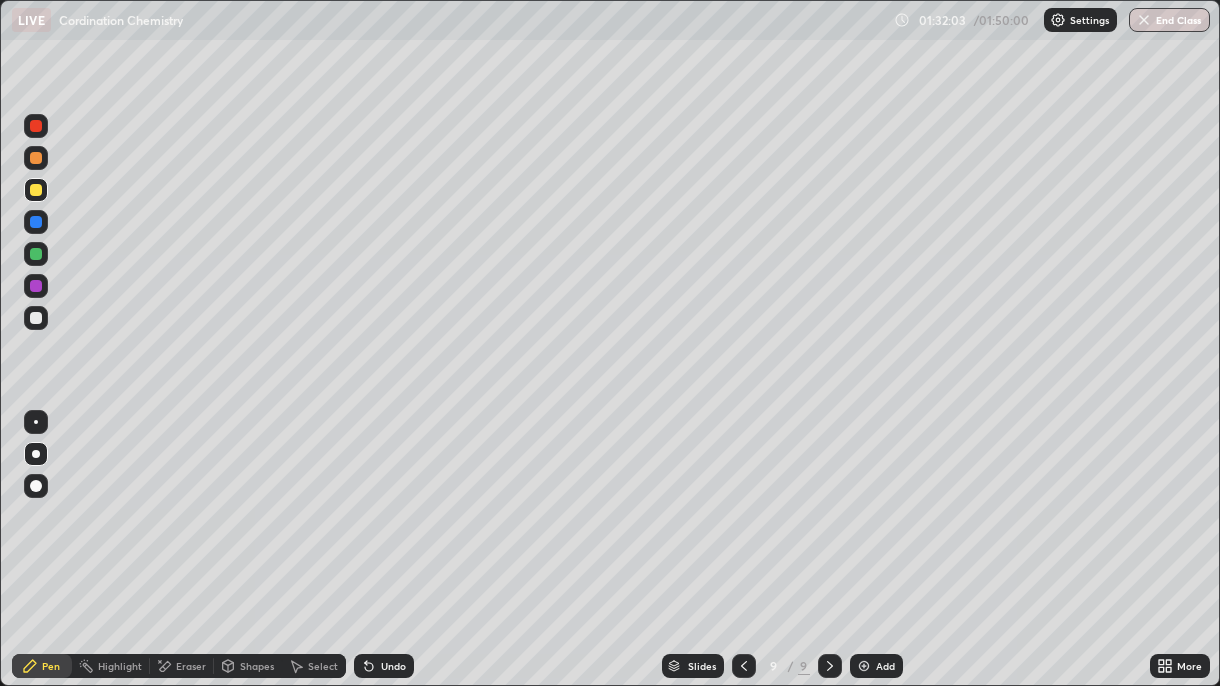 click at bounding box center [36, 318] 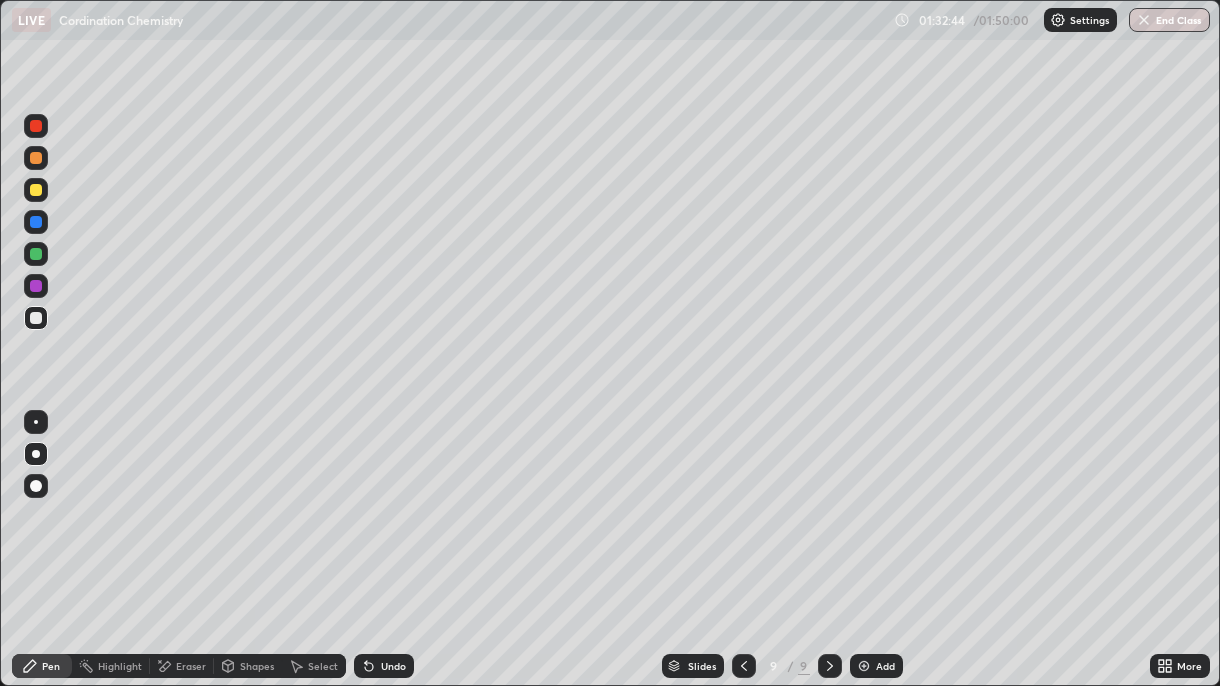 click on "Eraser" at bounding box center (191, 666) 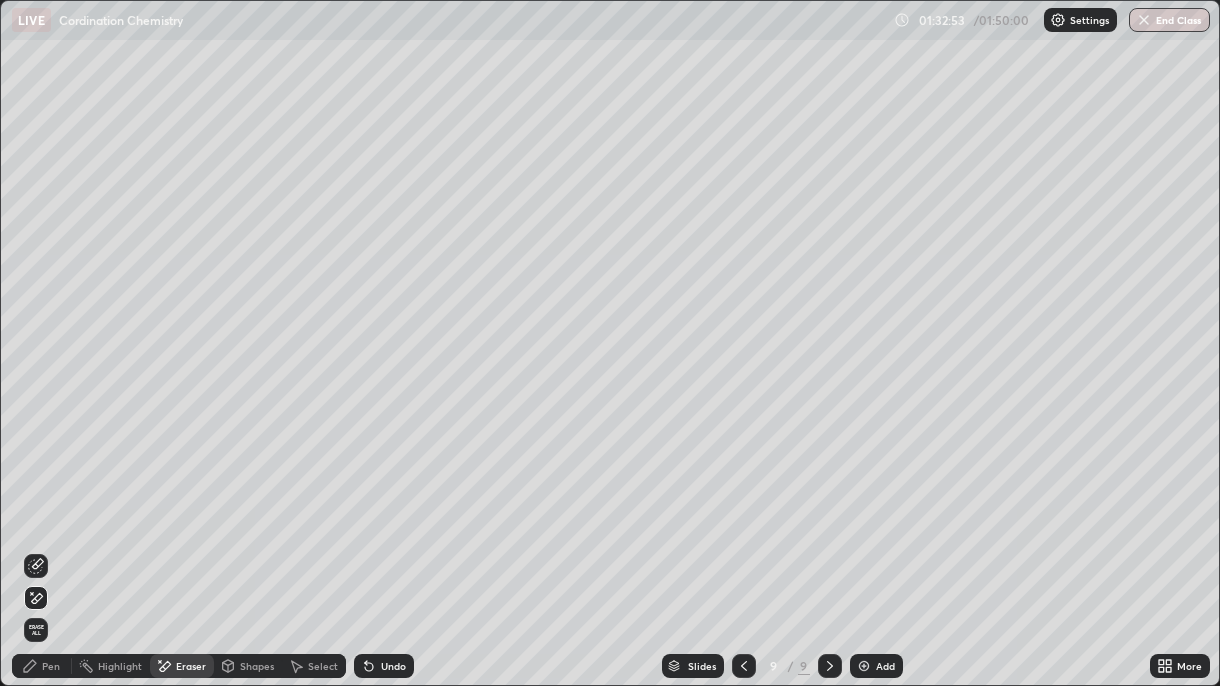 click on "Pen" at bounding box center [51, 666] 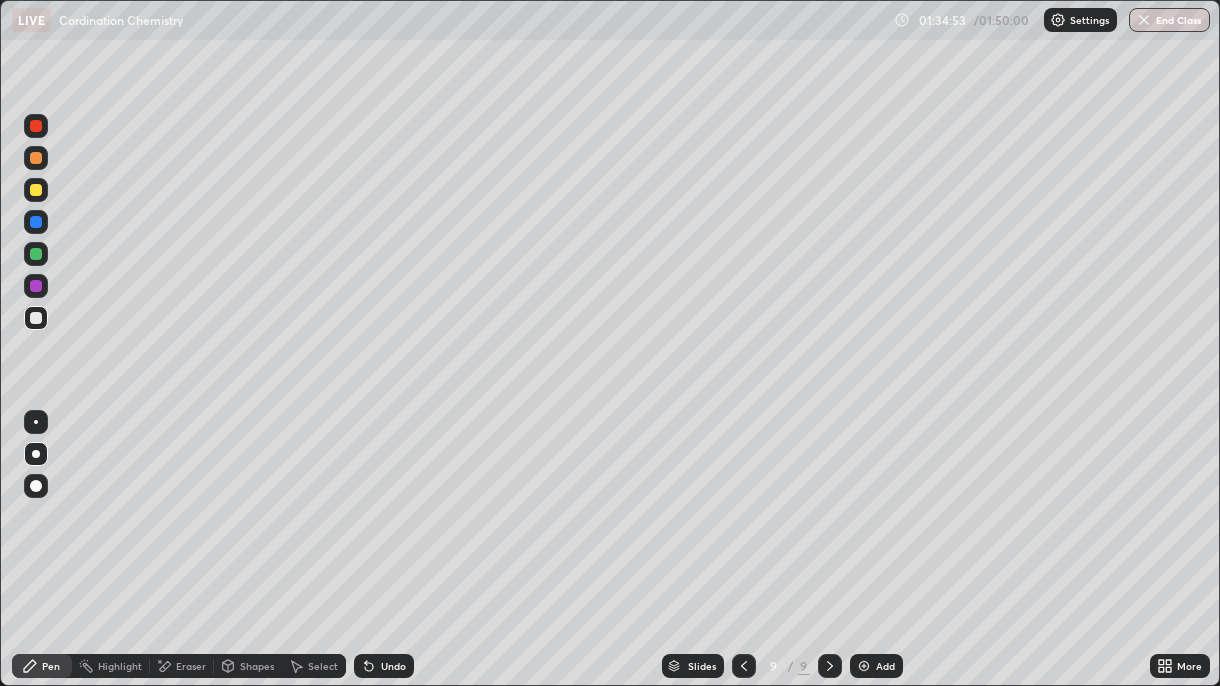 click on "Add" at bounding box center [876, 666] 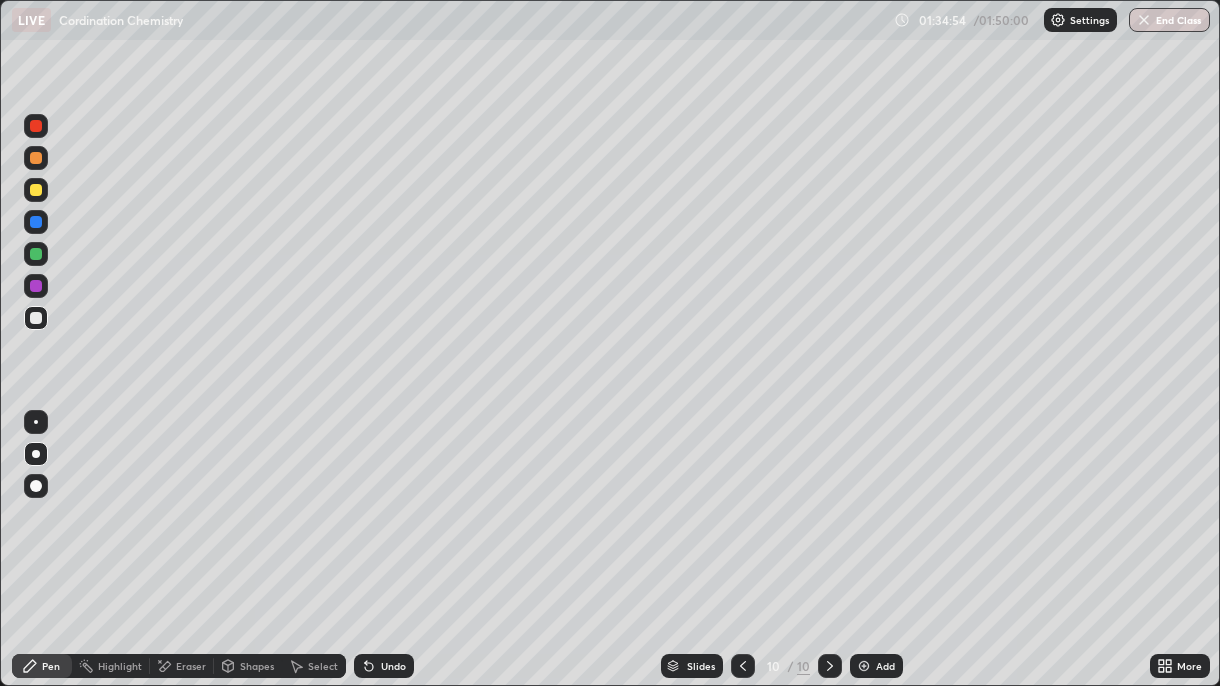 click at bounding box center [36, 222] 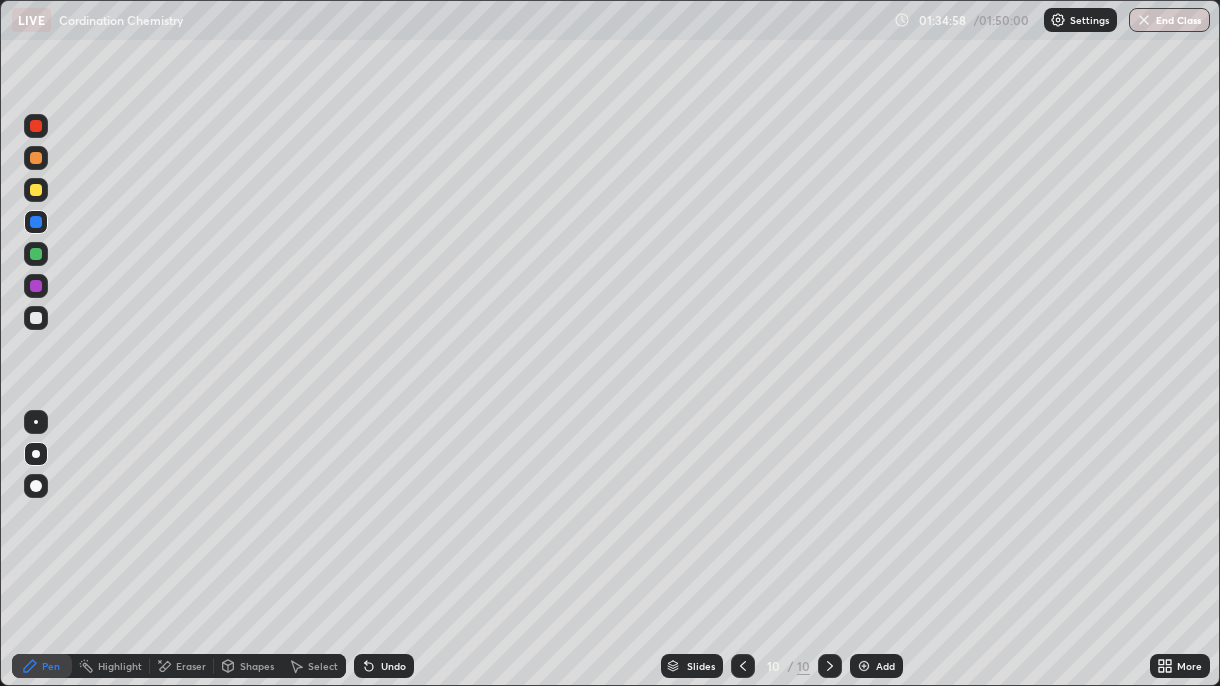 click at bounding box center [36, 158] 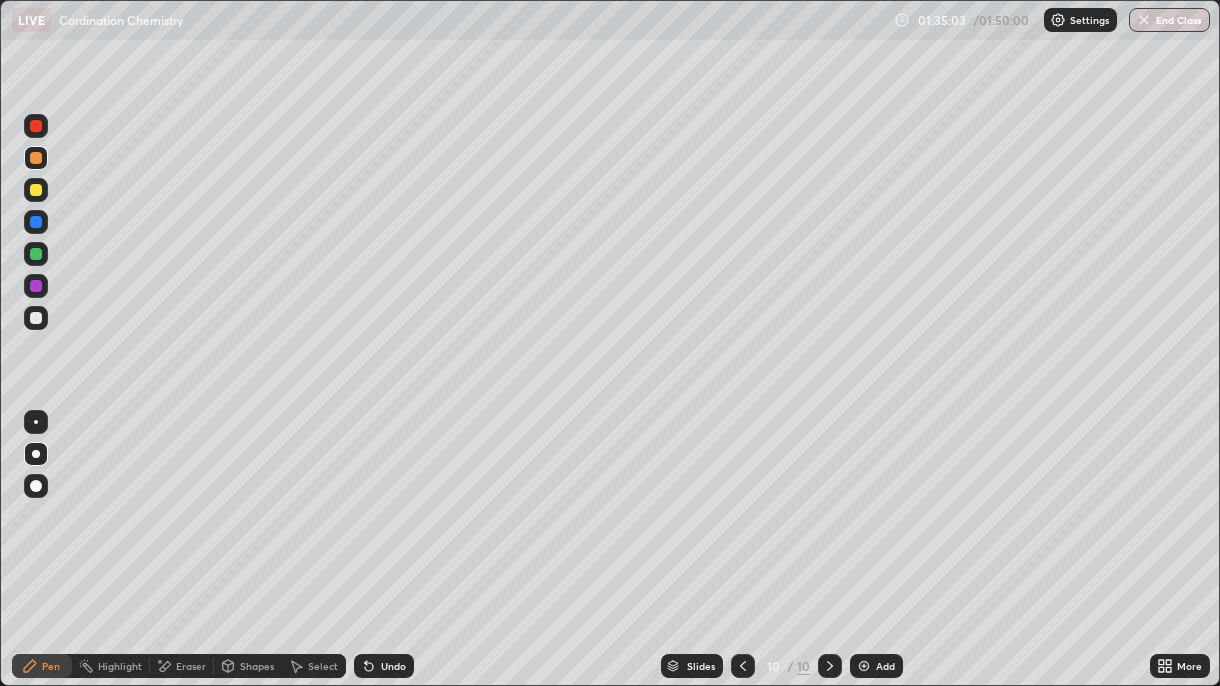 click at bounding box center (36, 222) 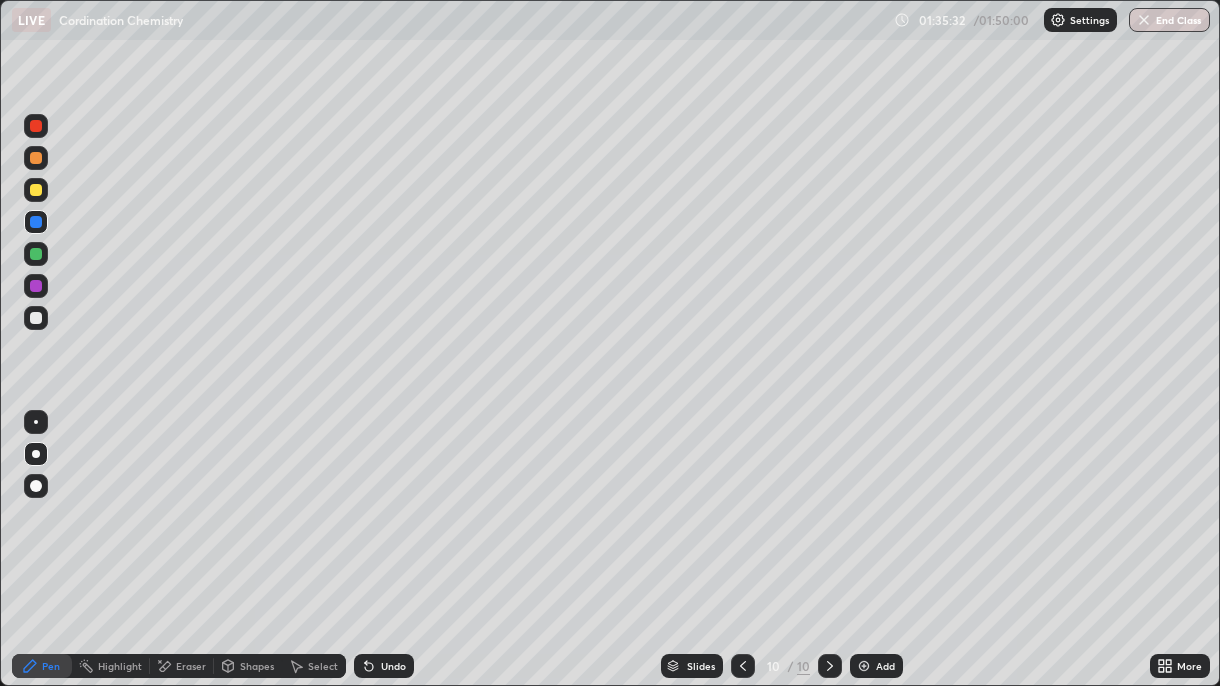 click at bounding box center (36, 190) 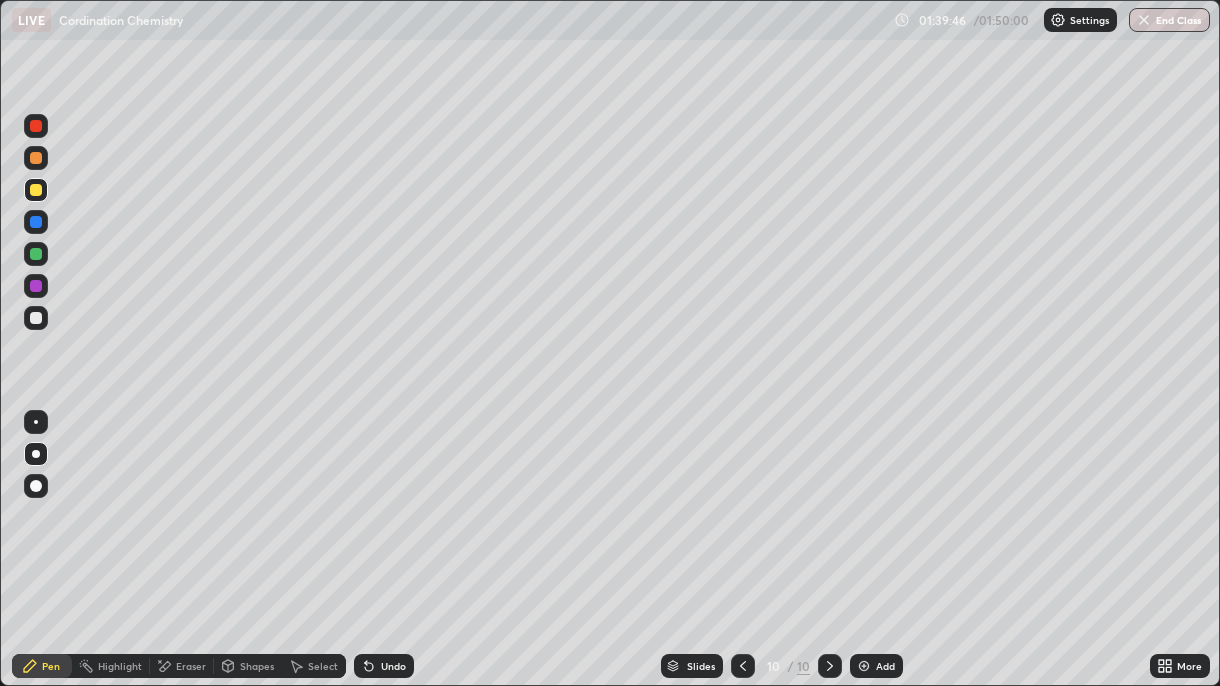 click at bounding box center (36, 318) 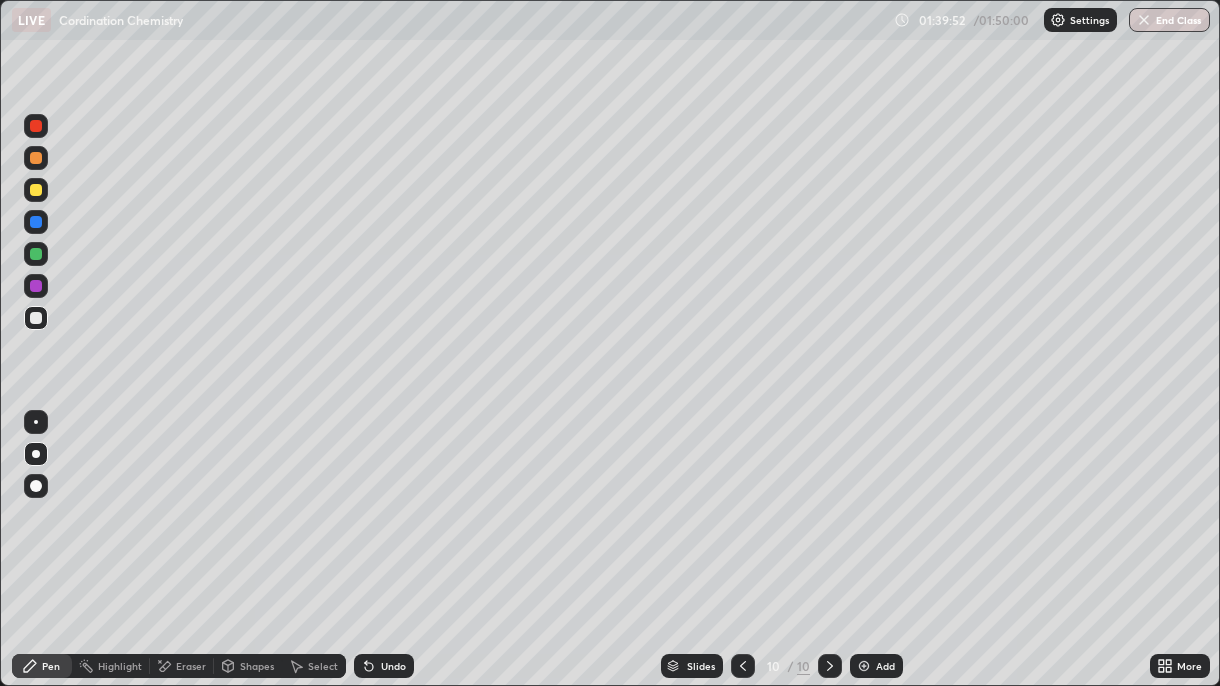 click on "Undo" at bounding box center (393, 666) 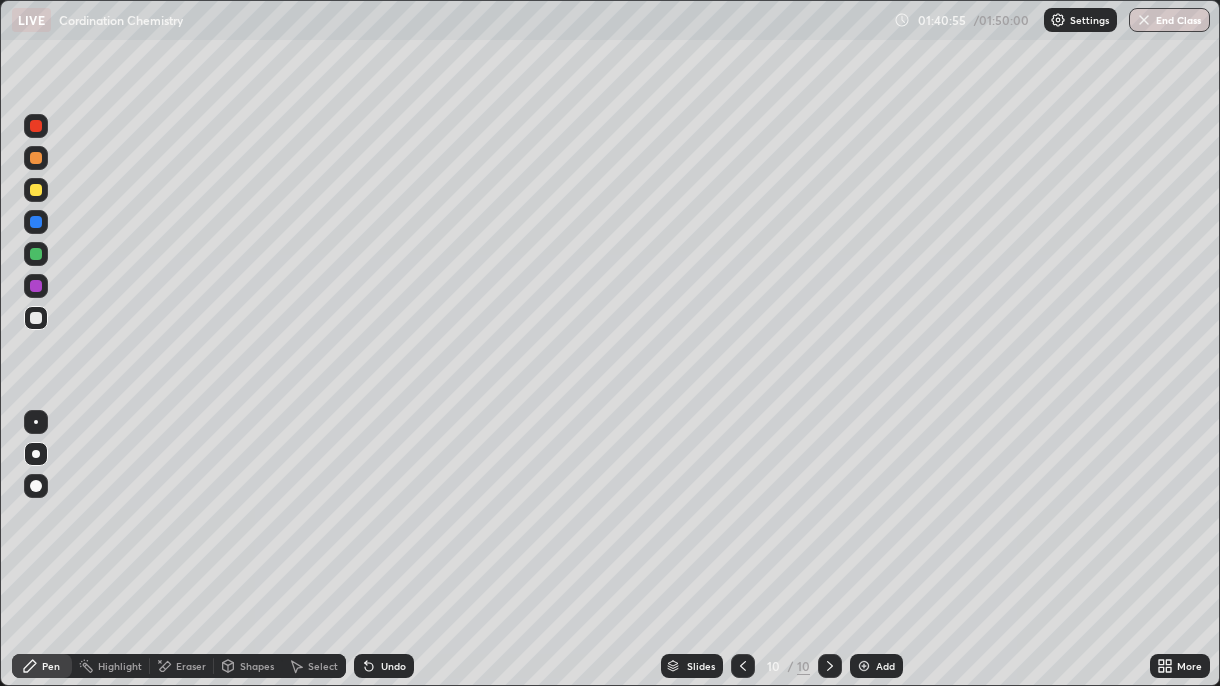click on "Eraser" at bounding box center [191, 666] 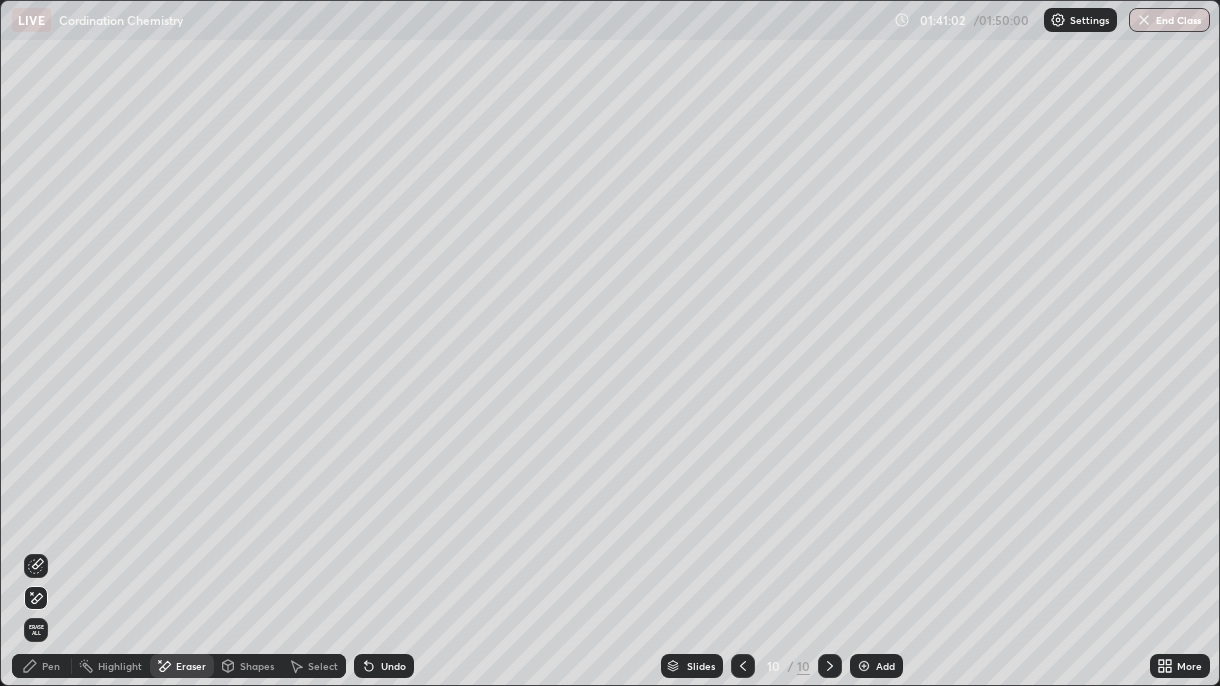 click on "Pen" at bounding box center [51, 666] 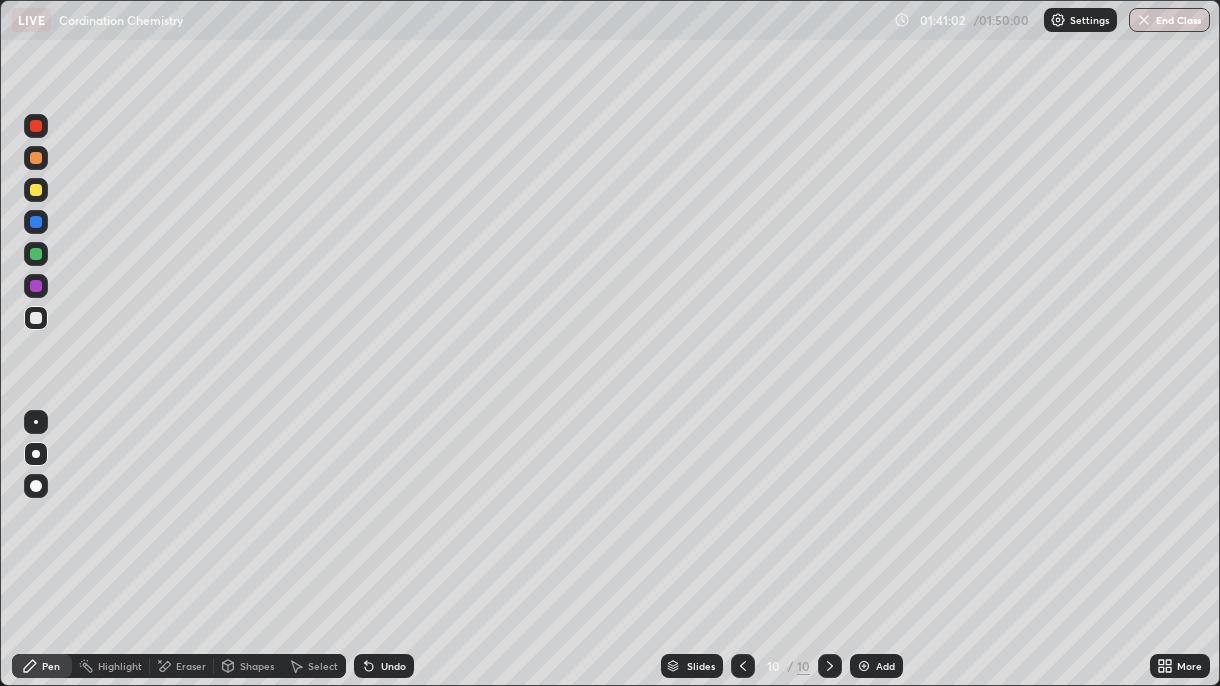 click at bounding box center [36, 222] 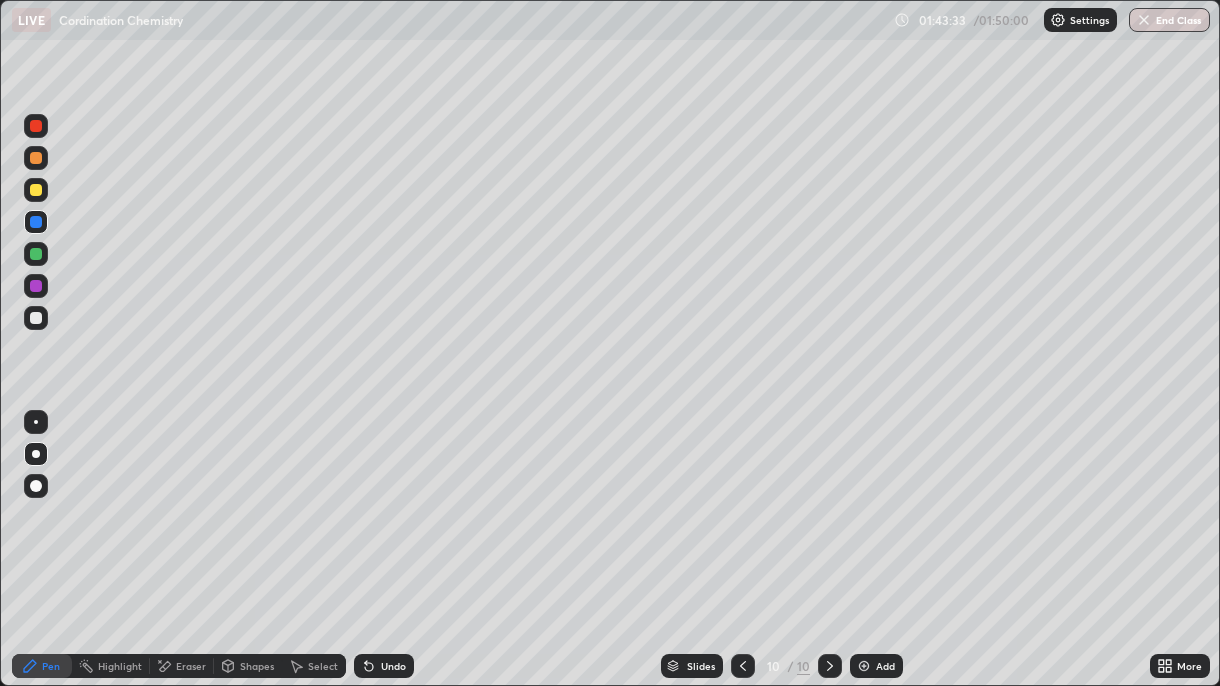 click at bounding box center [36, 318] 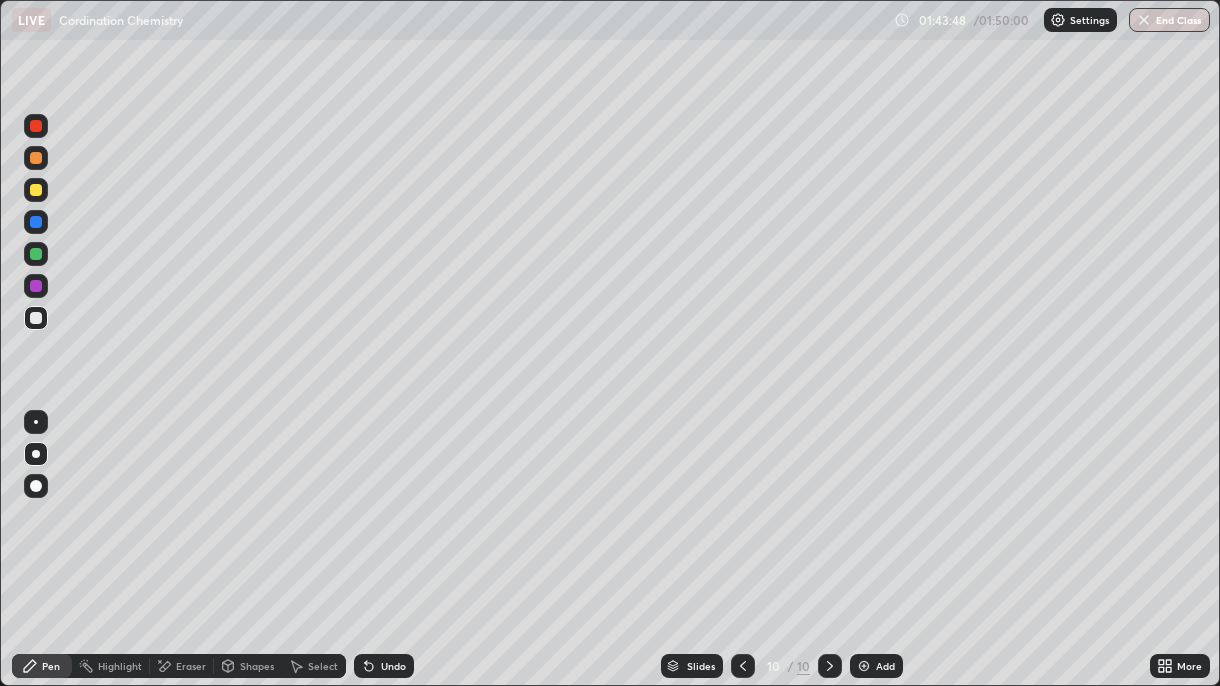 click on "Add" at bounding box center [885, 666] 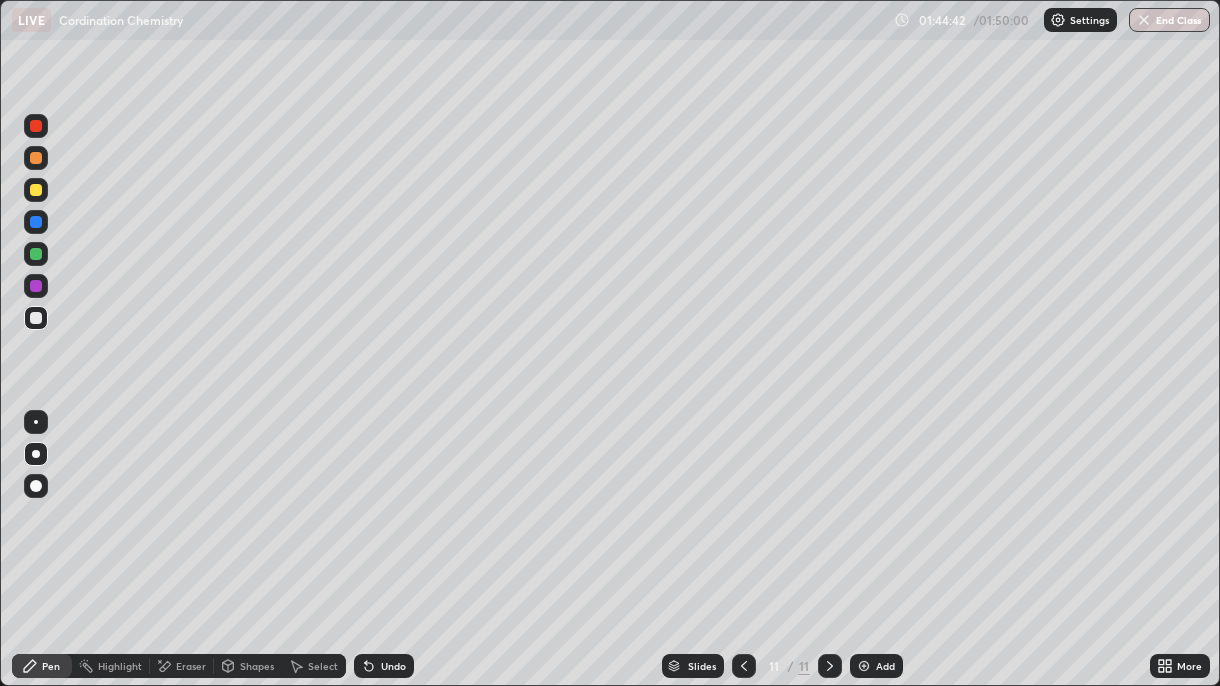 click at bounding box center [36, 190] 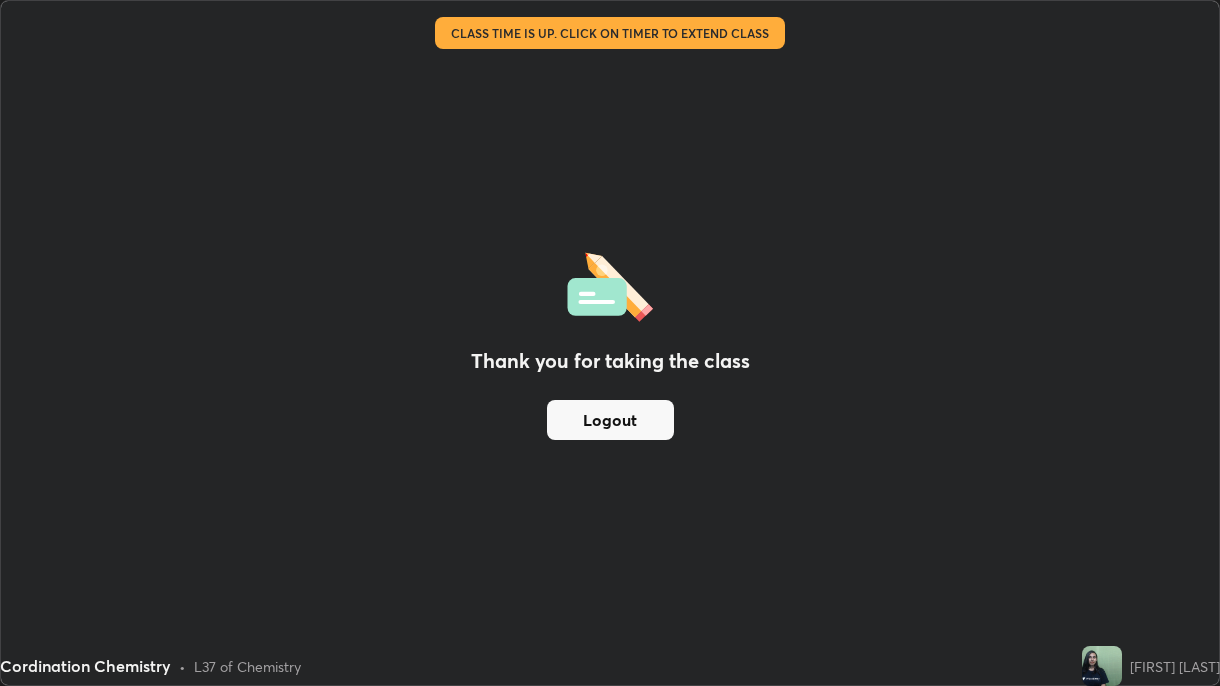 click on "Logout" at bounding box center (610, 420) 